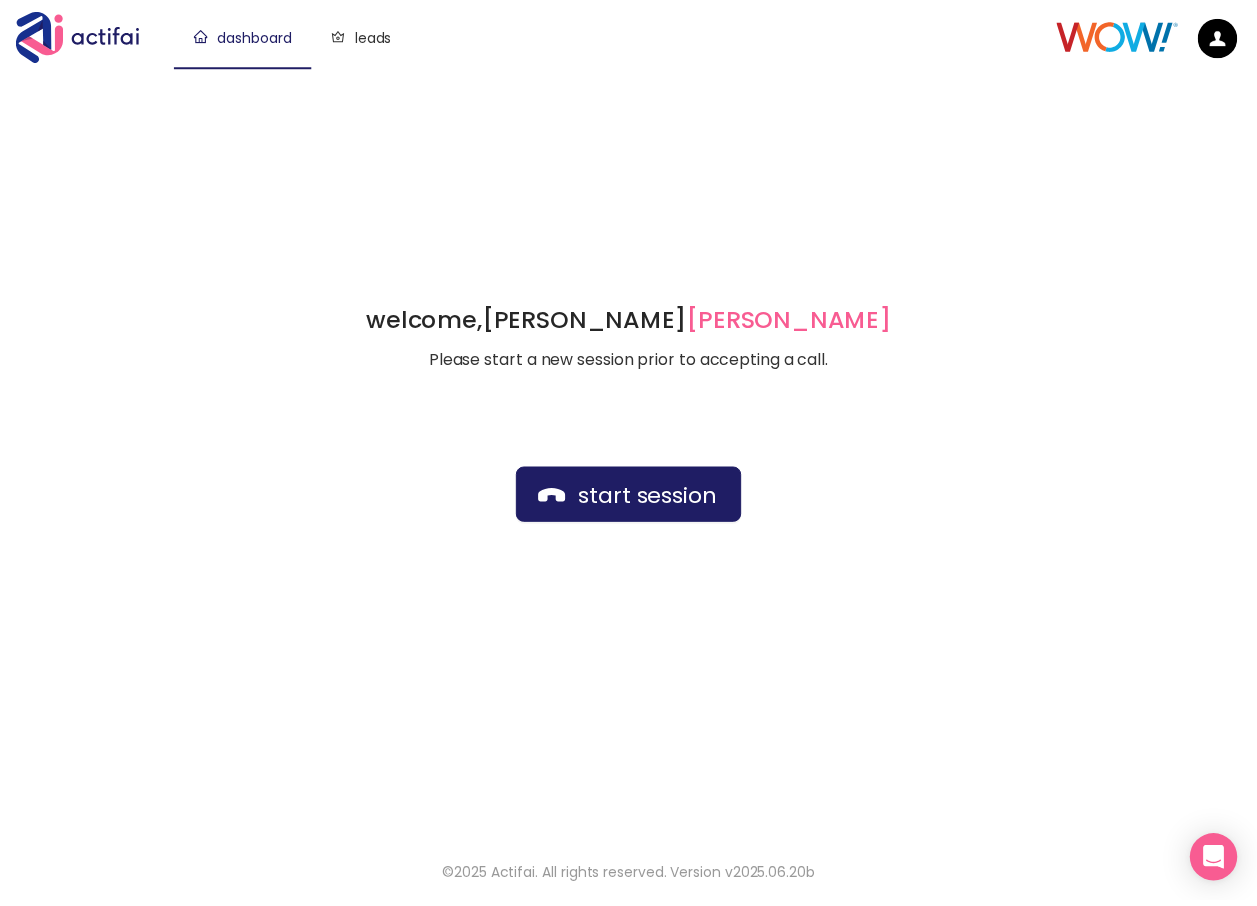 scroll, scrollTop: 0, scrollLeft: 0, axis: both 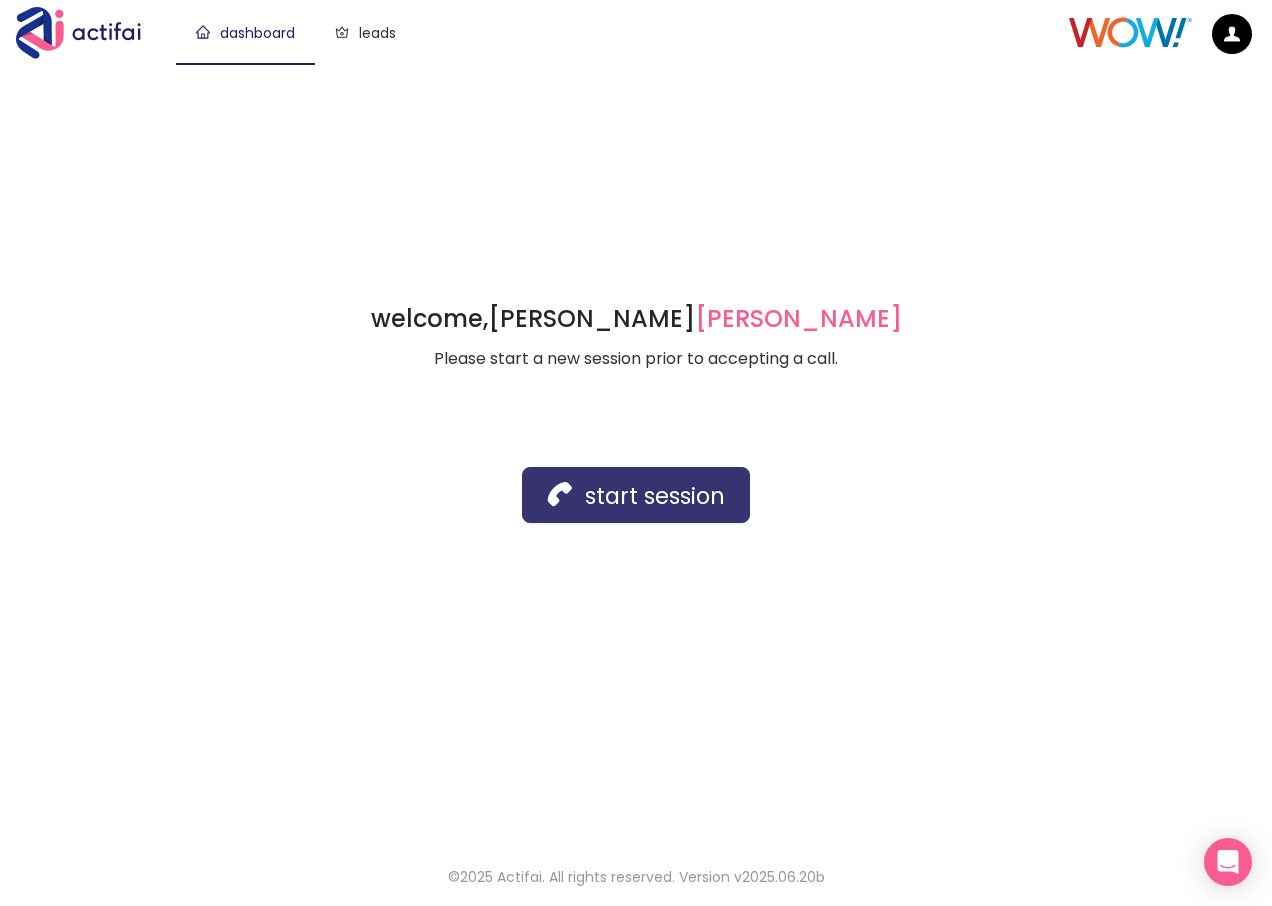 click on "start session" at bounding box center (636, 495) 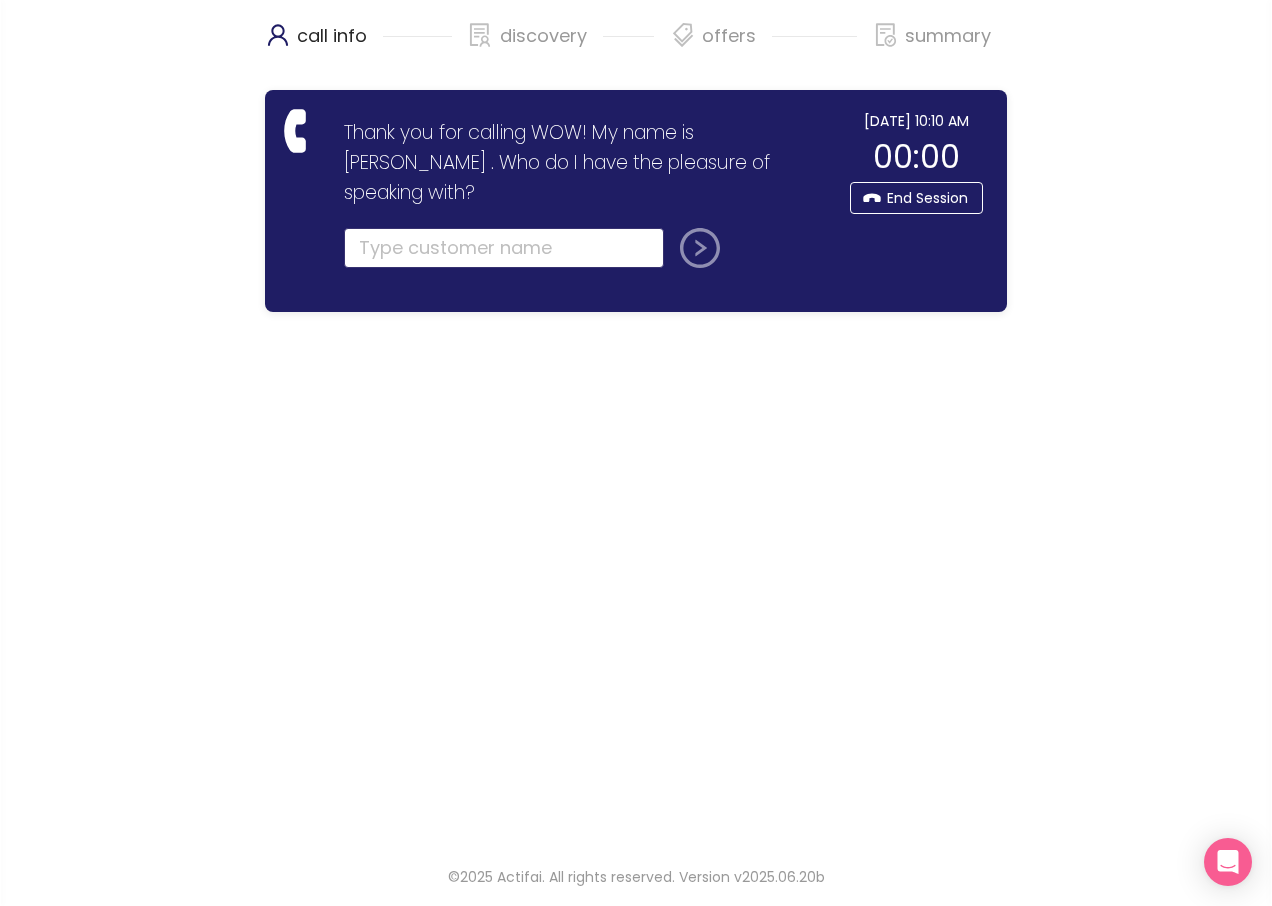 click 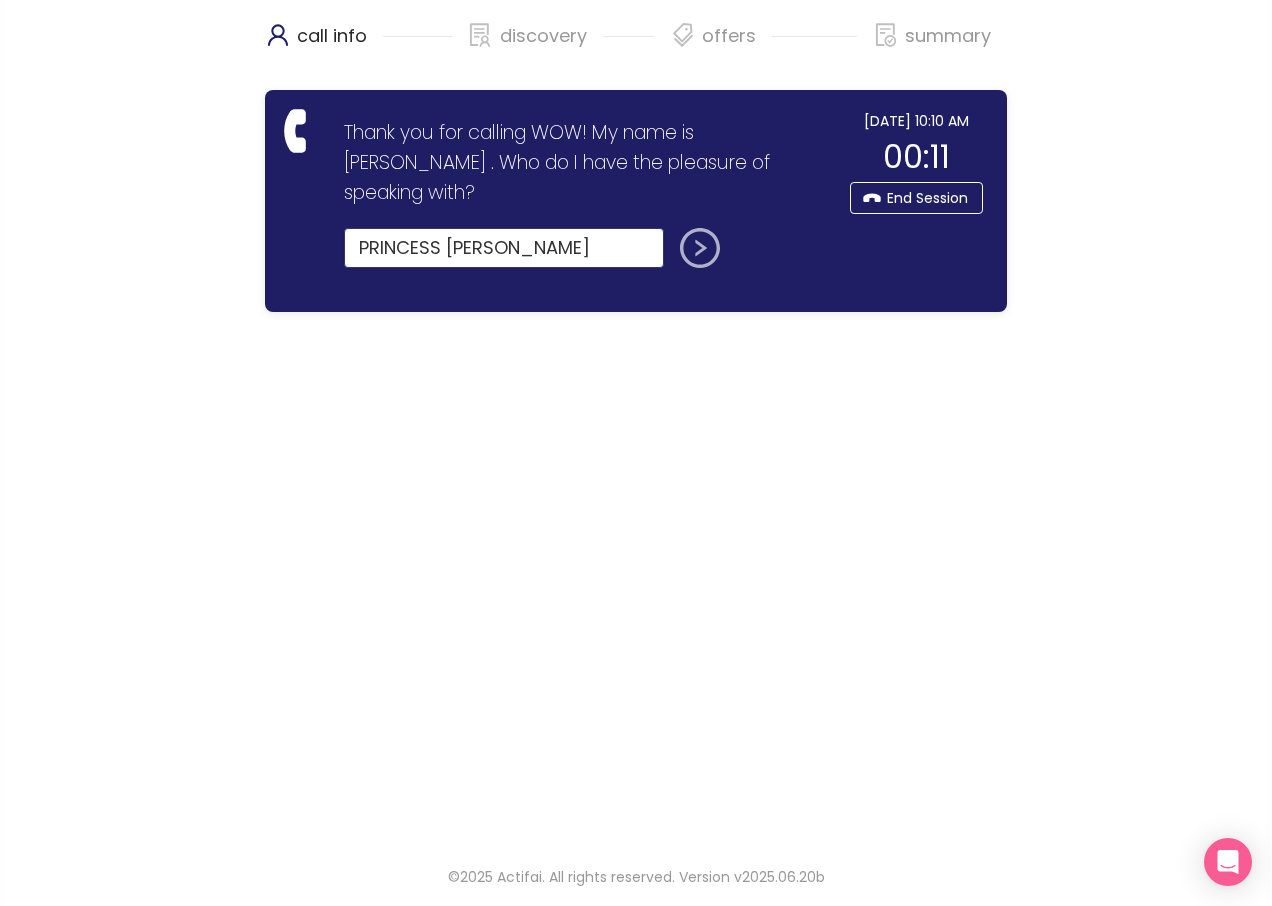 type on "PRINCESS [PERSON_NAME]" 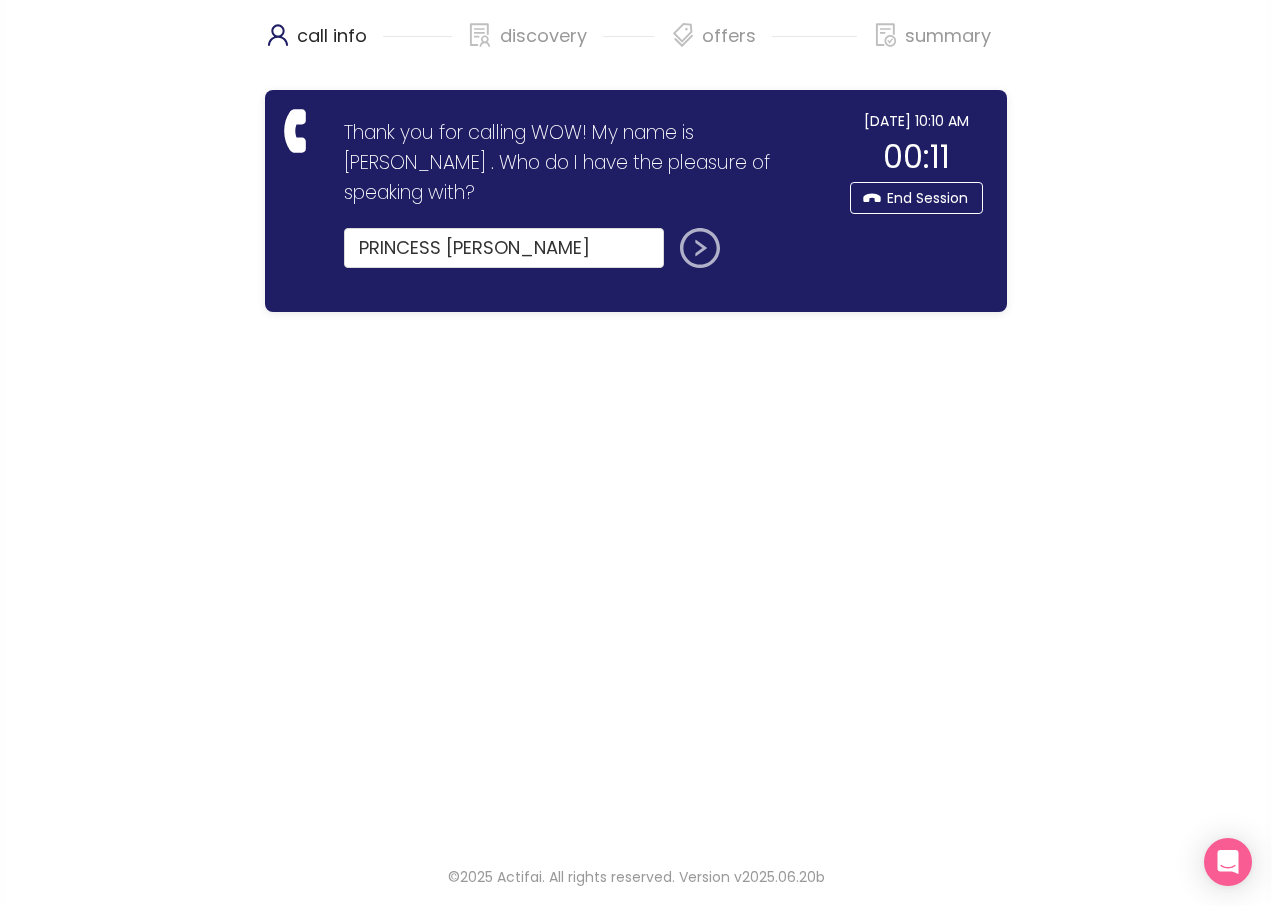 click 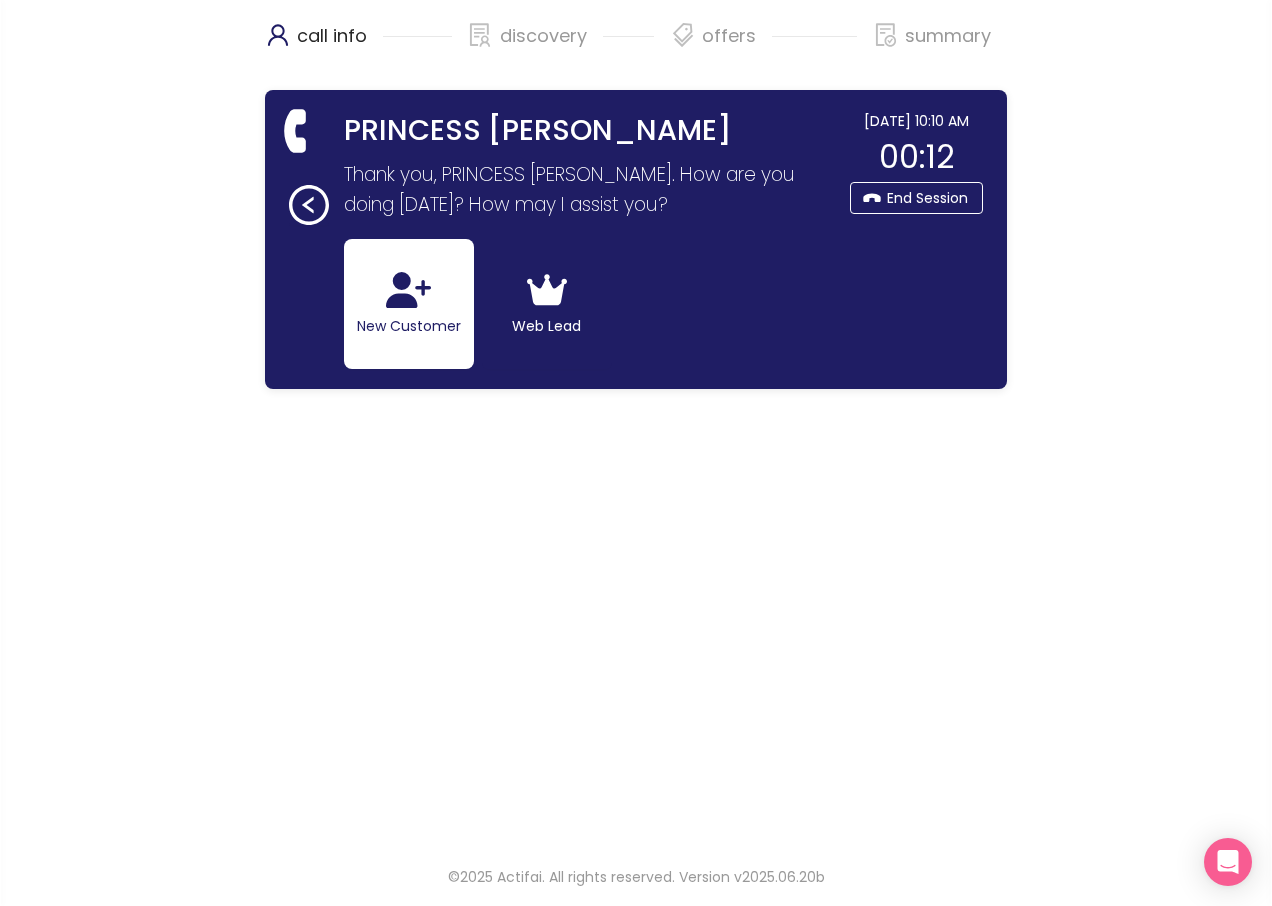 click on "New Customer" 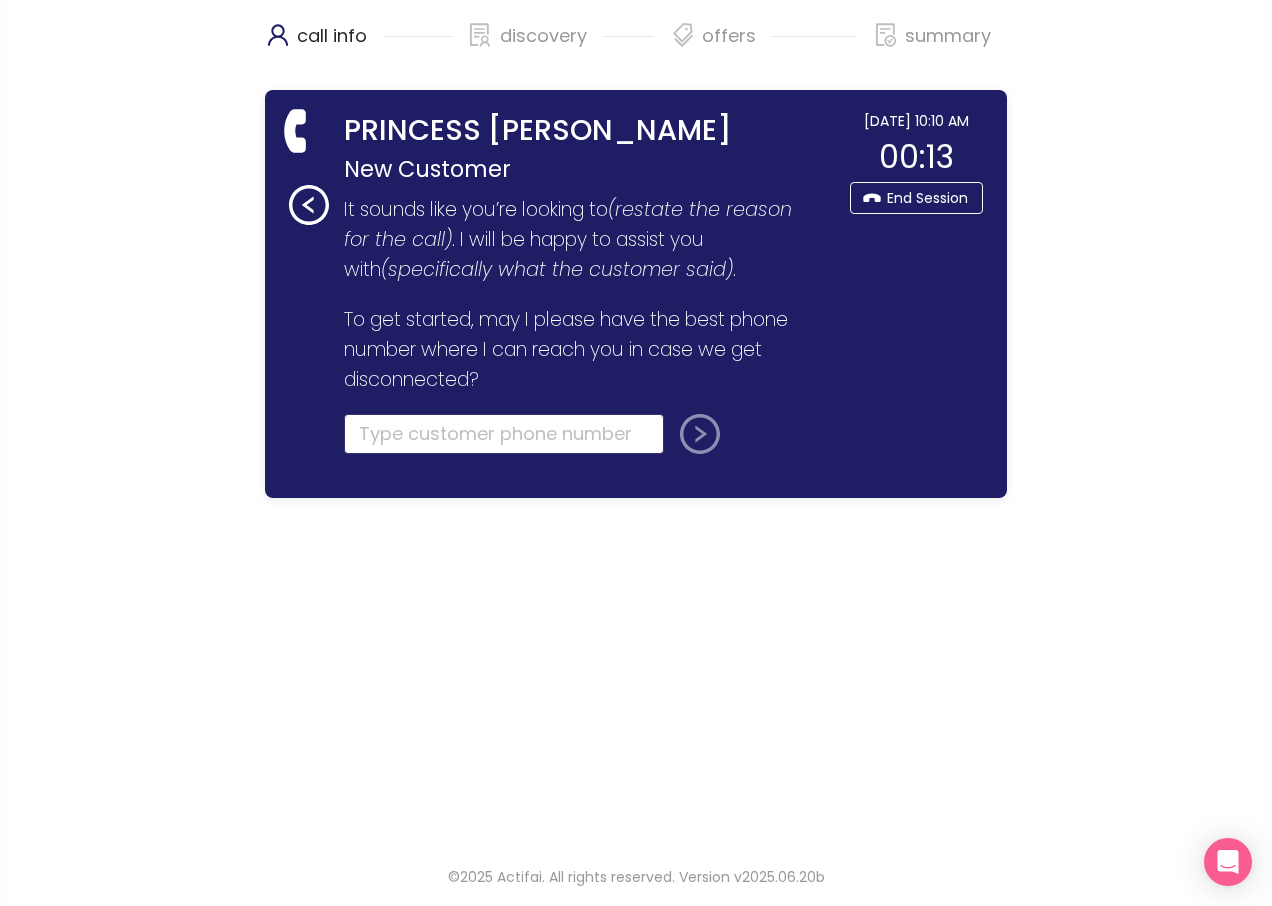 click 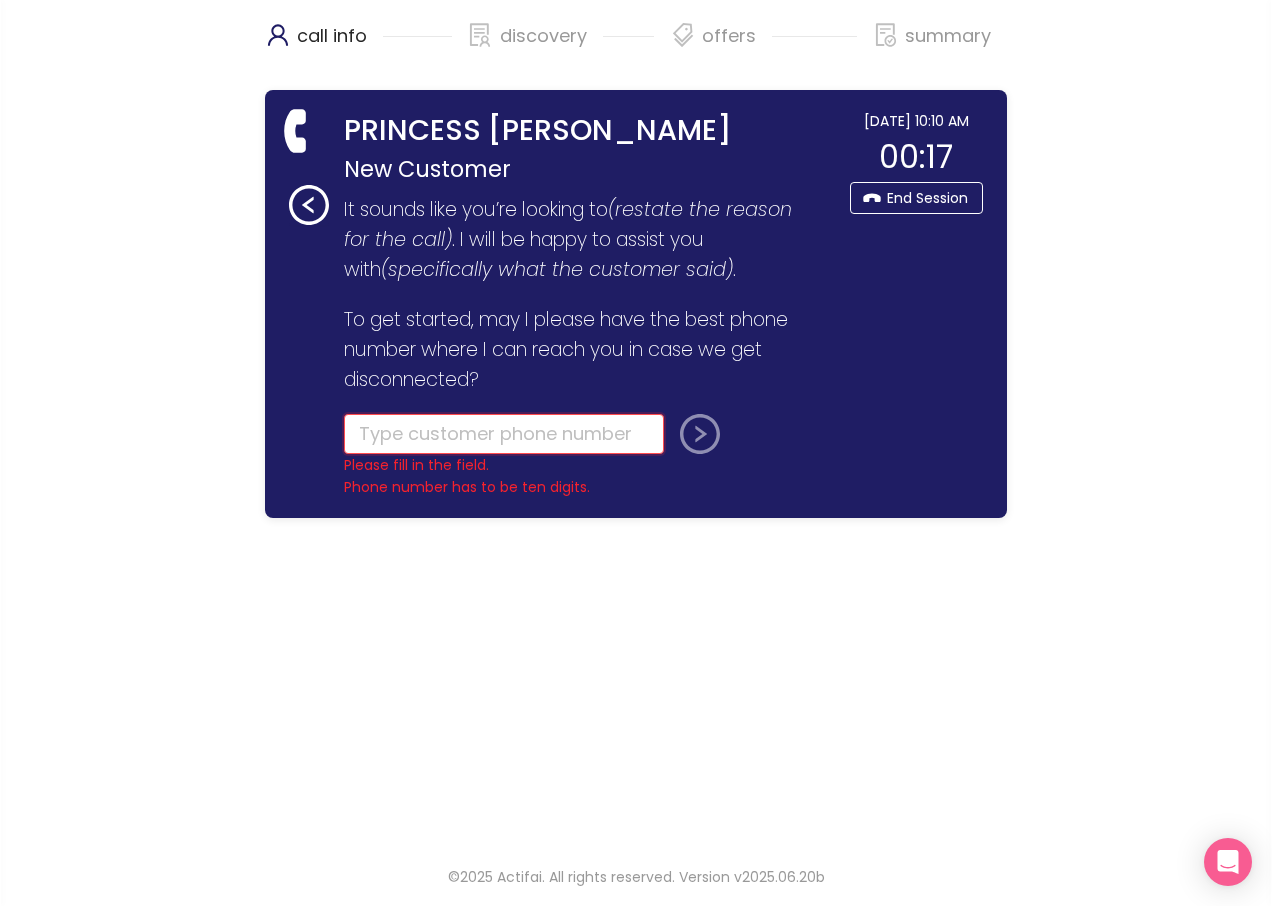 click 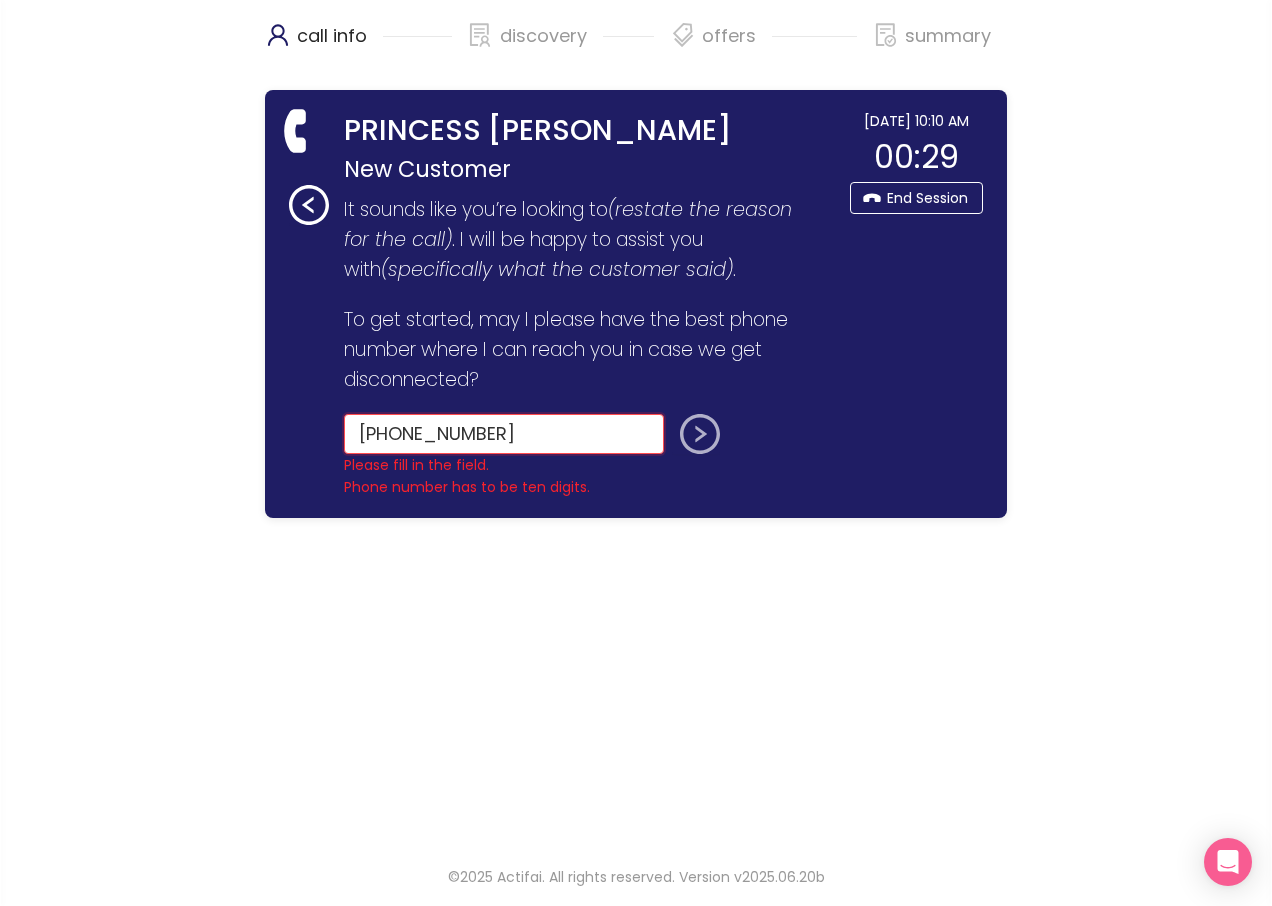 type on "[PHONE_NUMBER]" 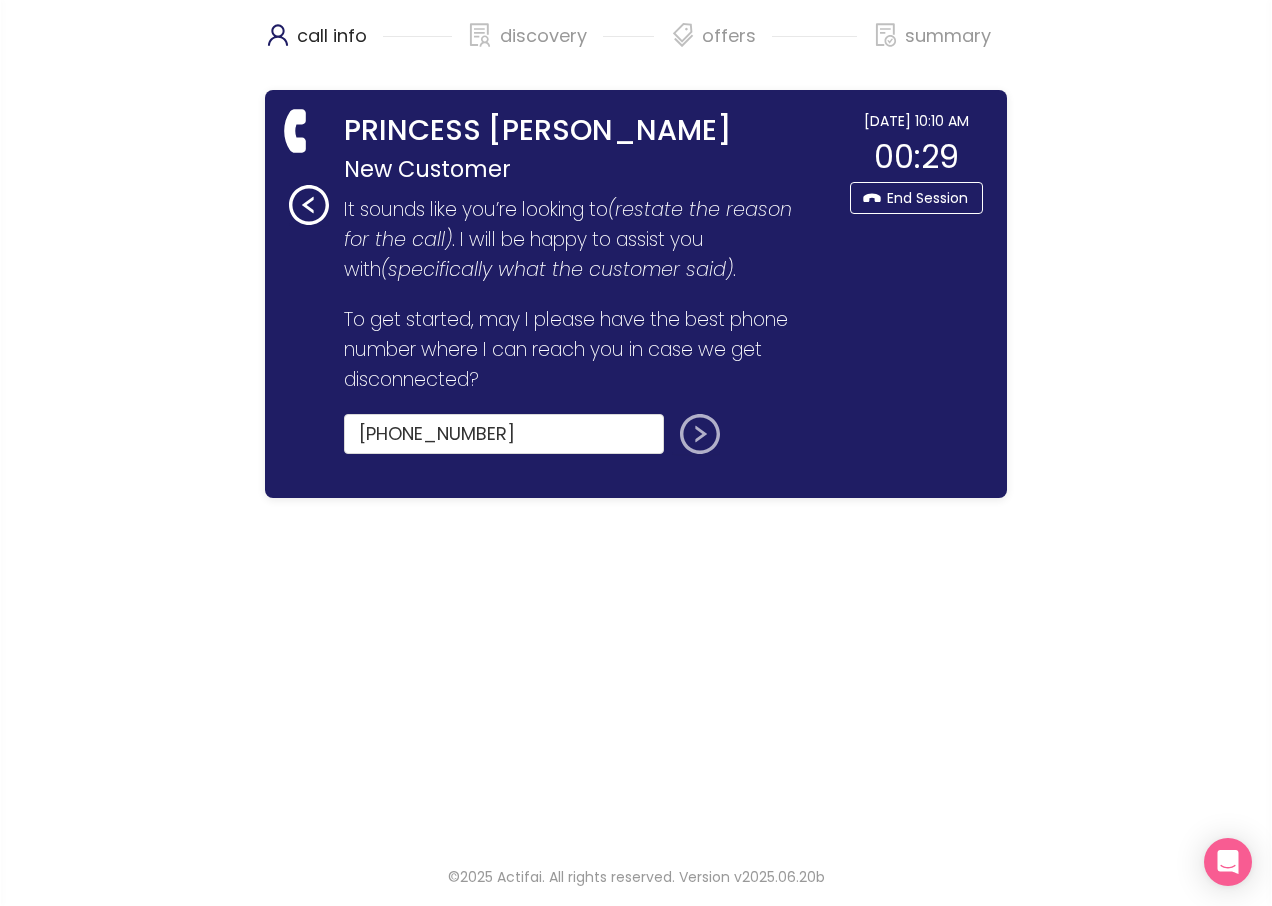 click 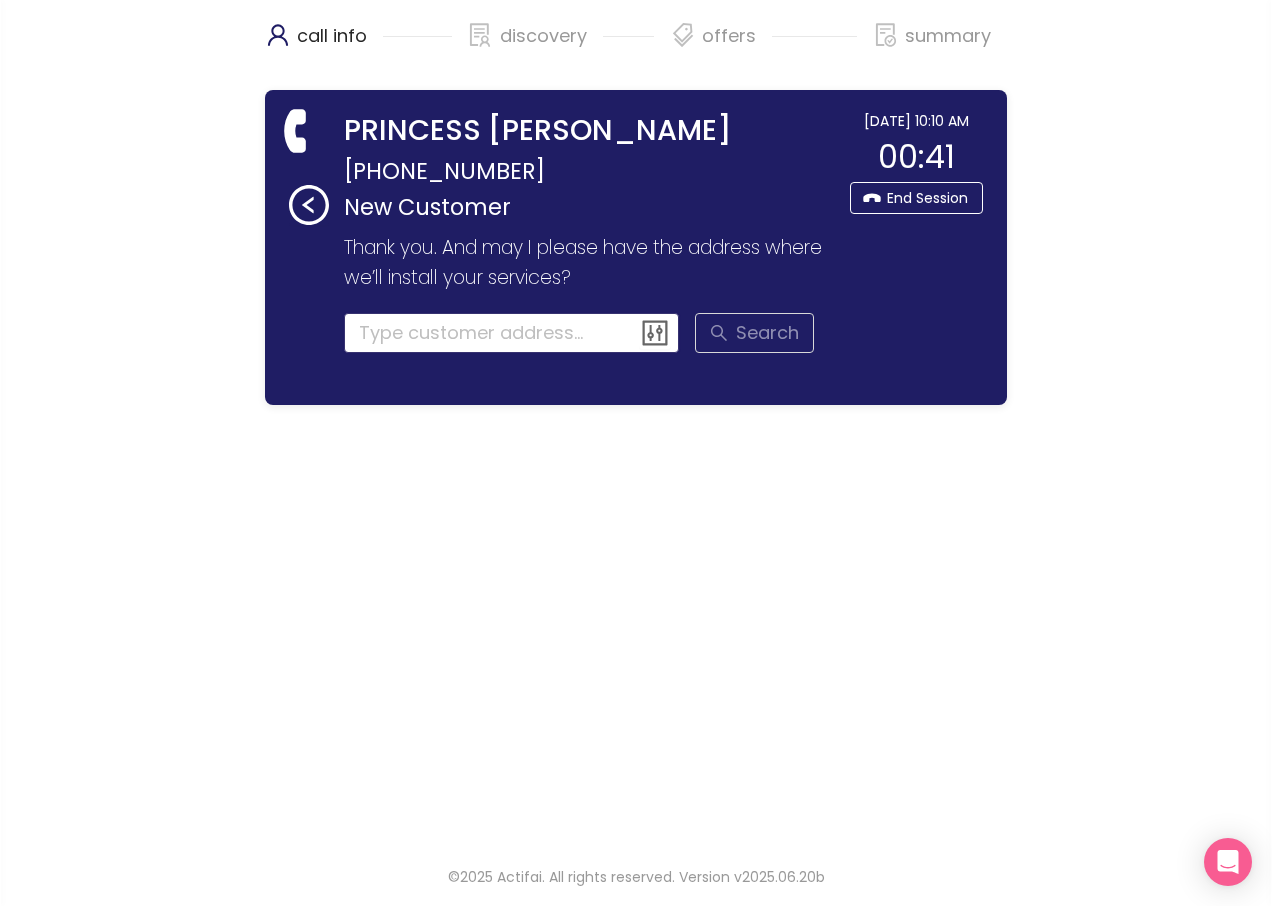 click at bounding box center (512, 333) 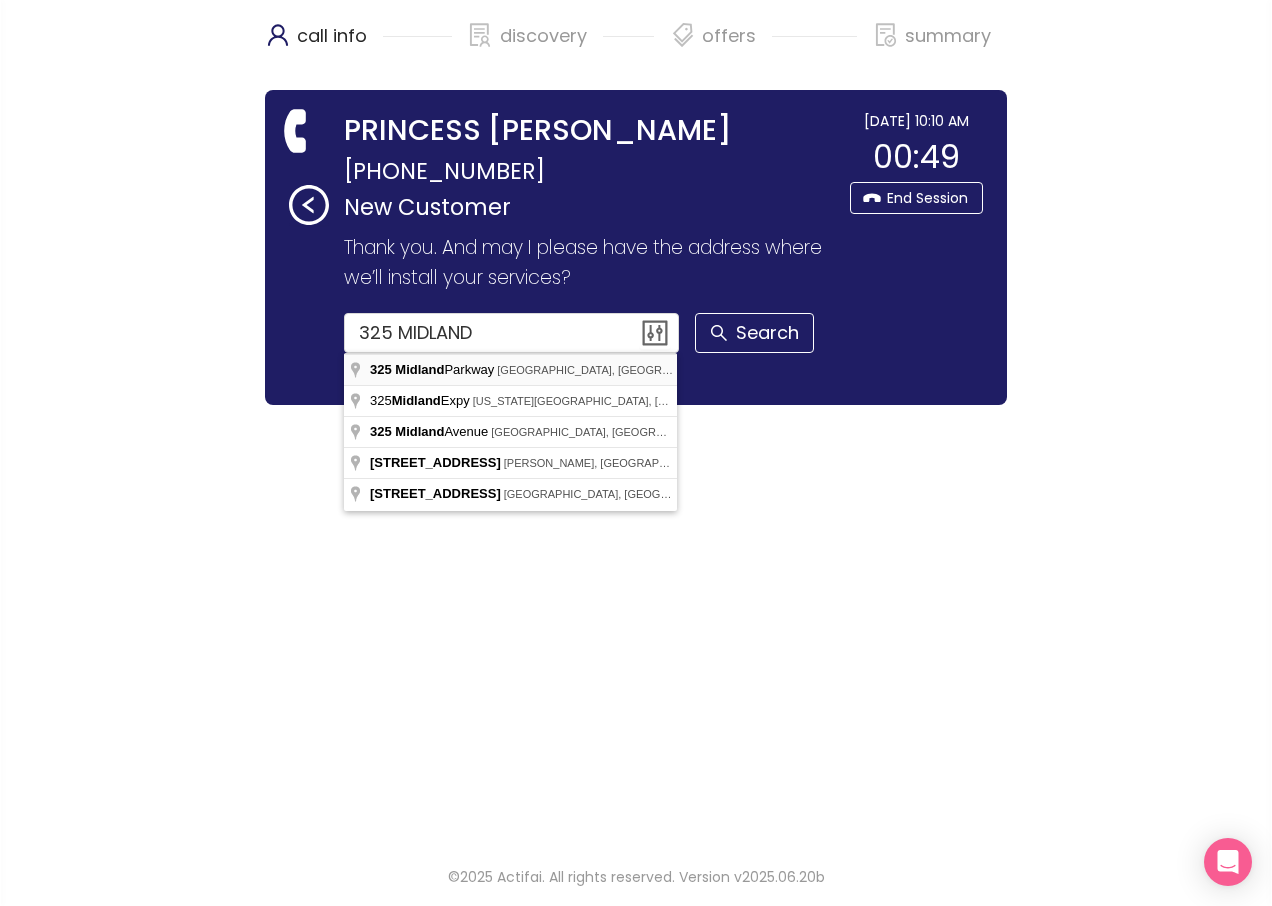 type on "[STREET_ADDRESS]" 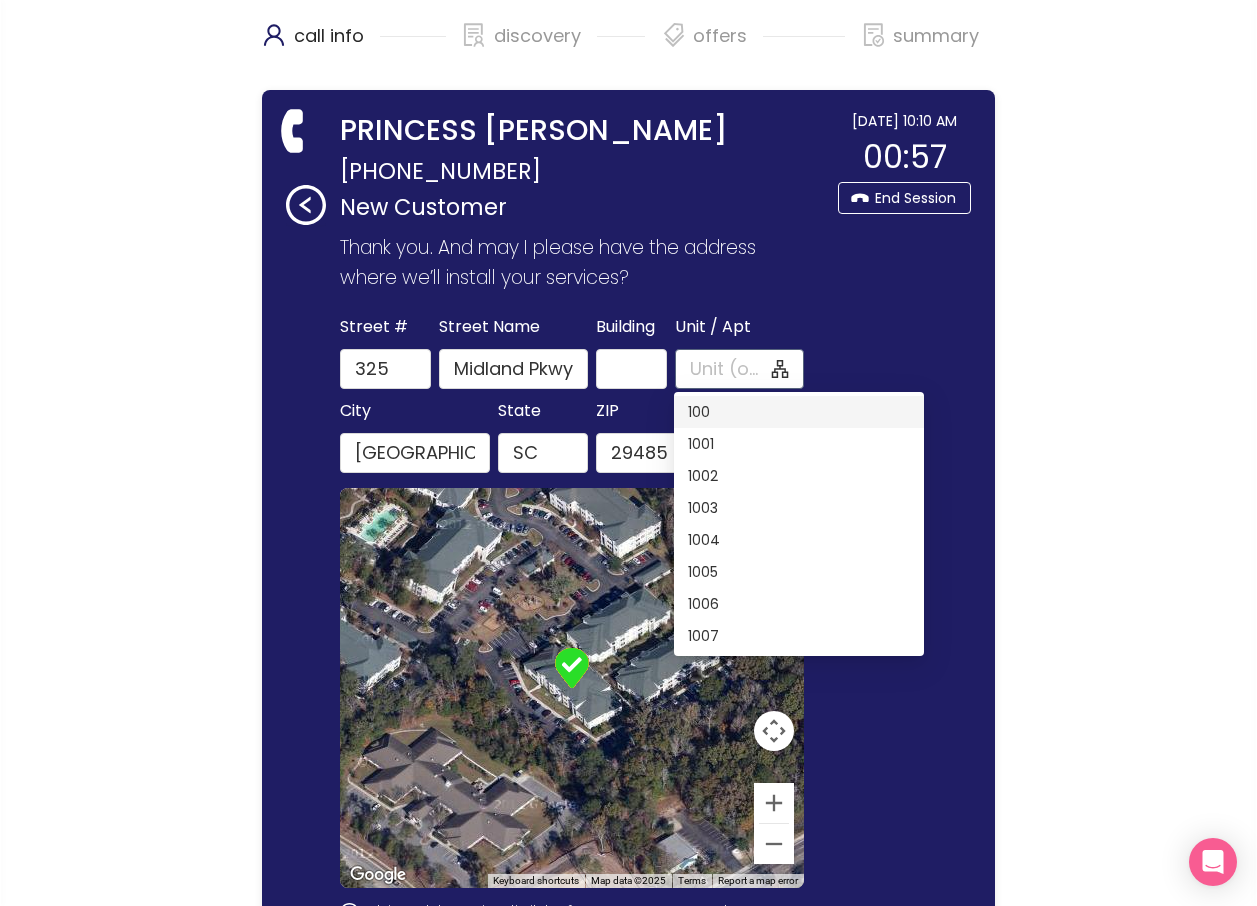 click on "Unit / Apt" at bounding box center (729, 369) 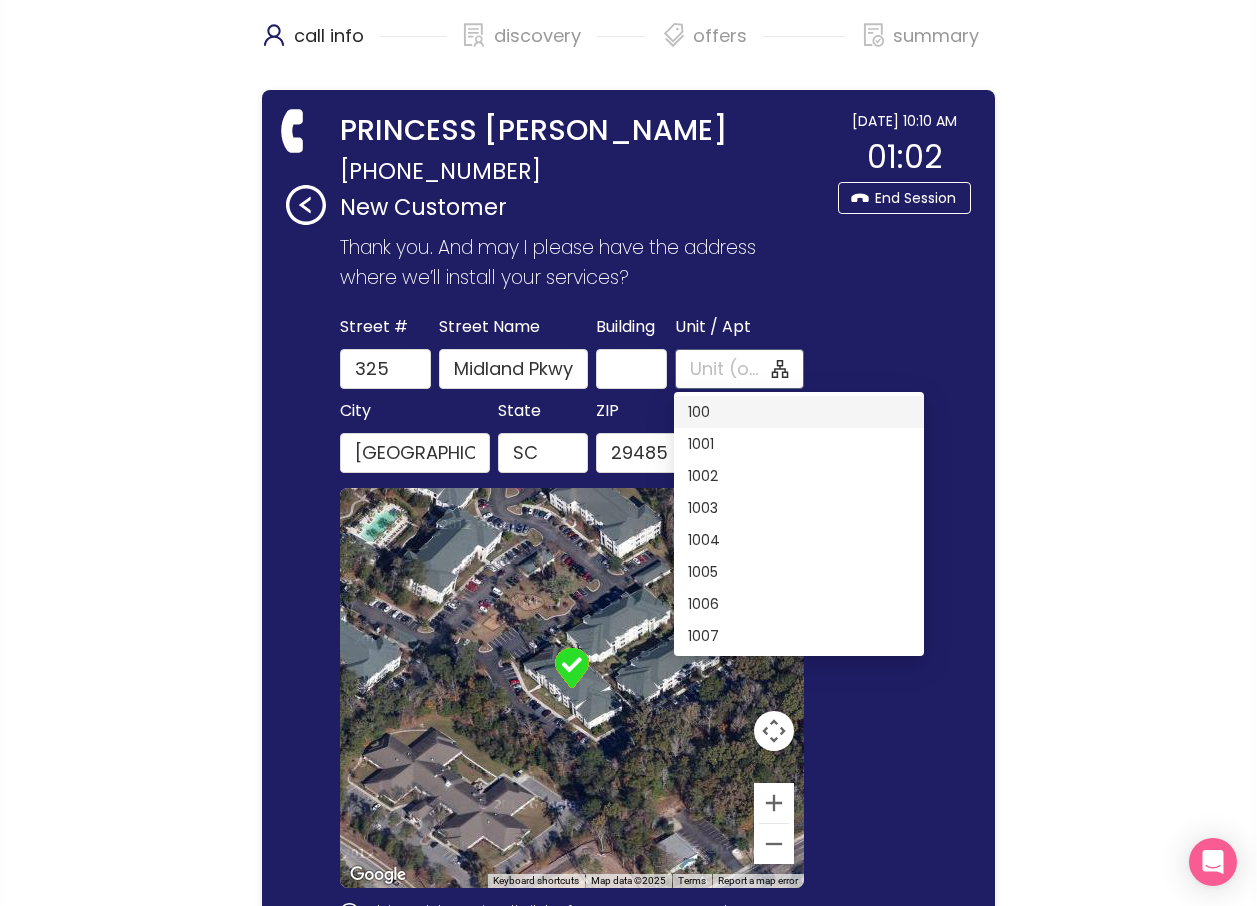 click on "Unit / Apt" at bounding box center (729, 369) 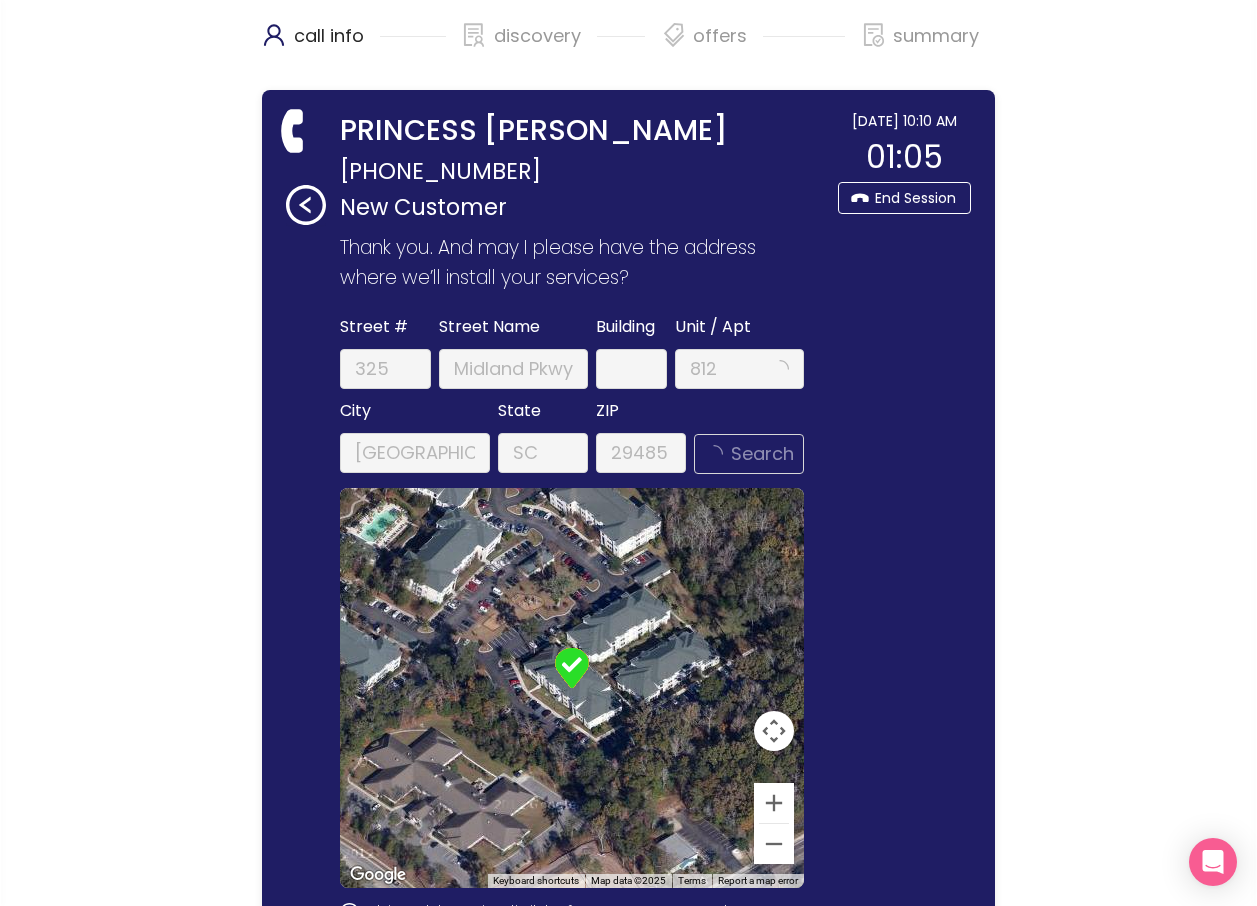 click on "Search" 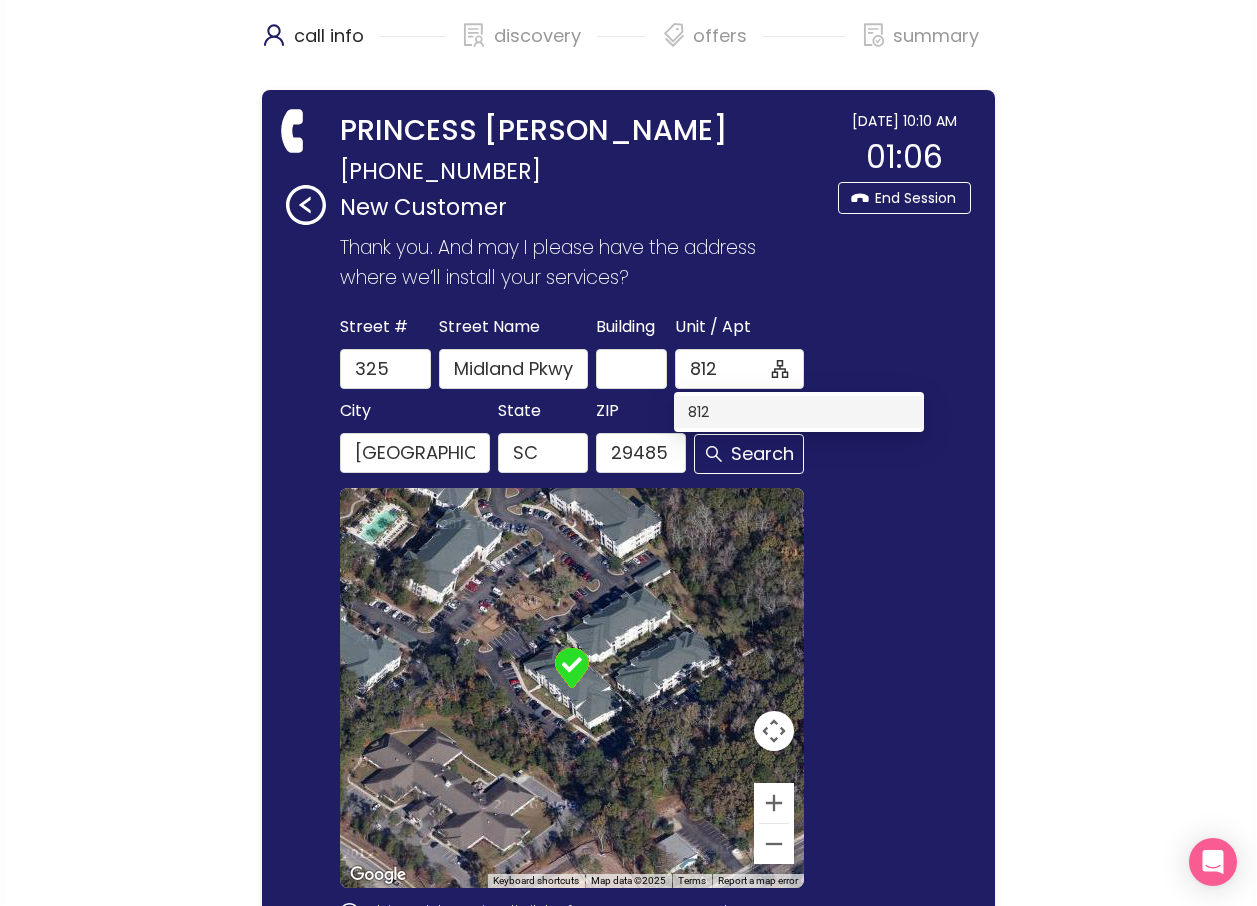 click on "812" at bounding box center (799, 412) 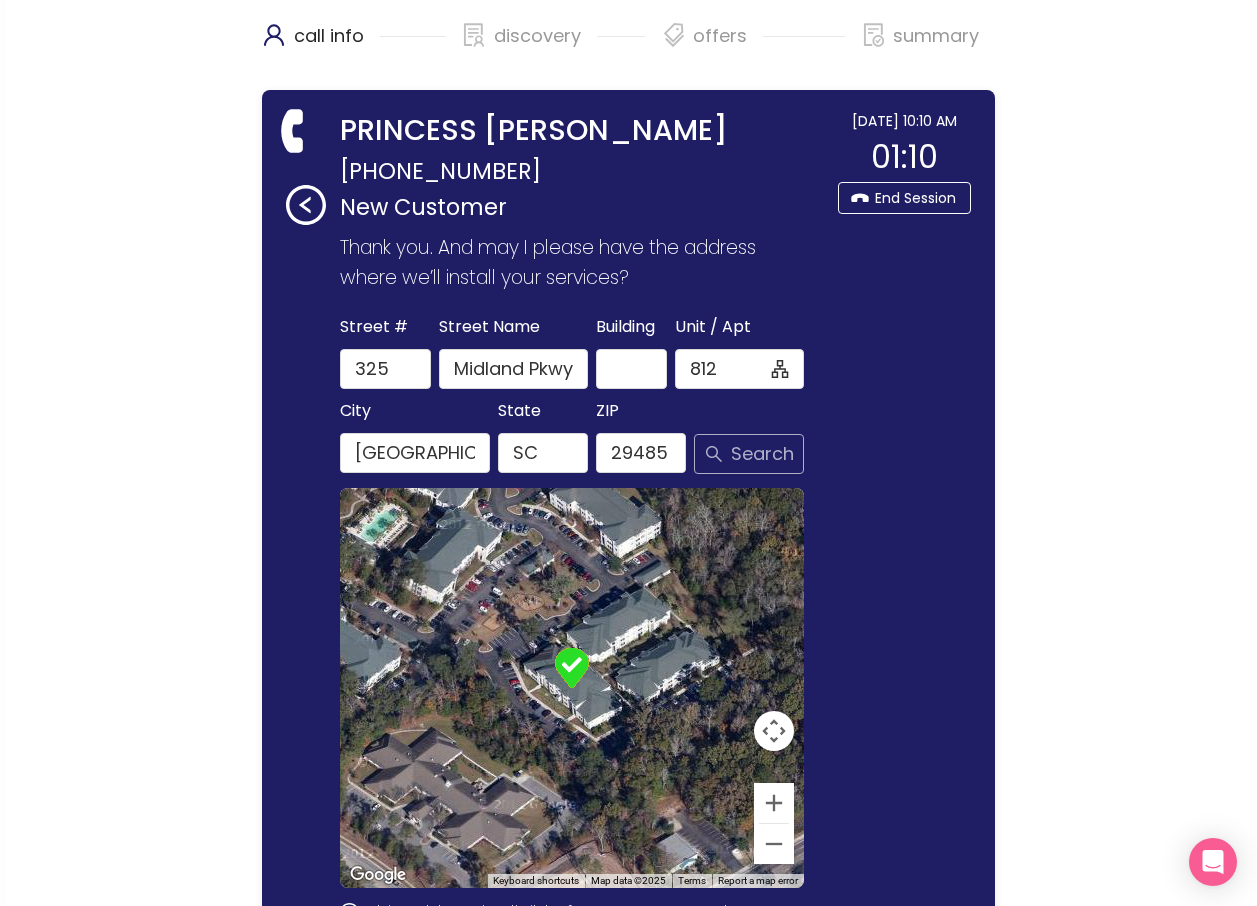 click on "Search" 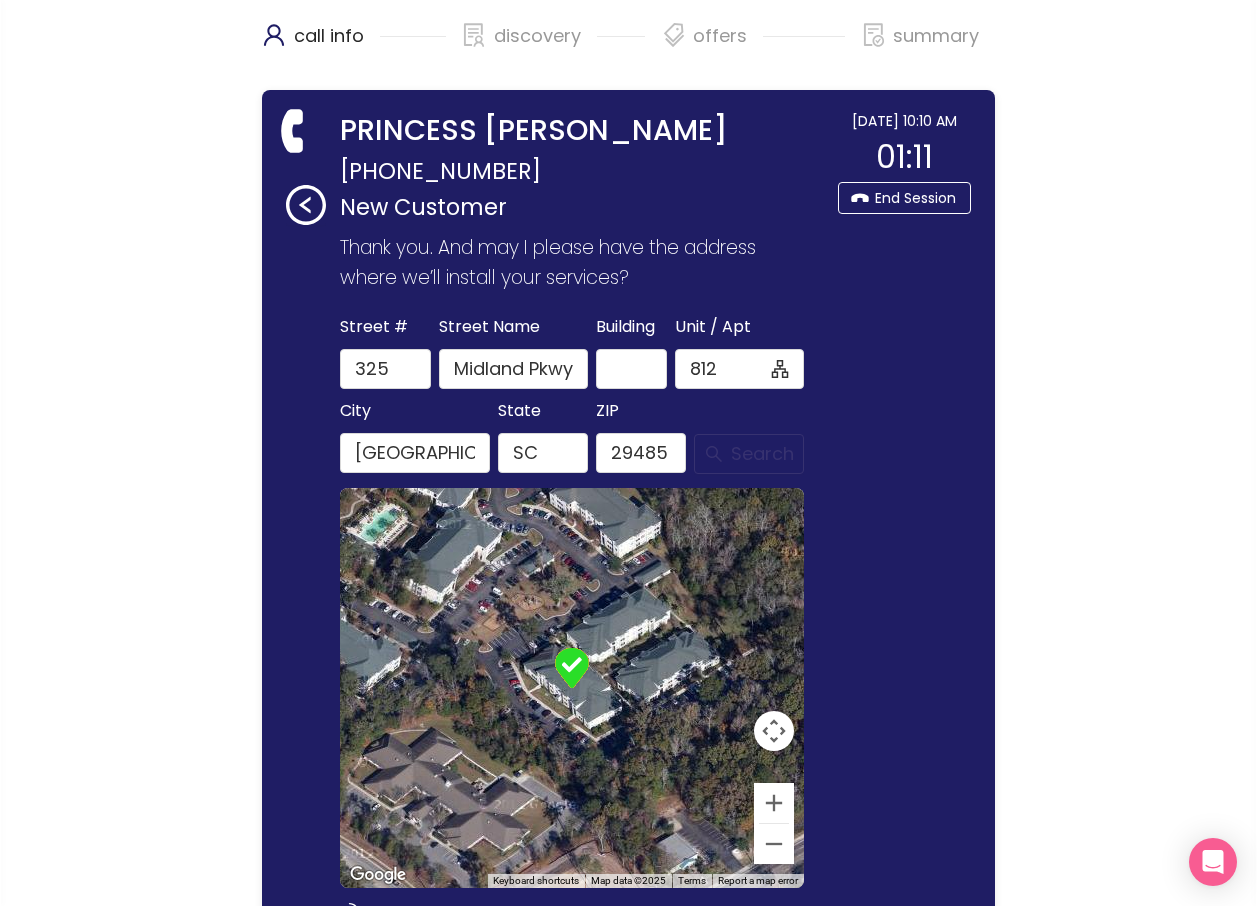 type on "812" 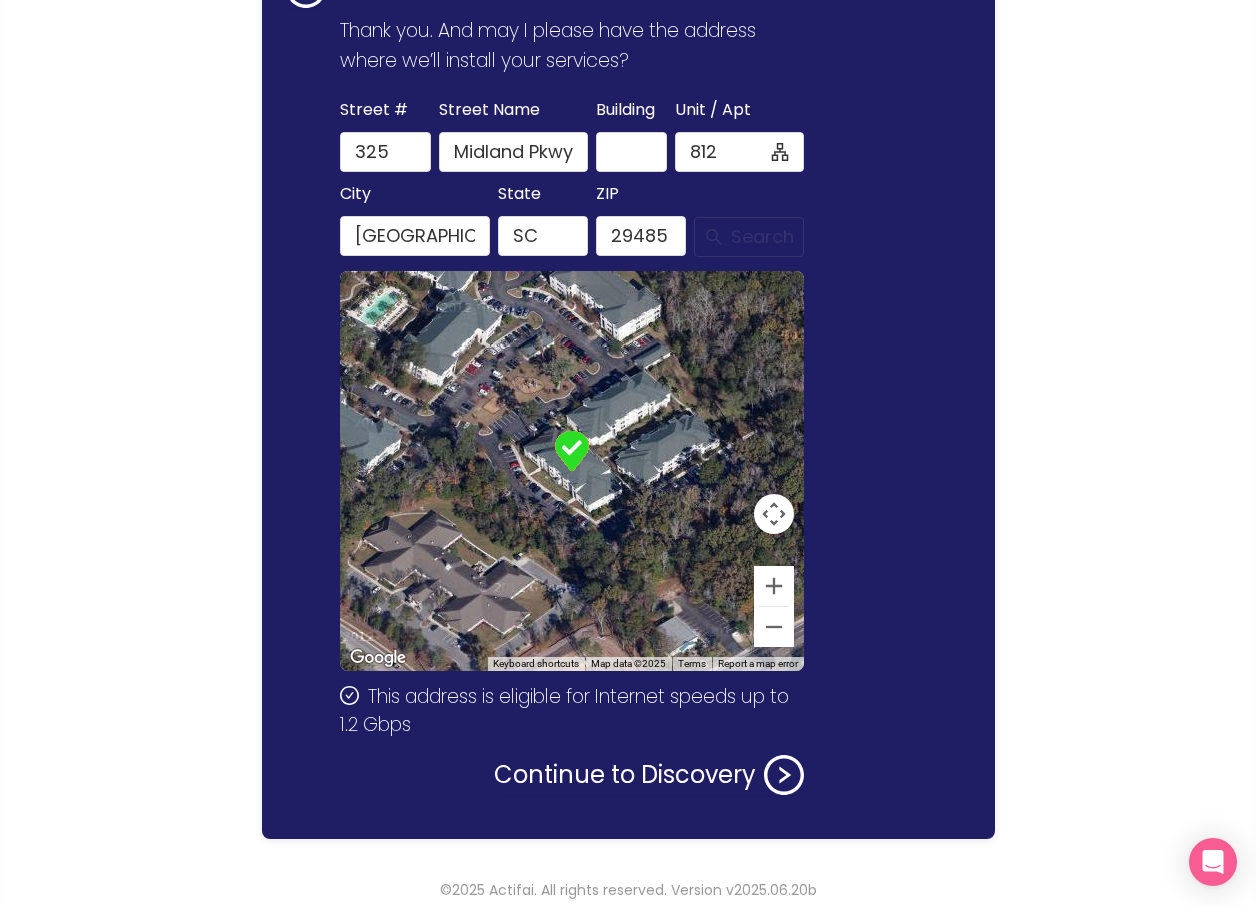scroll, scrollTop: 230, scrollLeft: 0, axis: vertical 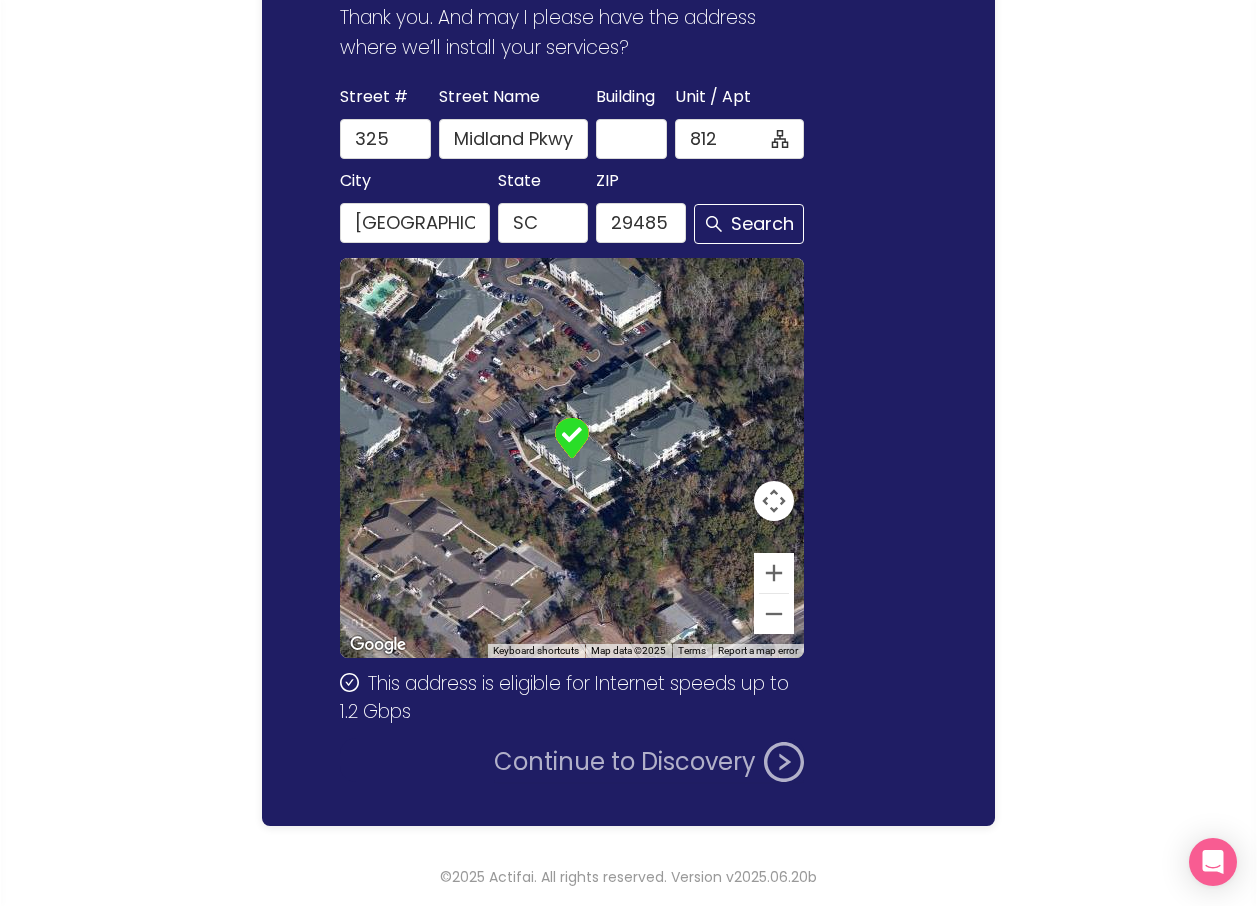 click on "Continue to Discovery" 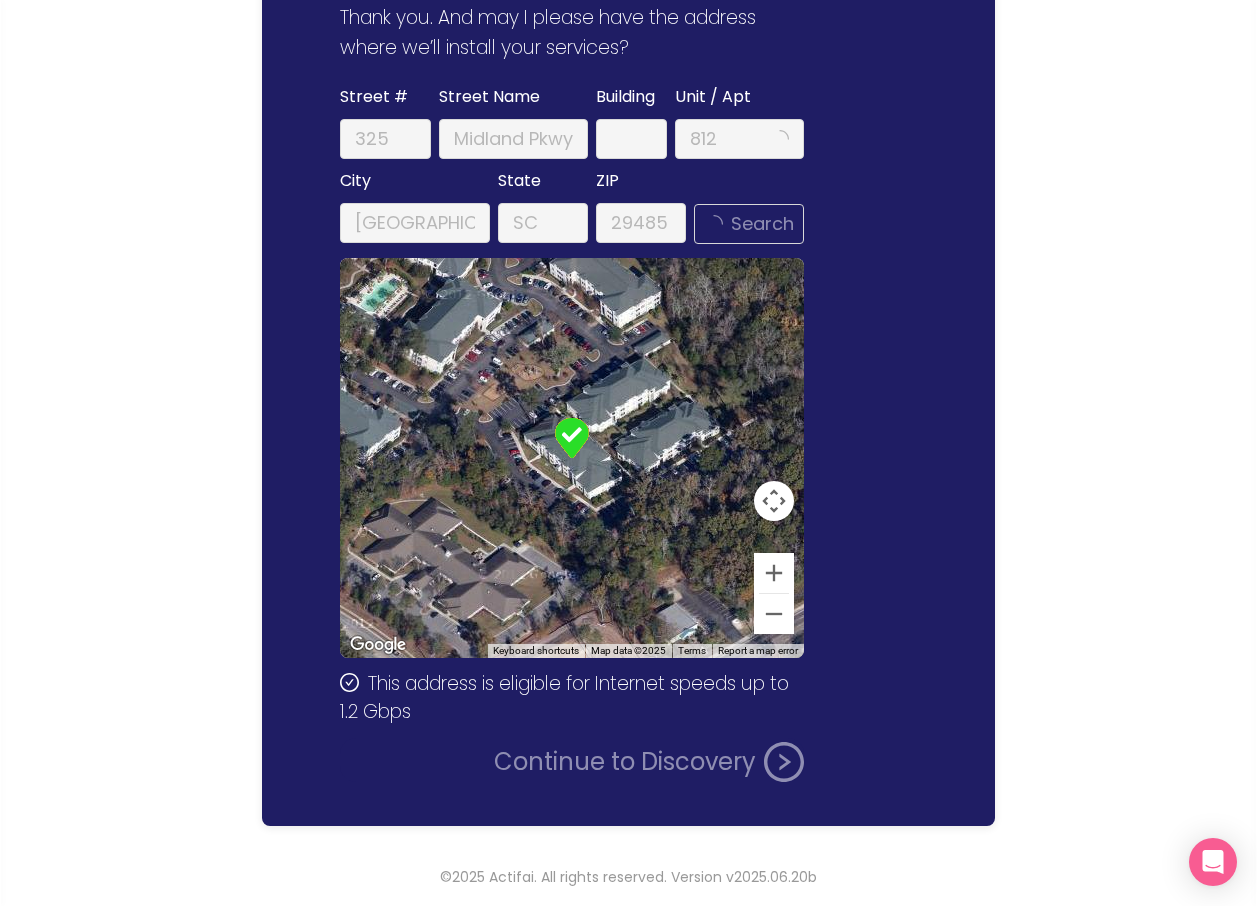 scroll, scrollTop: 0, scrollLeft: 0, axis: both 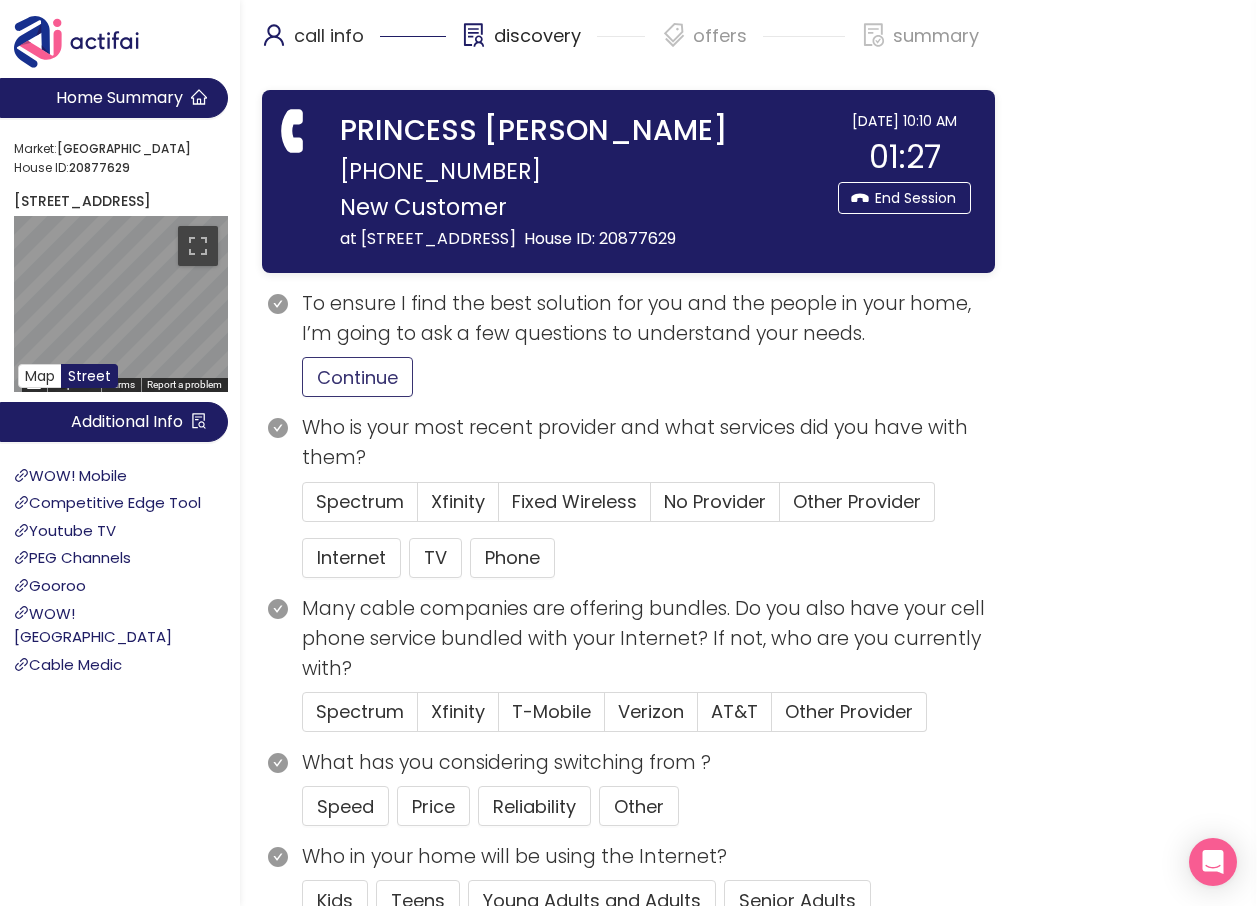 click on "Continue" at bounding box center [357, 377] 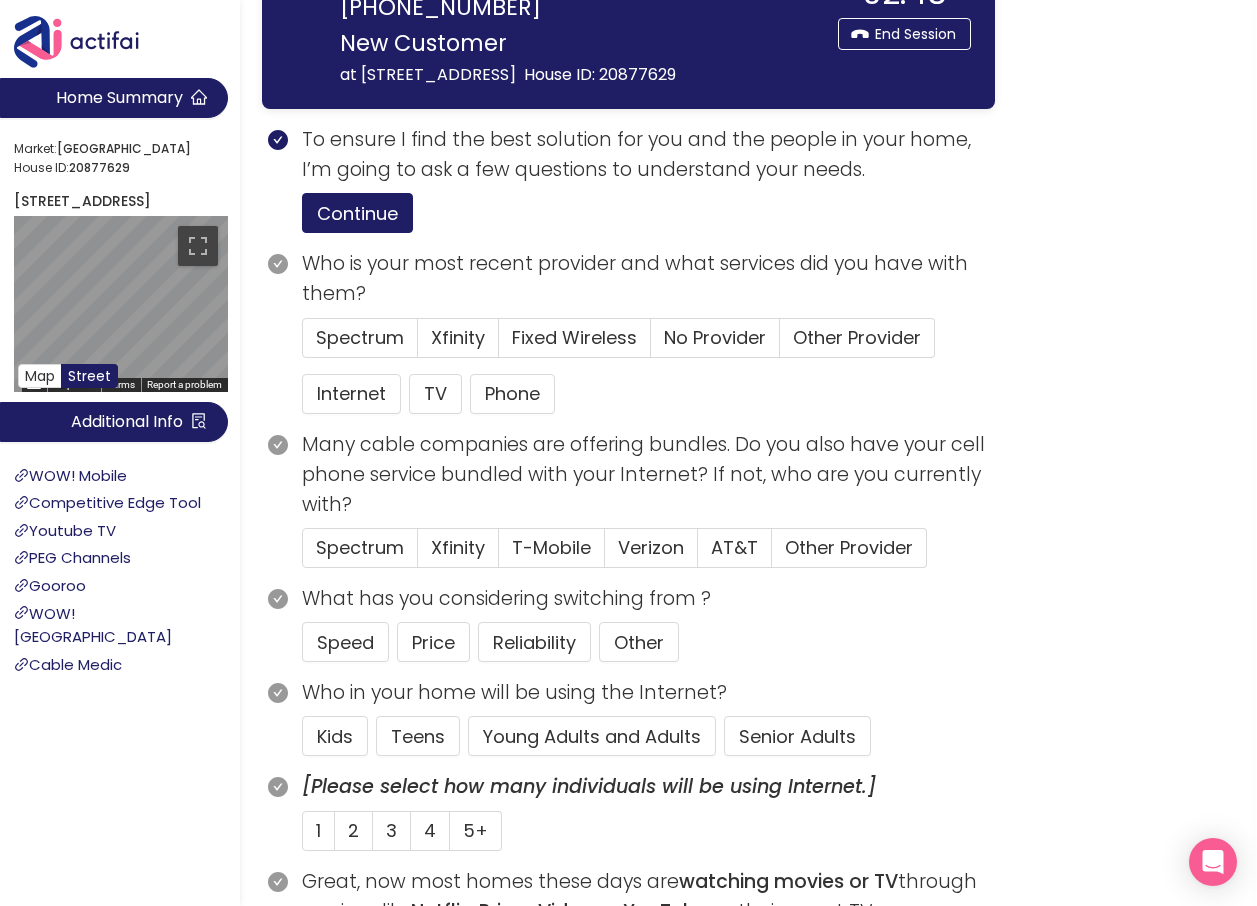scroll, scrollTop: 200, scrollLeft: 0, axis: vertical 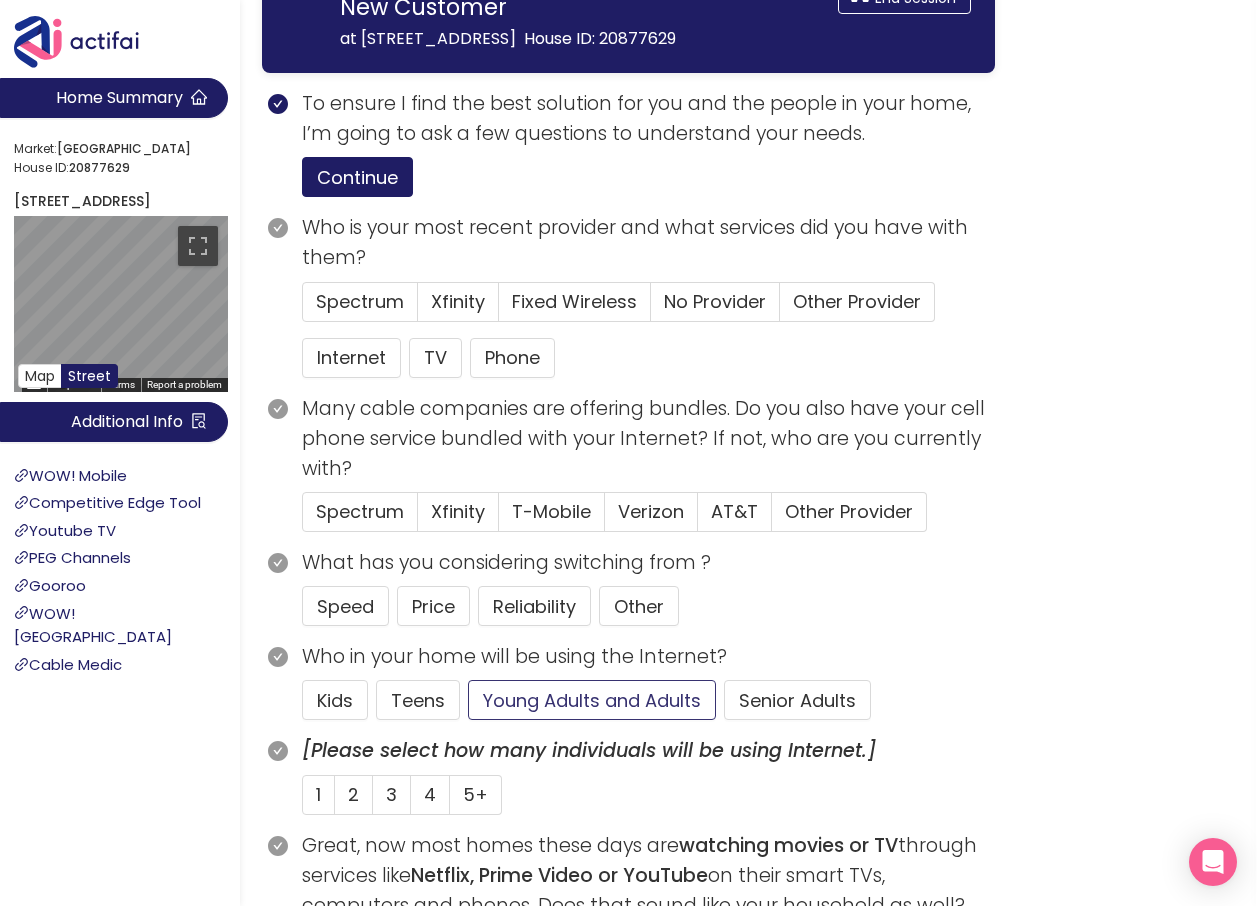 drag, startPoint x: 608, startPoint y: 727, endPoint x: 621, endPoint y: 685, distance: 43.965897 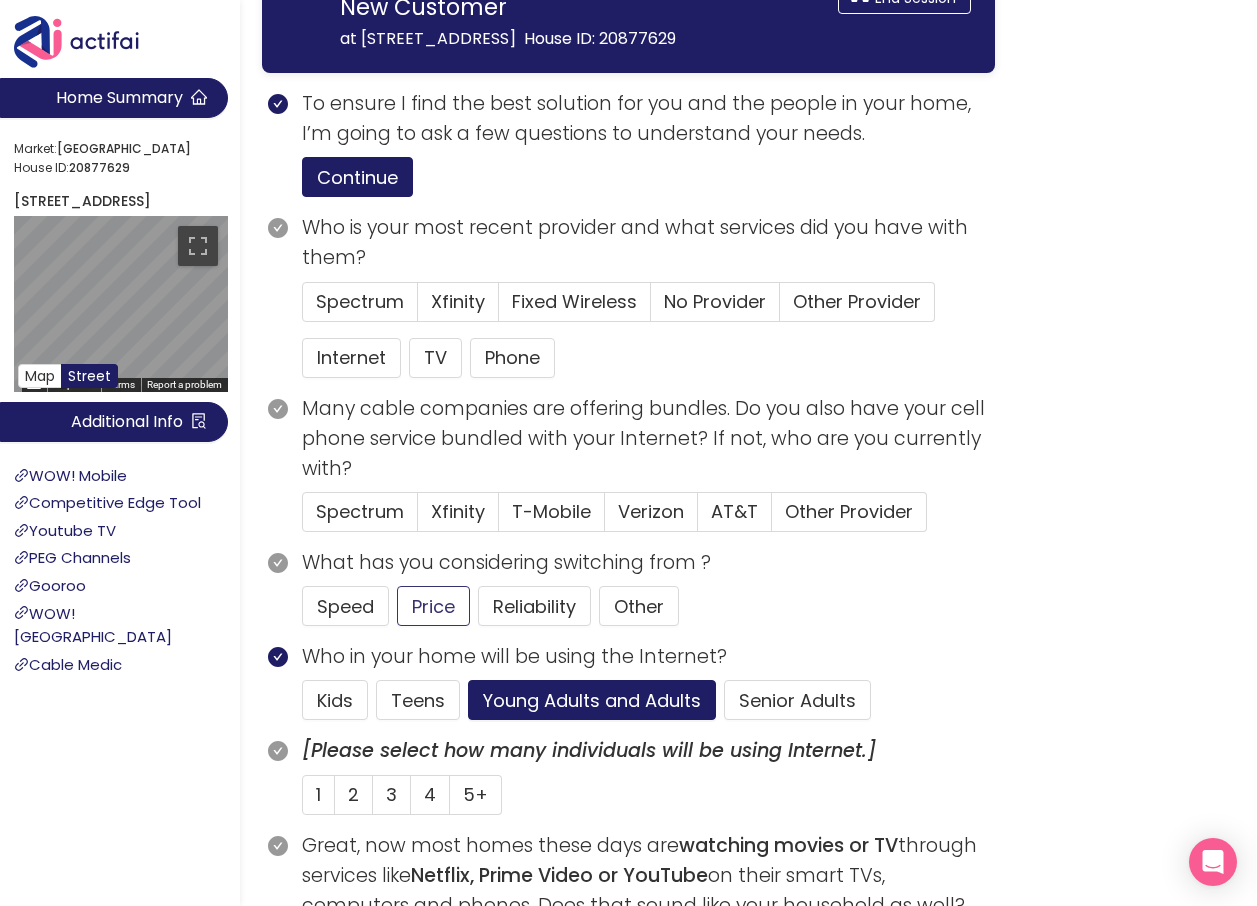 click on "Price" 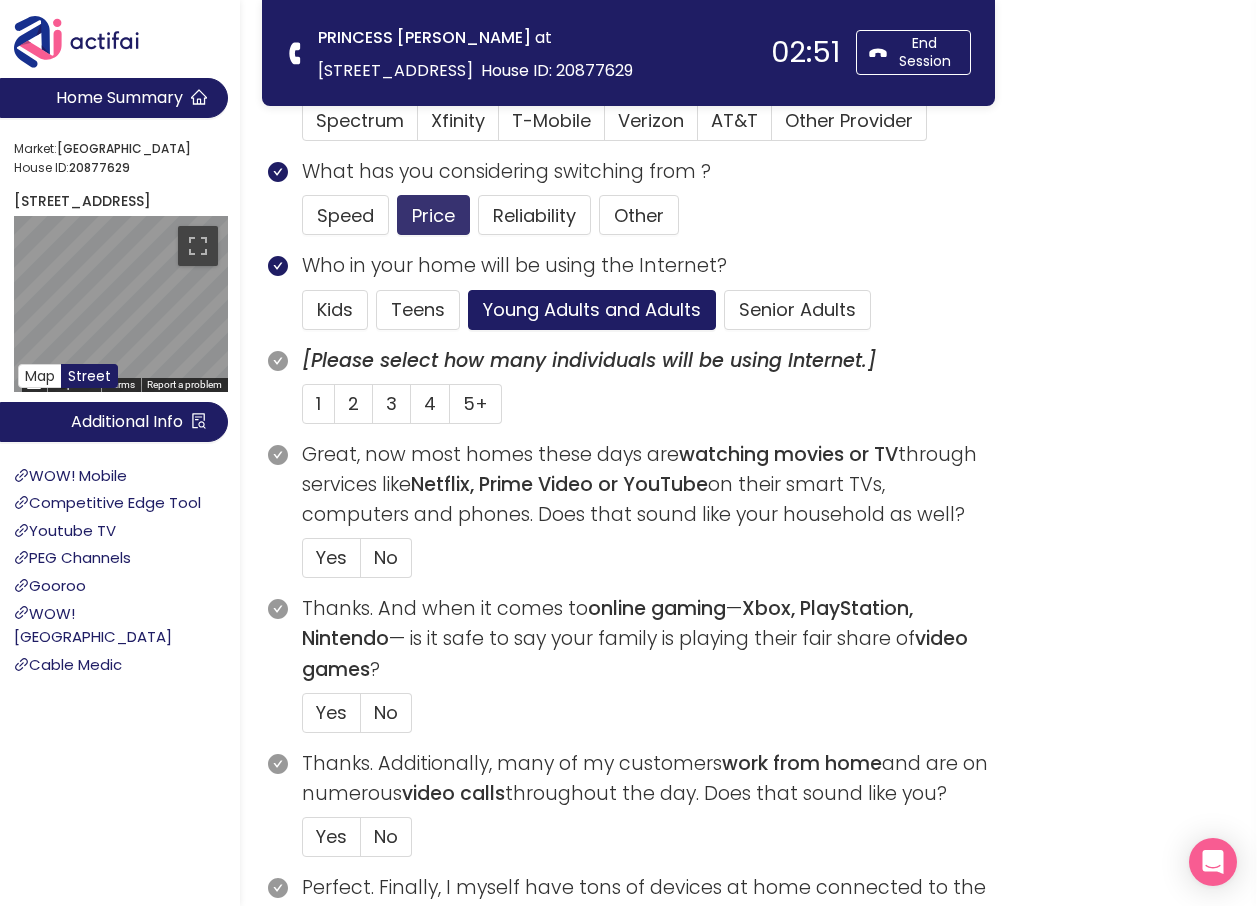 scroll, scrollTop: 400, scrollLeft: 0, axis: vertical 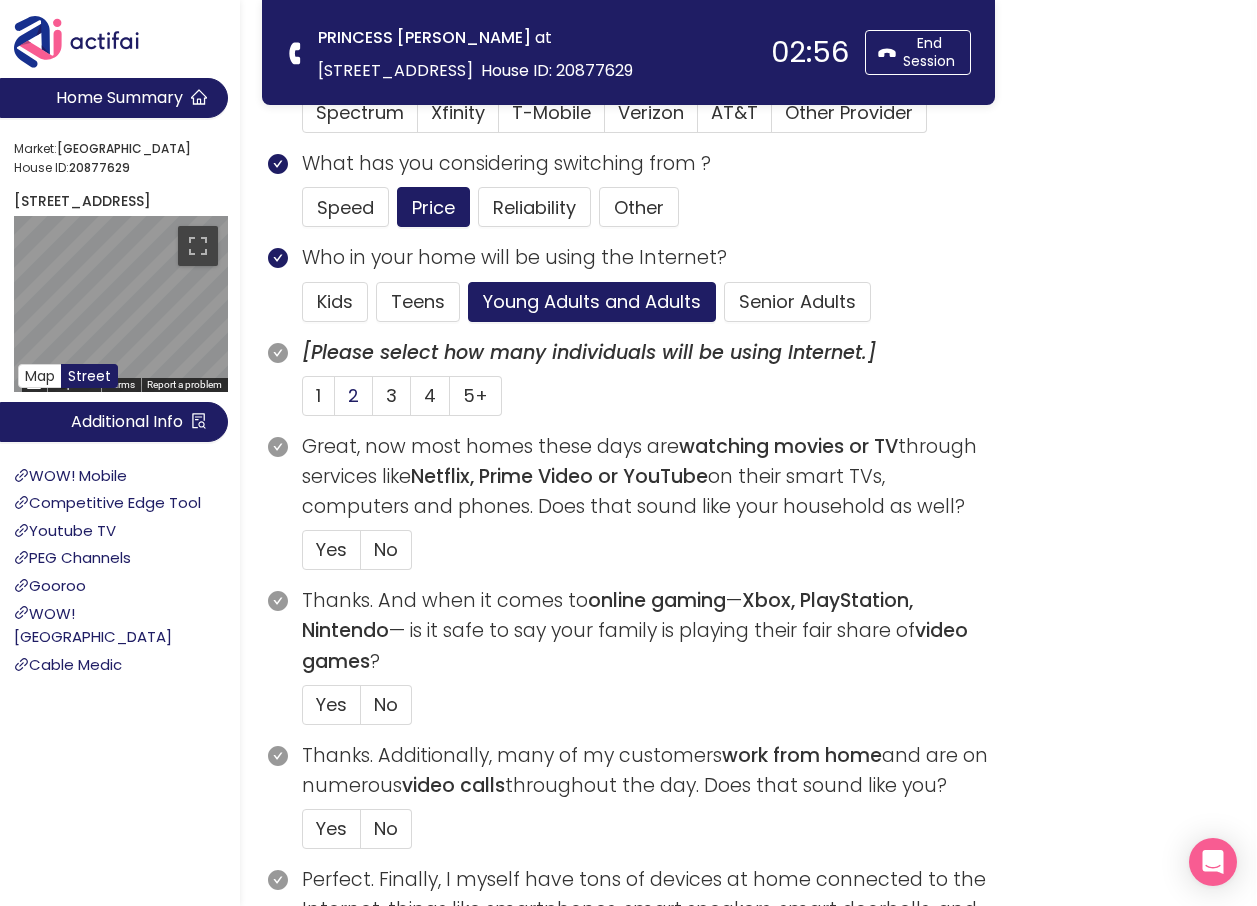 click on "2" at bounding box center (353, 395) 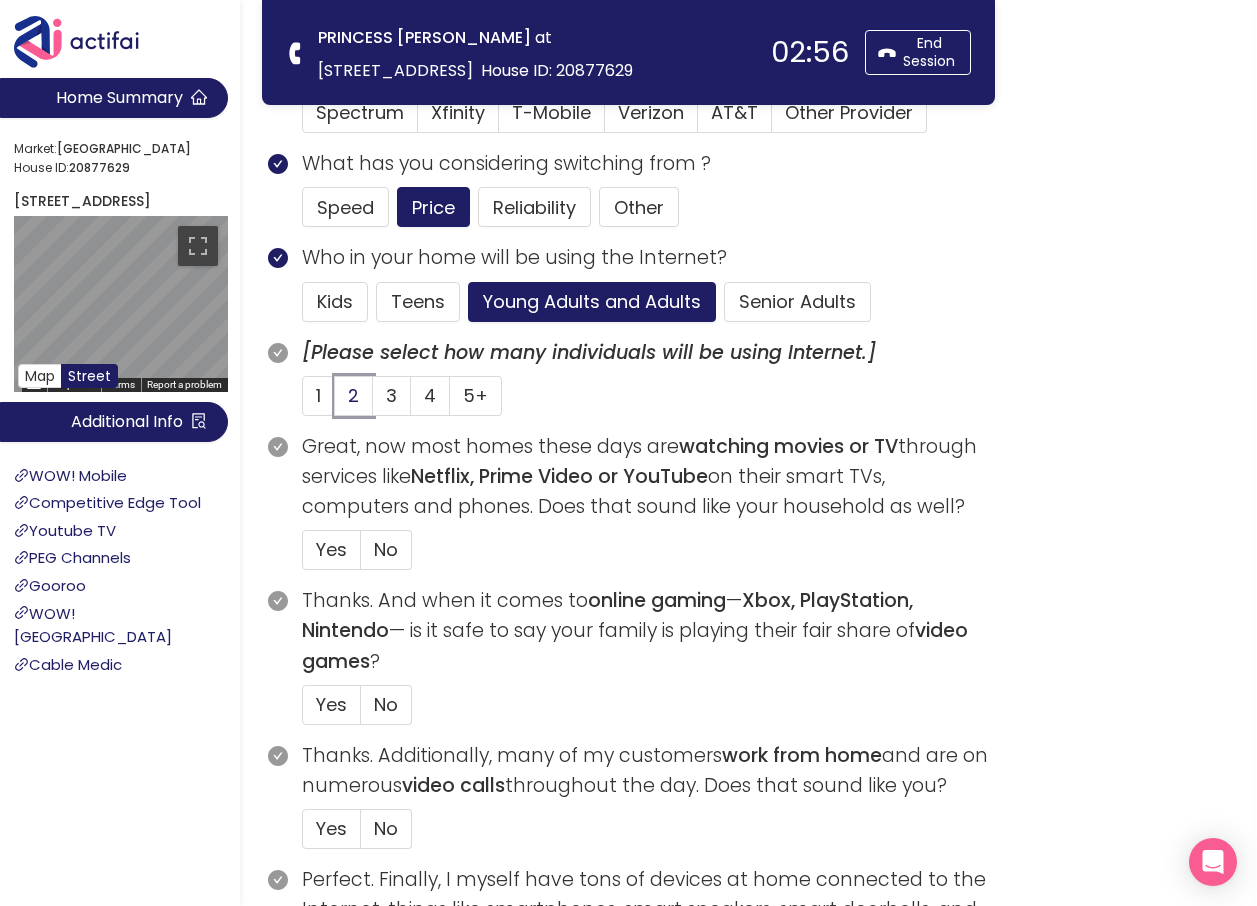click on "2" at bounding box center (335, 402) 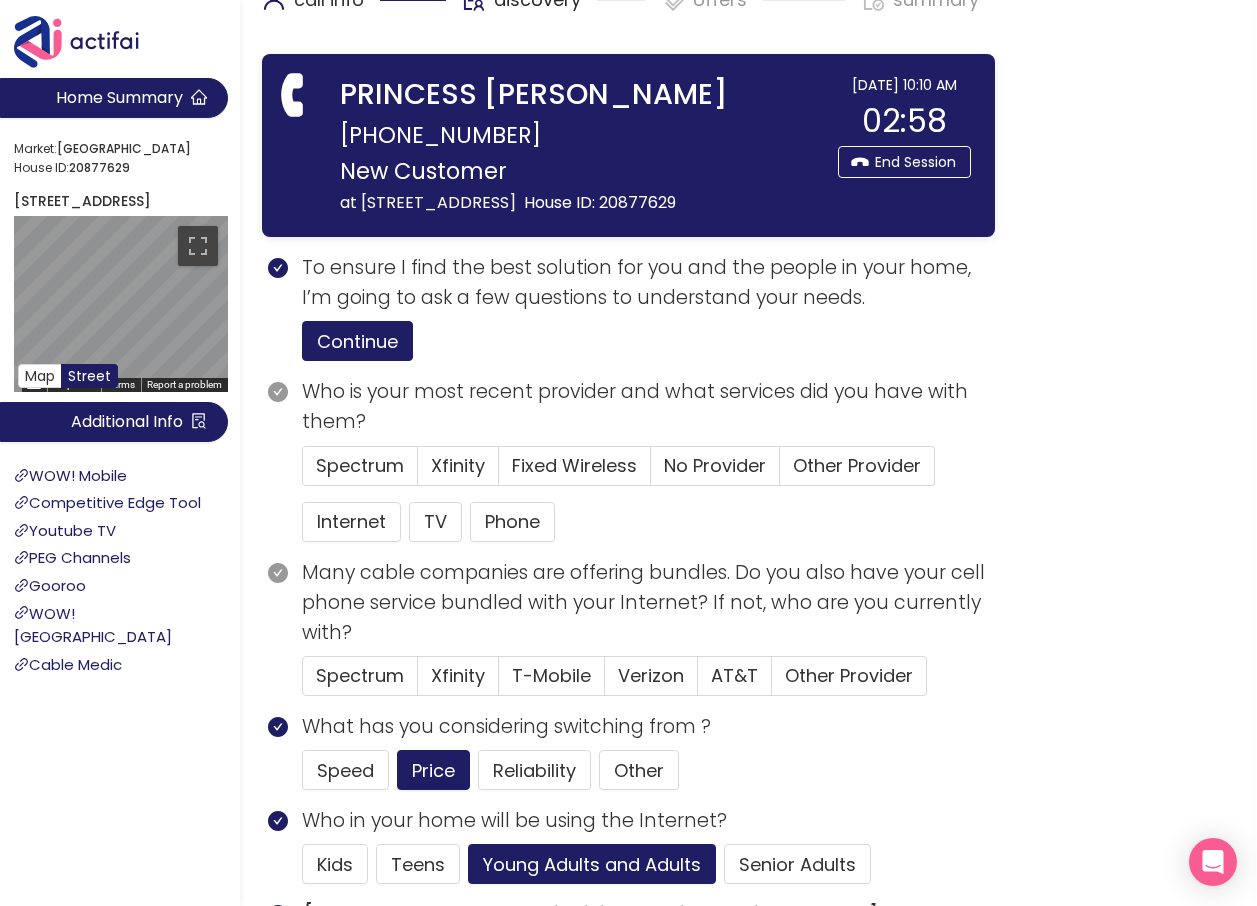 scroll, scrollTop: 0, scrollLeft: 0, axis: both 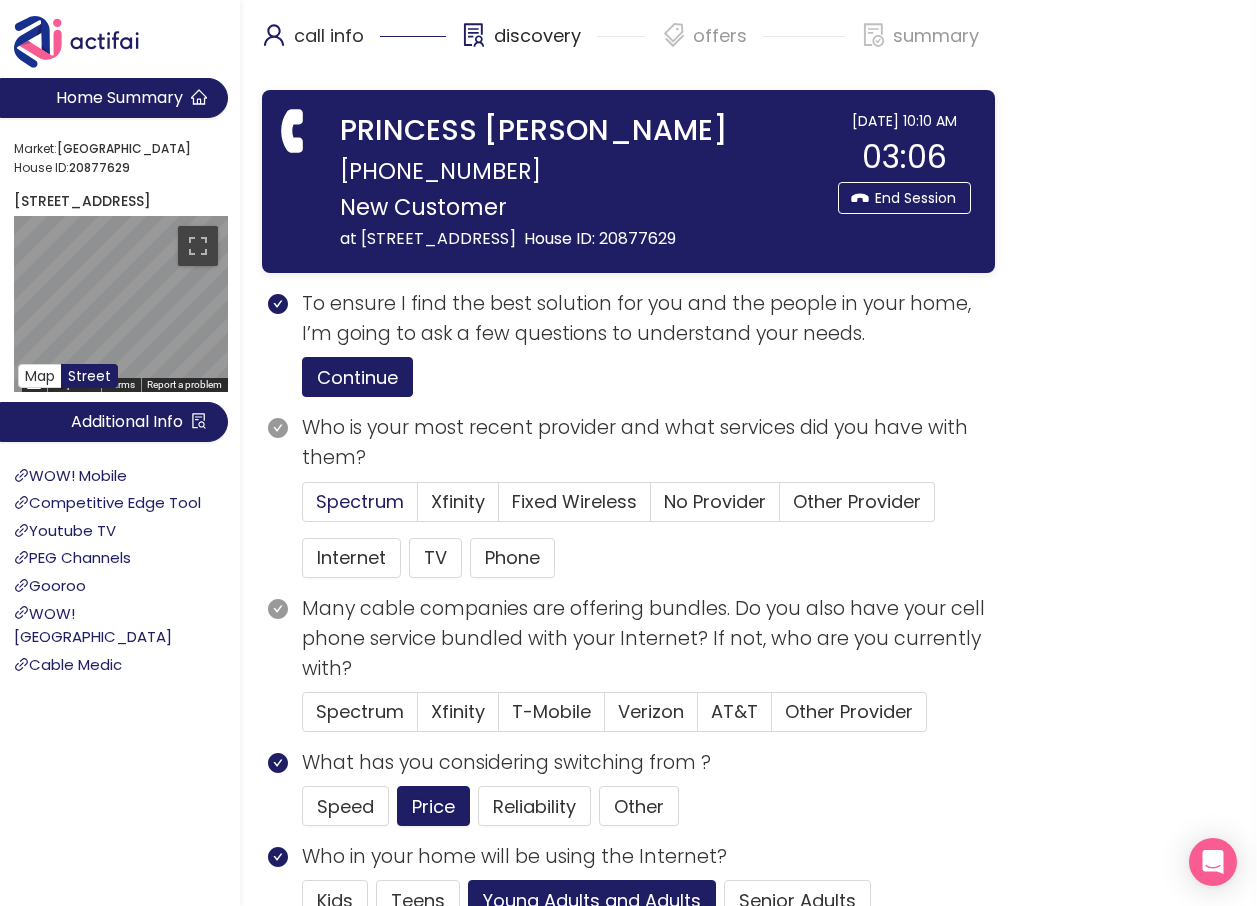 click on "Spectrum" at bounding box center (360, 501) 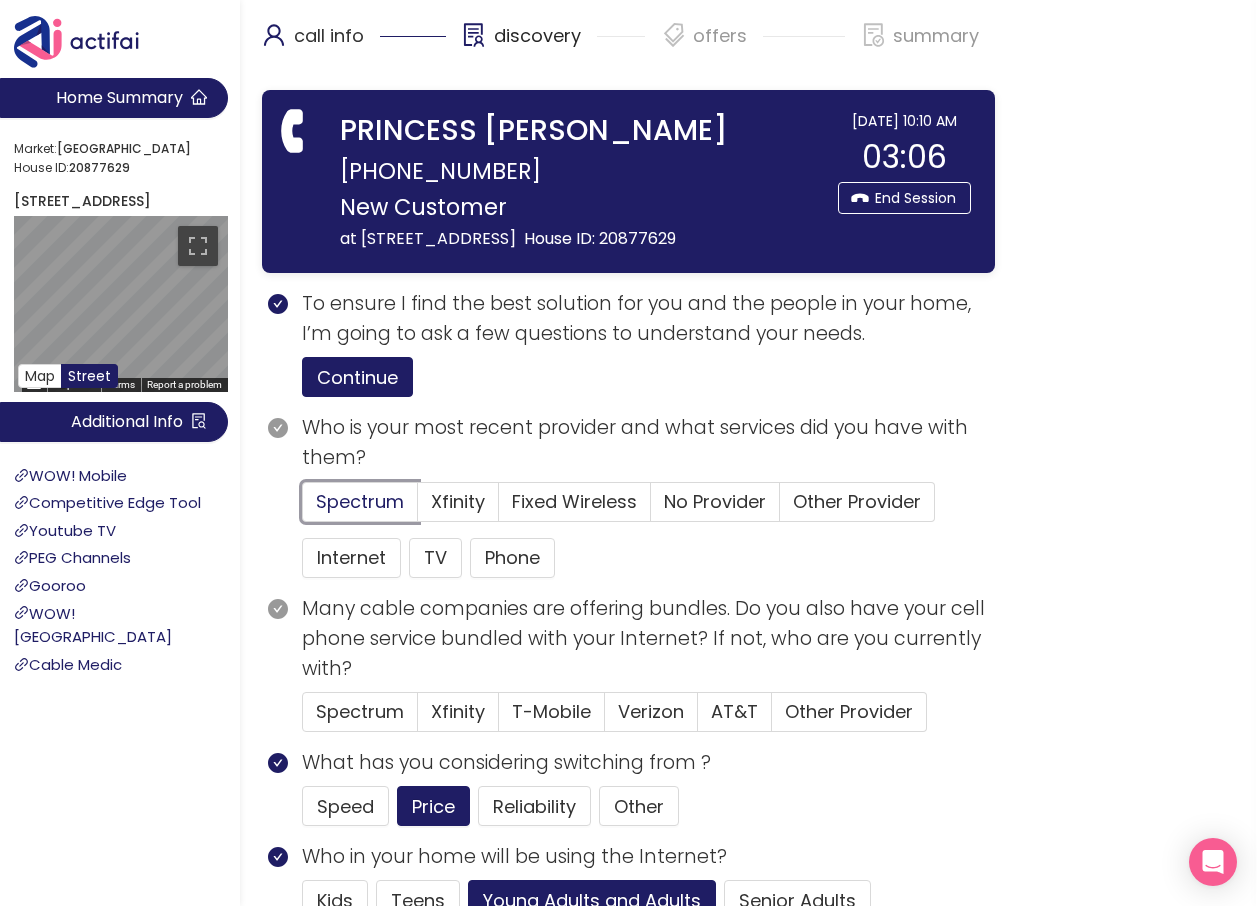 click on "Spectrum" at bounding box center [303, 508] 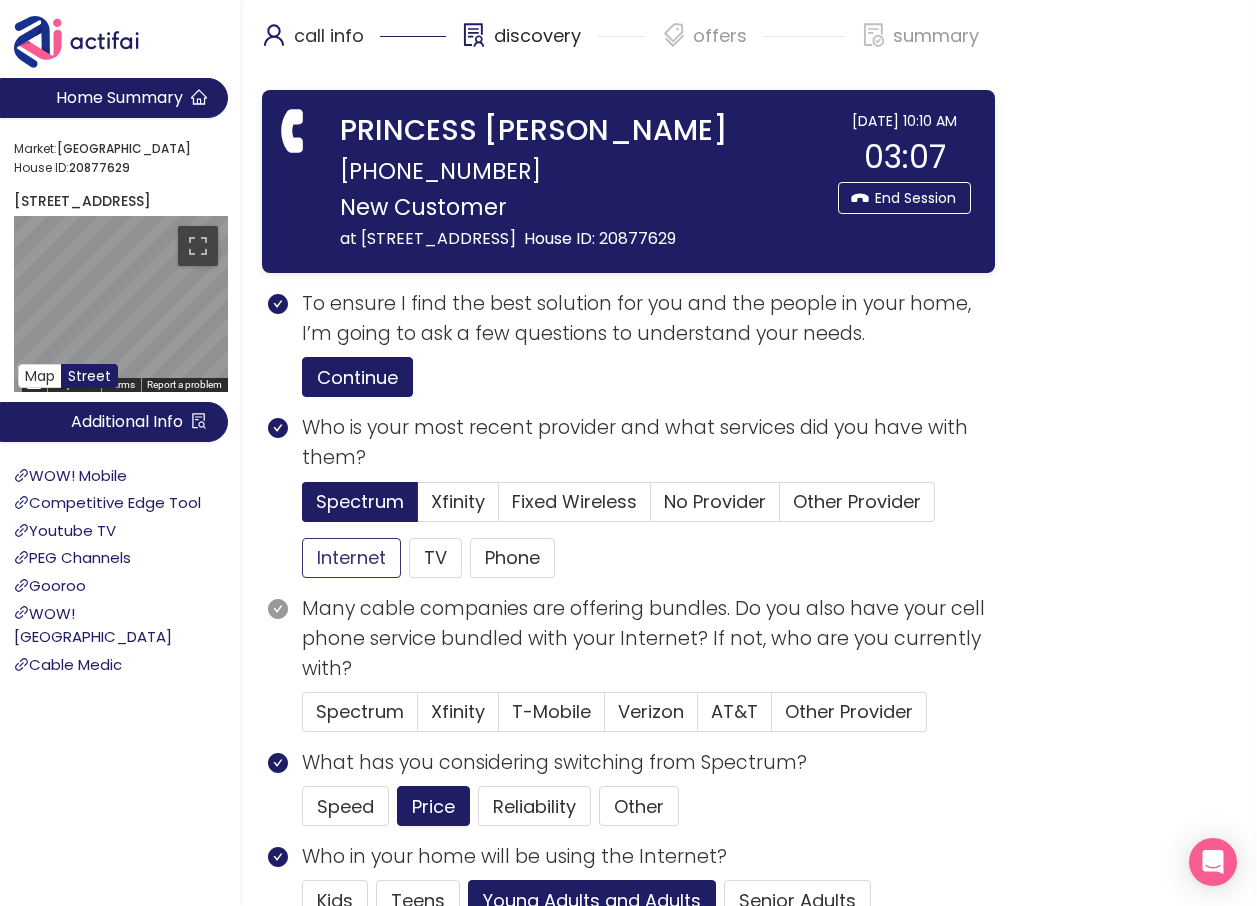 click on "Internet" 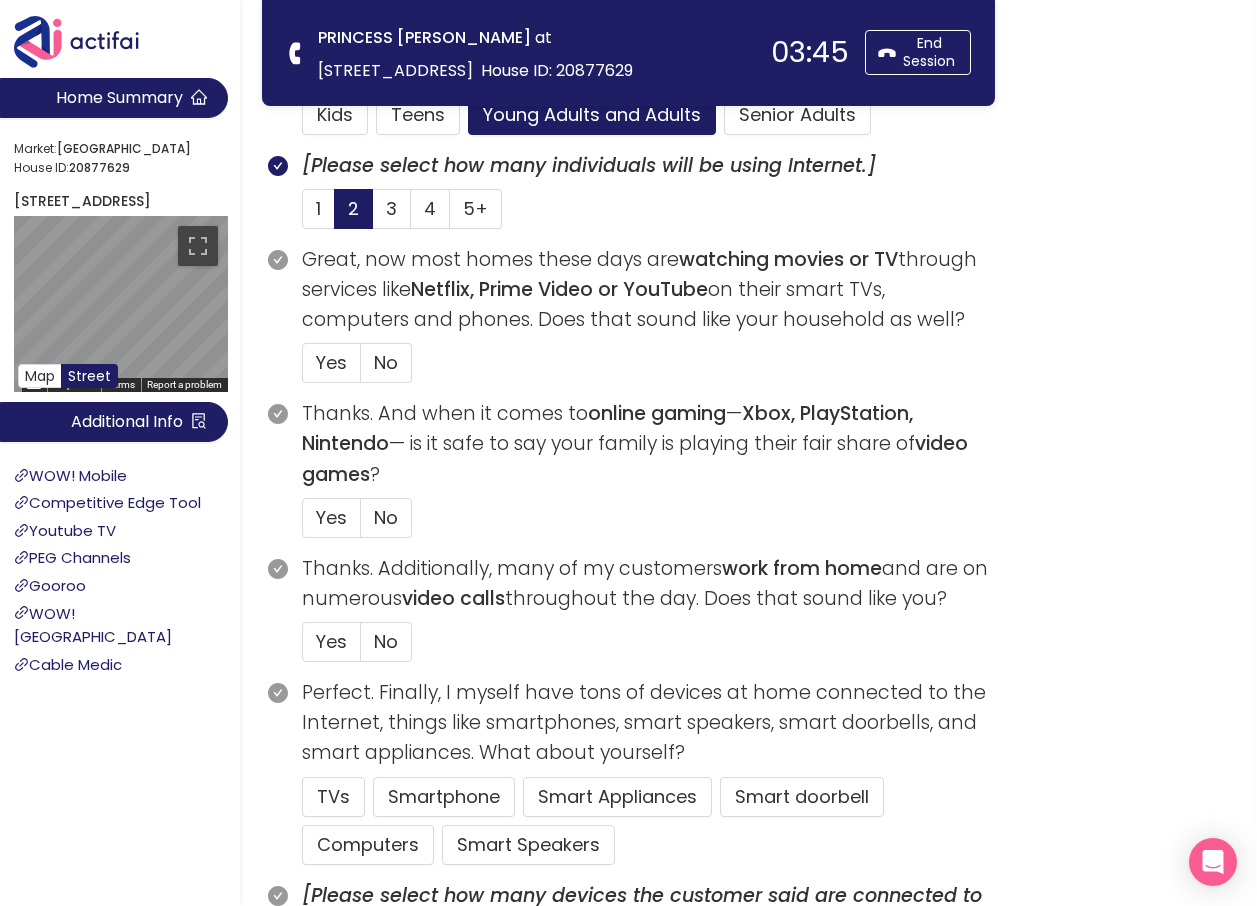 scroll, scrollTop: 600, scrollLeft: 0, axis: vertical 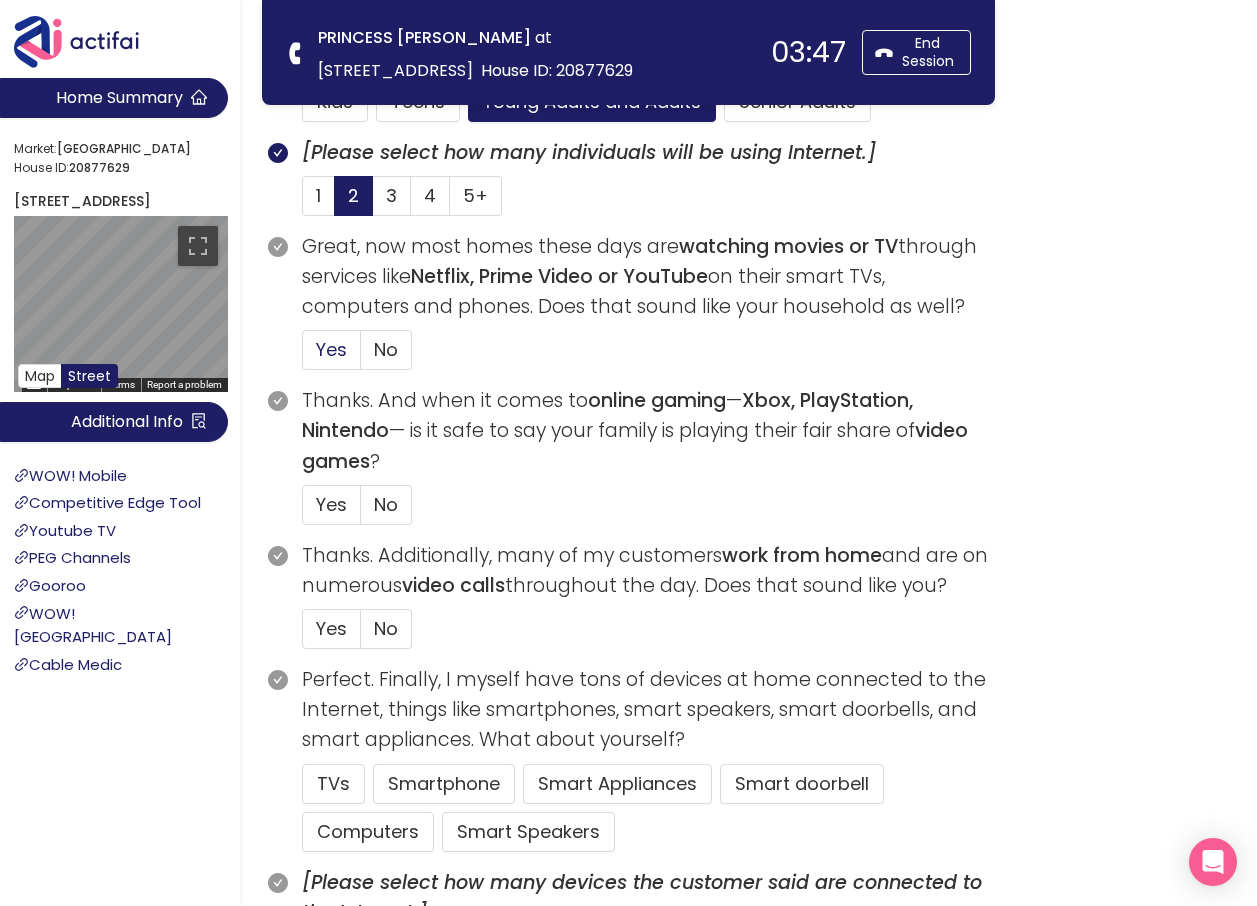 click on "Yes" at bounding box center [331, 349] 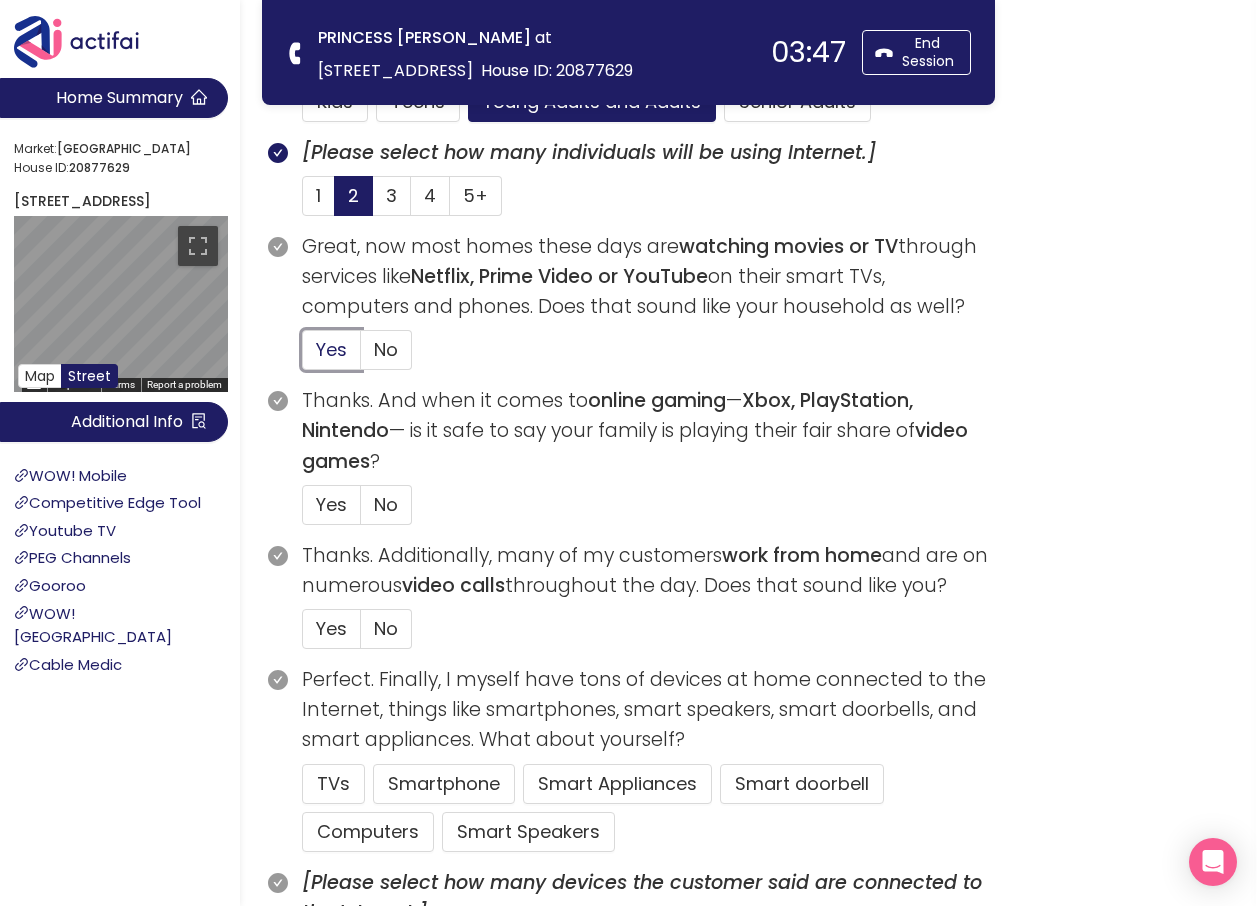 click on "Yes" at bounding box center [303, 356] 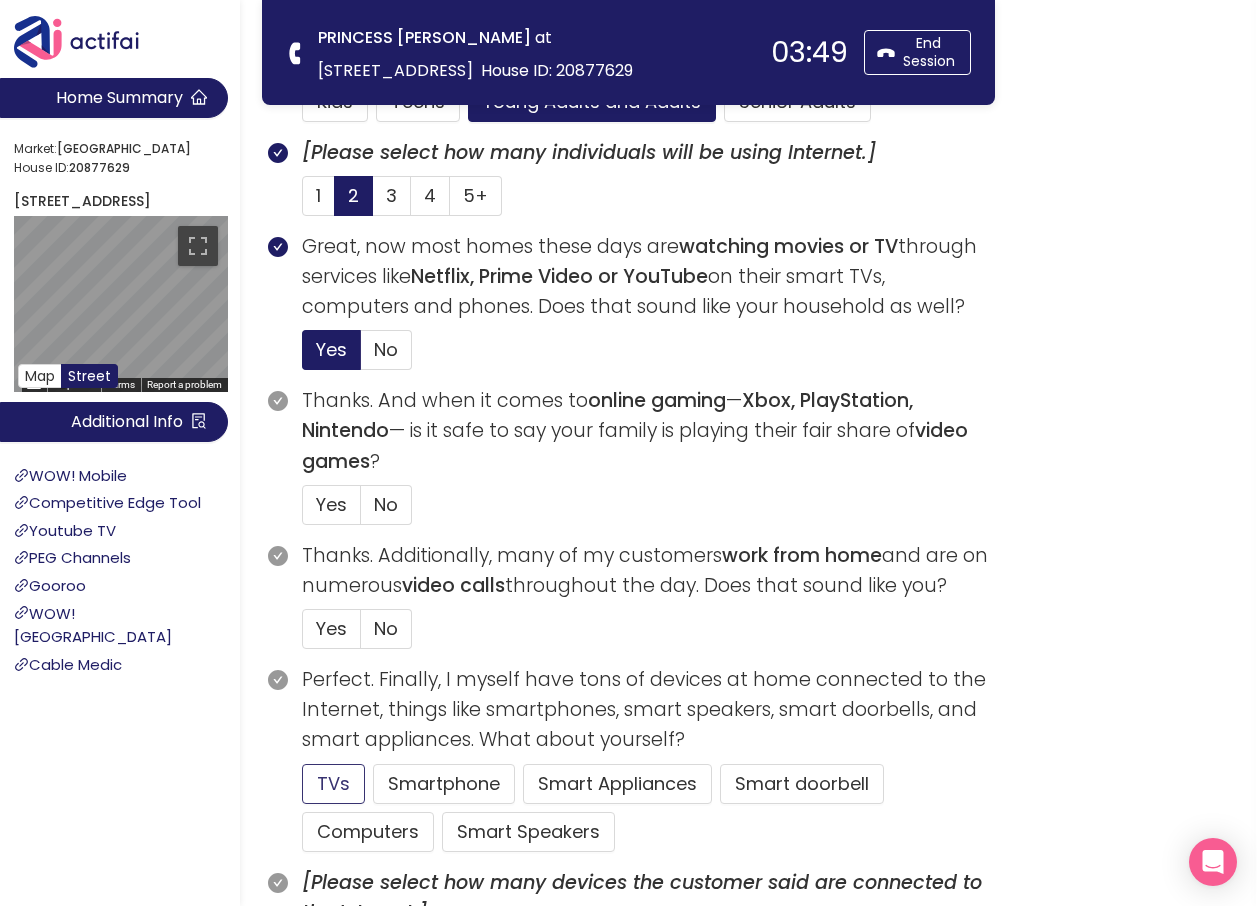 click on "TVs" 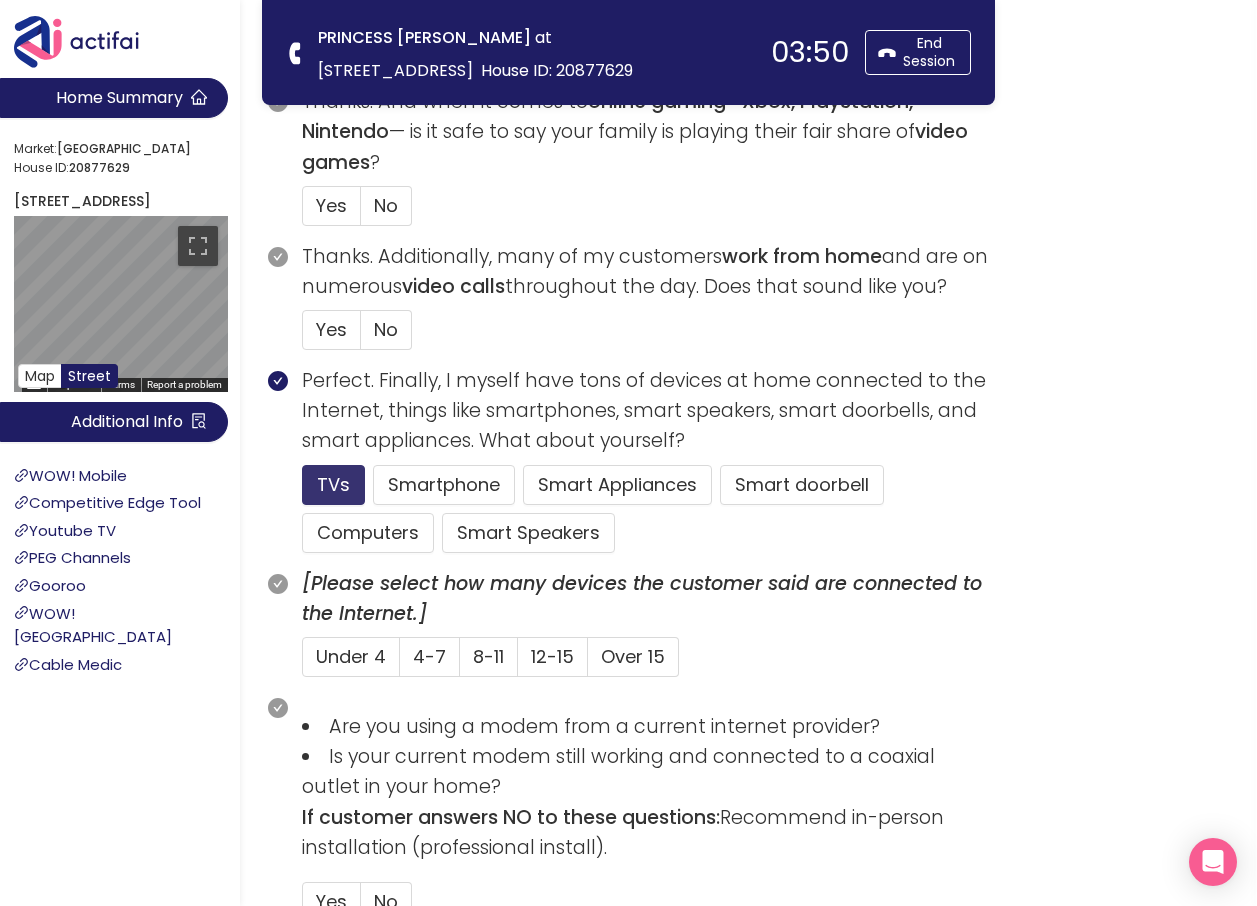 scroll, scrollTop: 900, scrollLeft: 0, axis: vertical 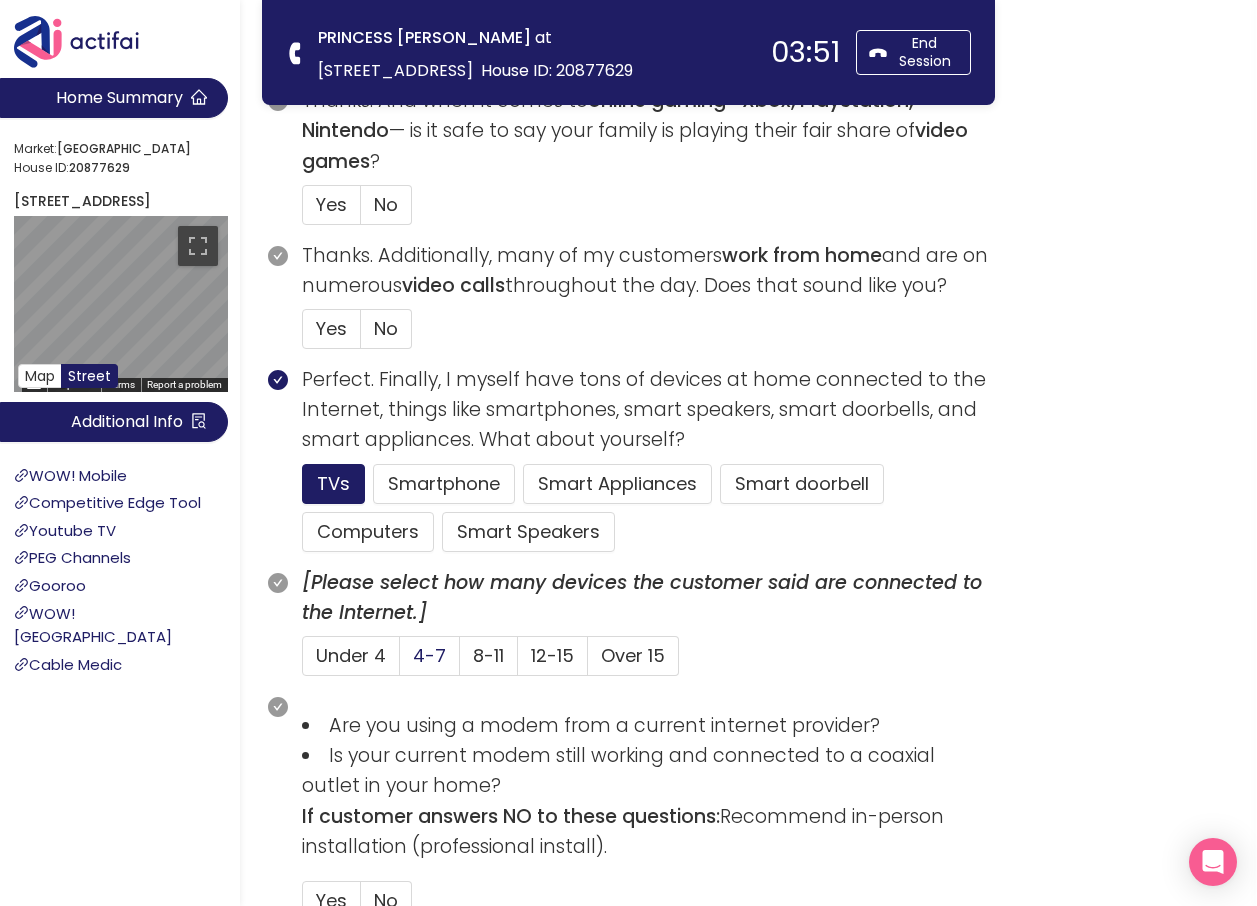 click on "4-7" at bounding box center [429, 655] 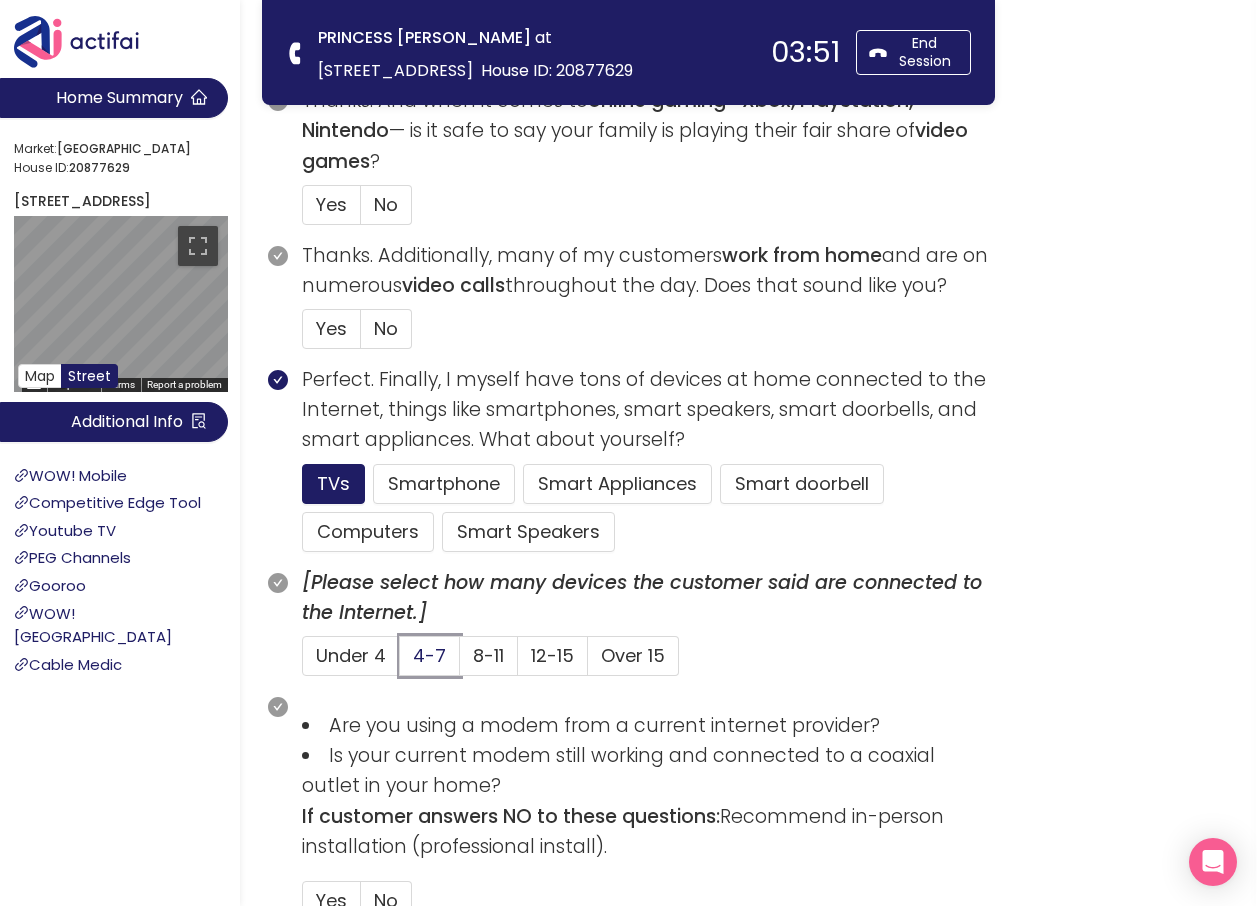 click on "4-7" at bounding box center [400, 662] 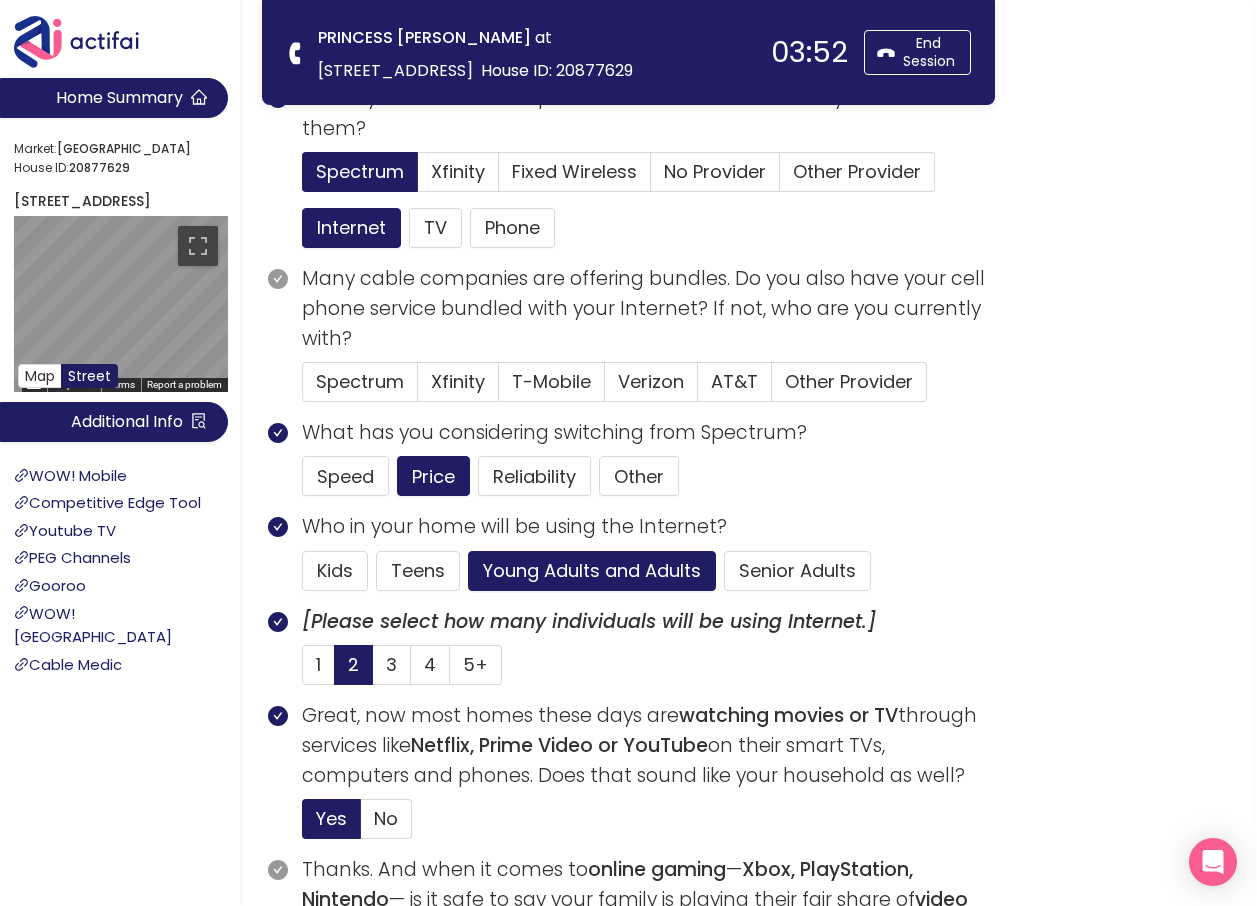 scroll, scrollTop: 100, scrollLeft: 0, axis: vertical 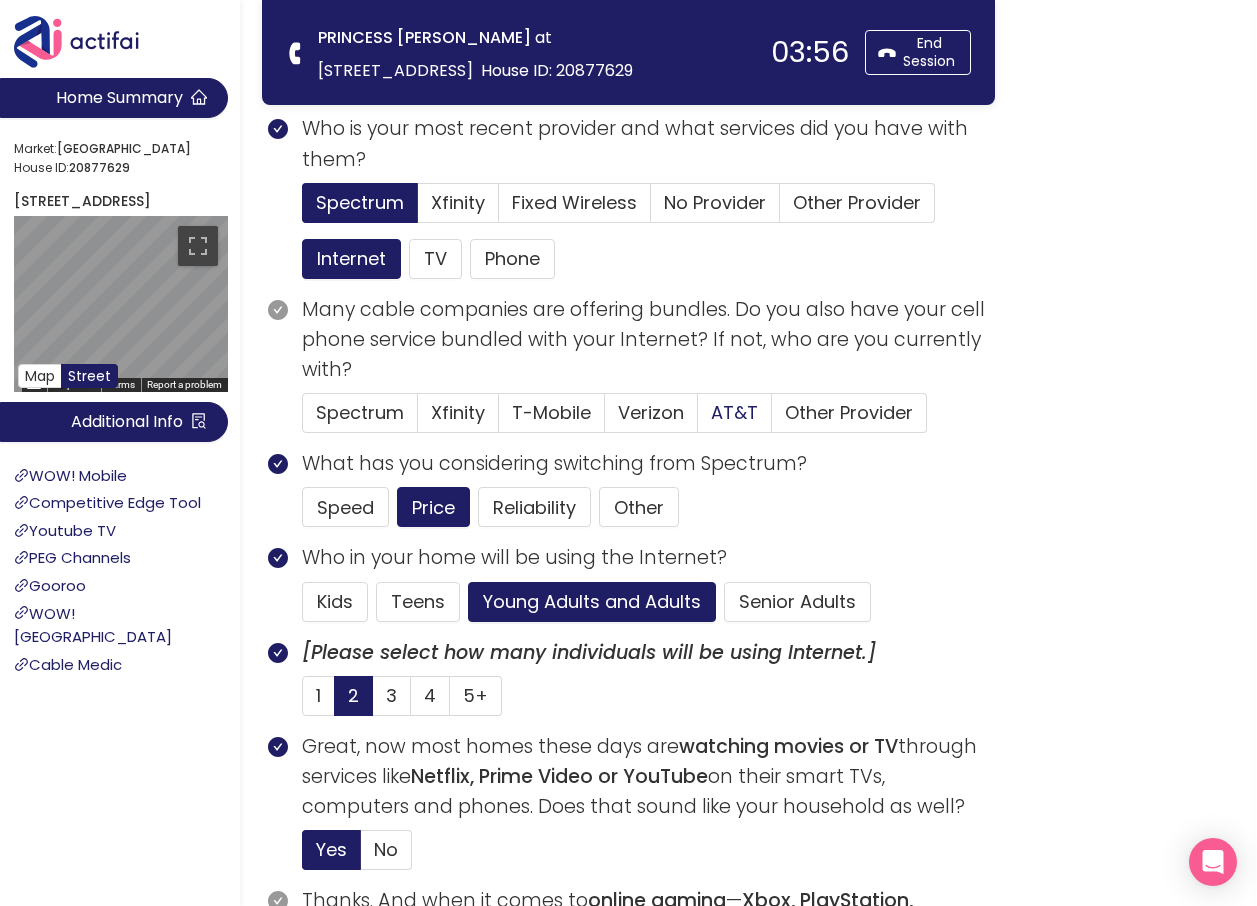 click on "AT&T" at bounding box center (734, 412) 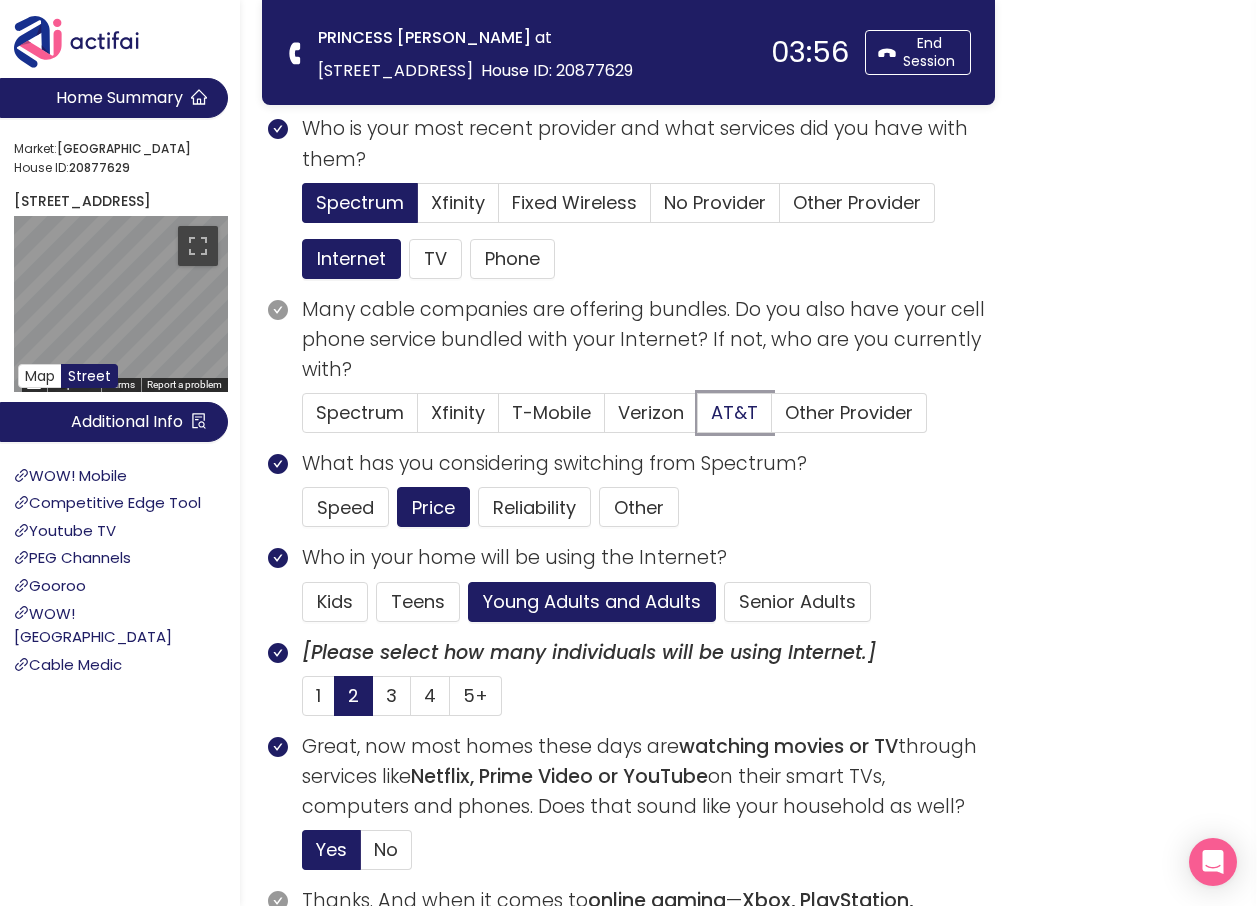 click on "AT&T" at bounding box center [698, 419] 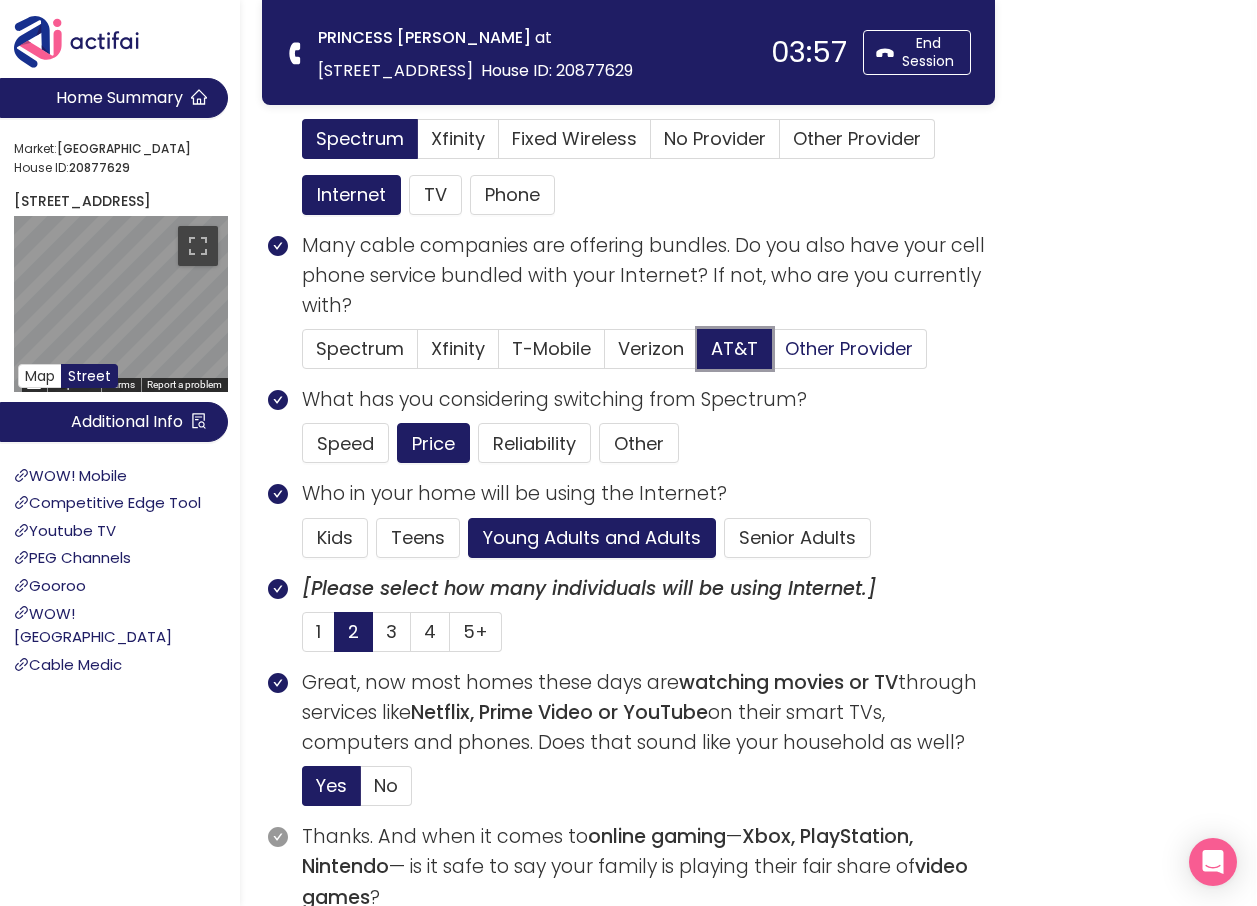 scroll, scrollTop: 200, scrollLeft: 0, axis: vertical 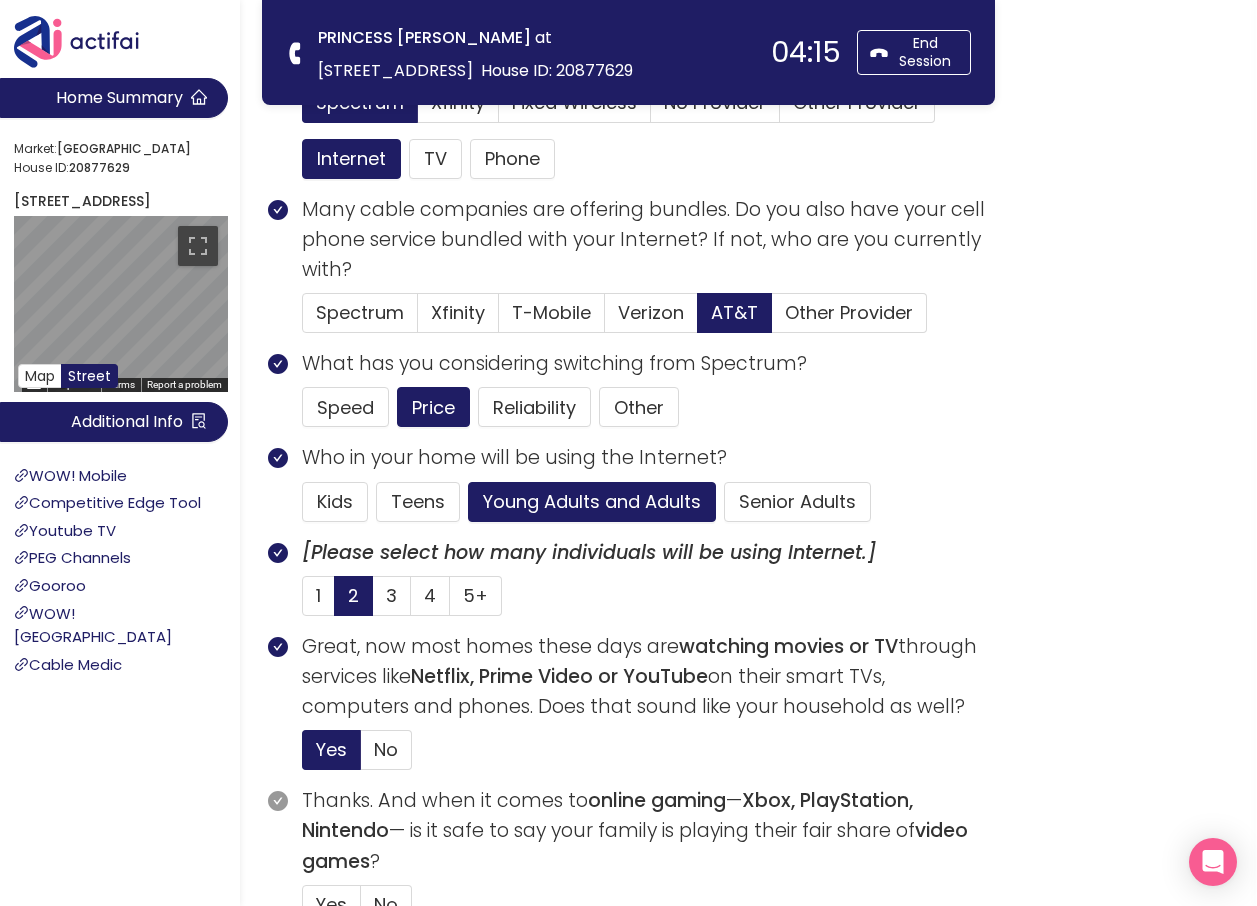 drag, startPoint x: 640, startPoint y: 794, endPoint x: 197, endPoint y: 717, distance: 449.6421 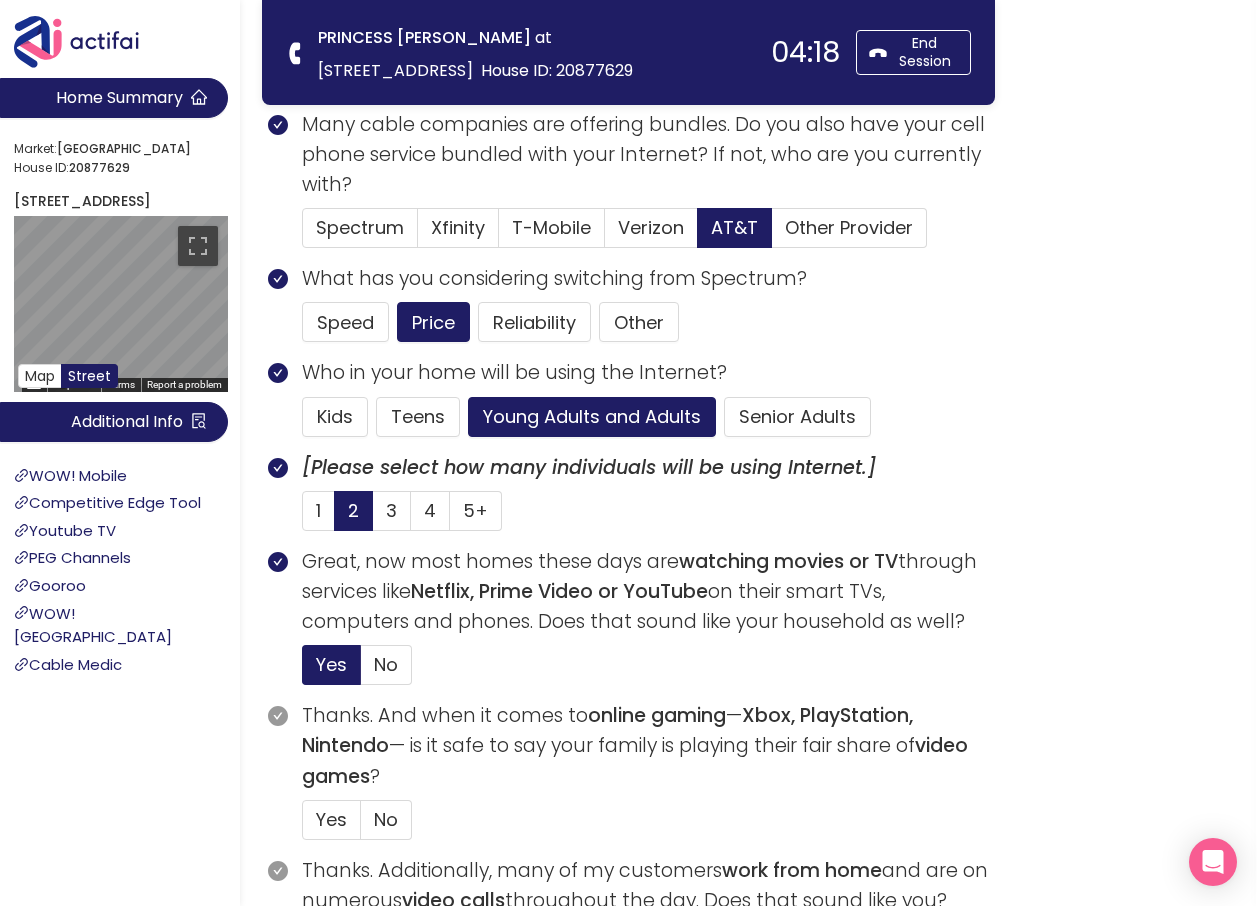 scroll, scrollTop: 500, scrollLeft: 0, axis: vertical 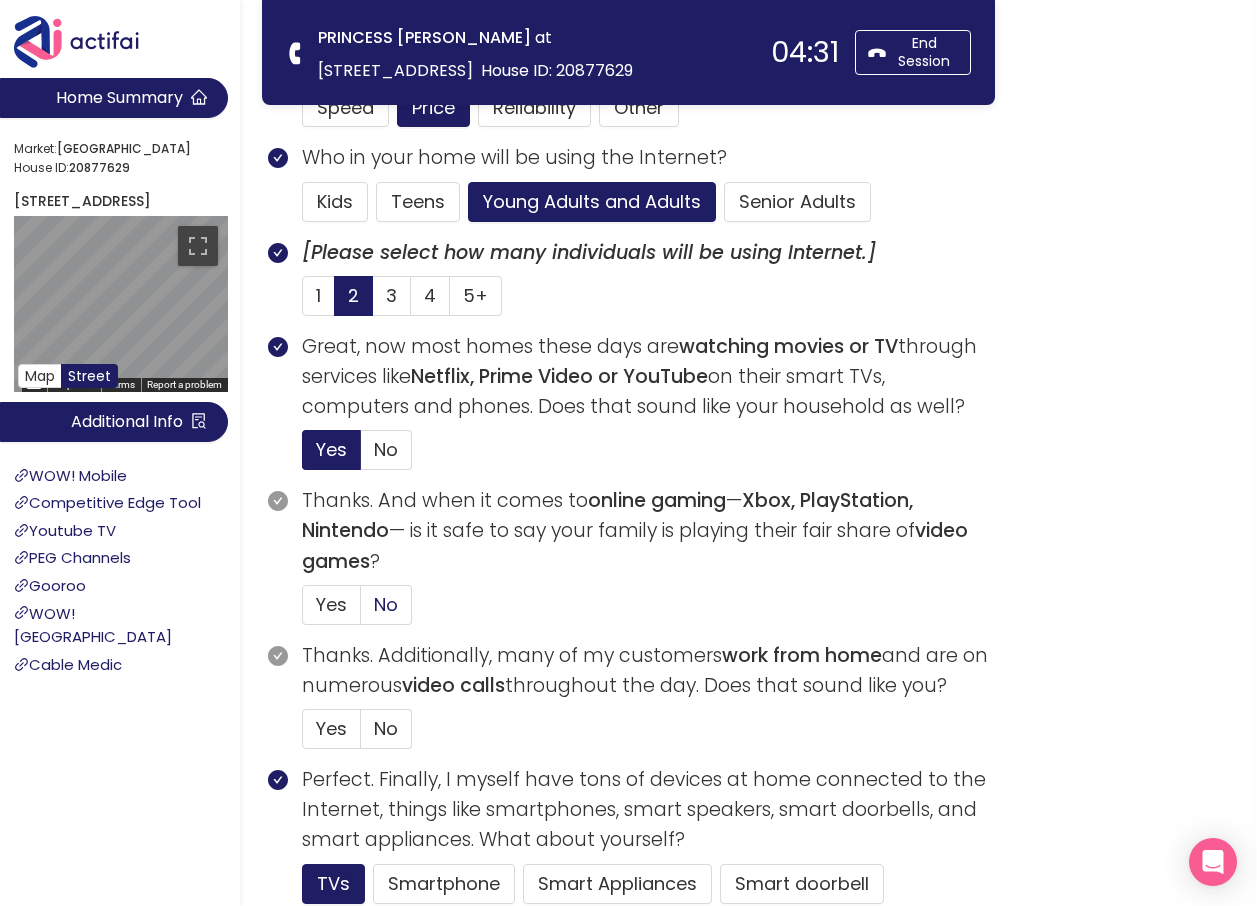 click on "No" at bounding box center [386, 604] 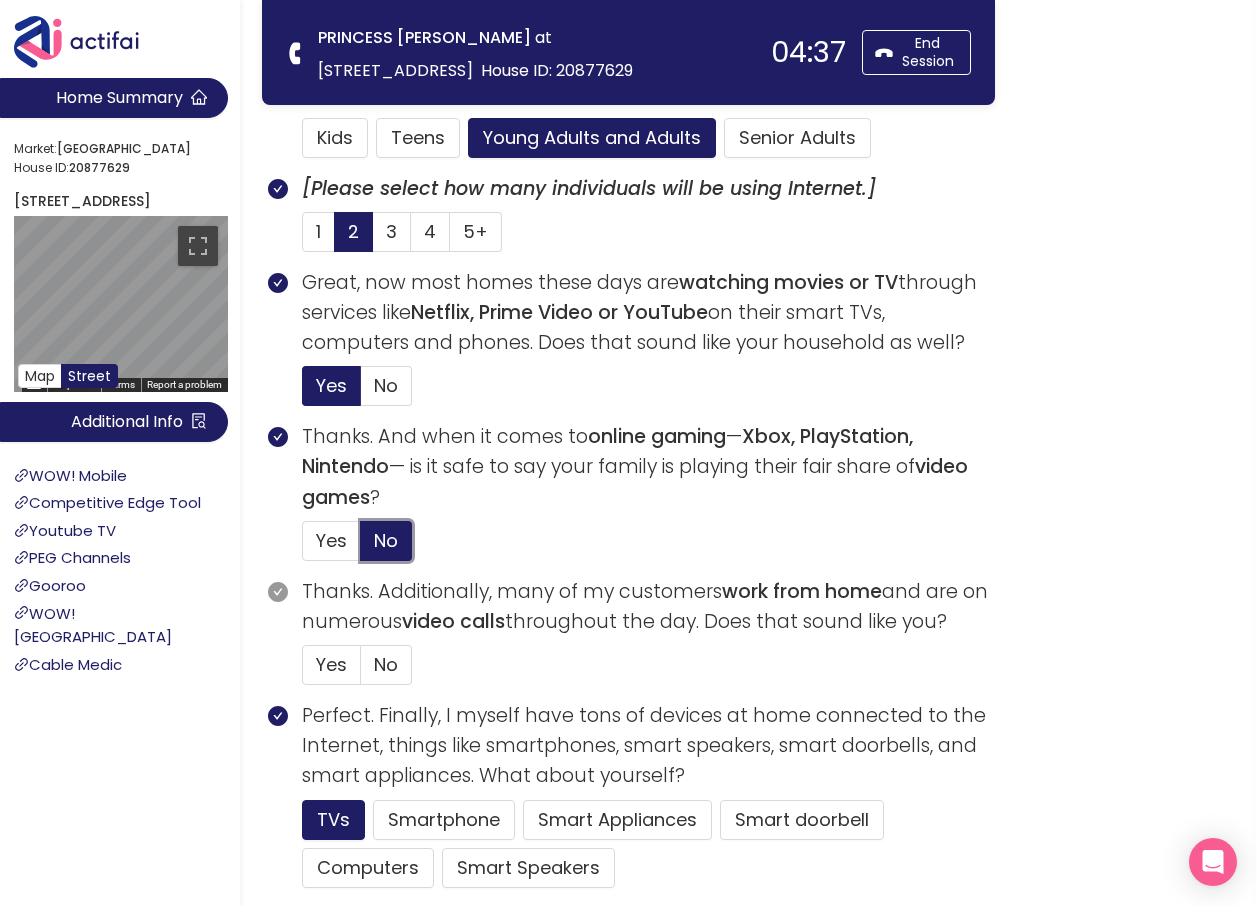 scroll, scrollTop: 600, scrollLeft: 0, axis: vertical 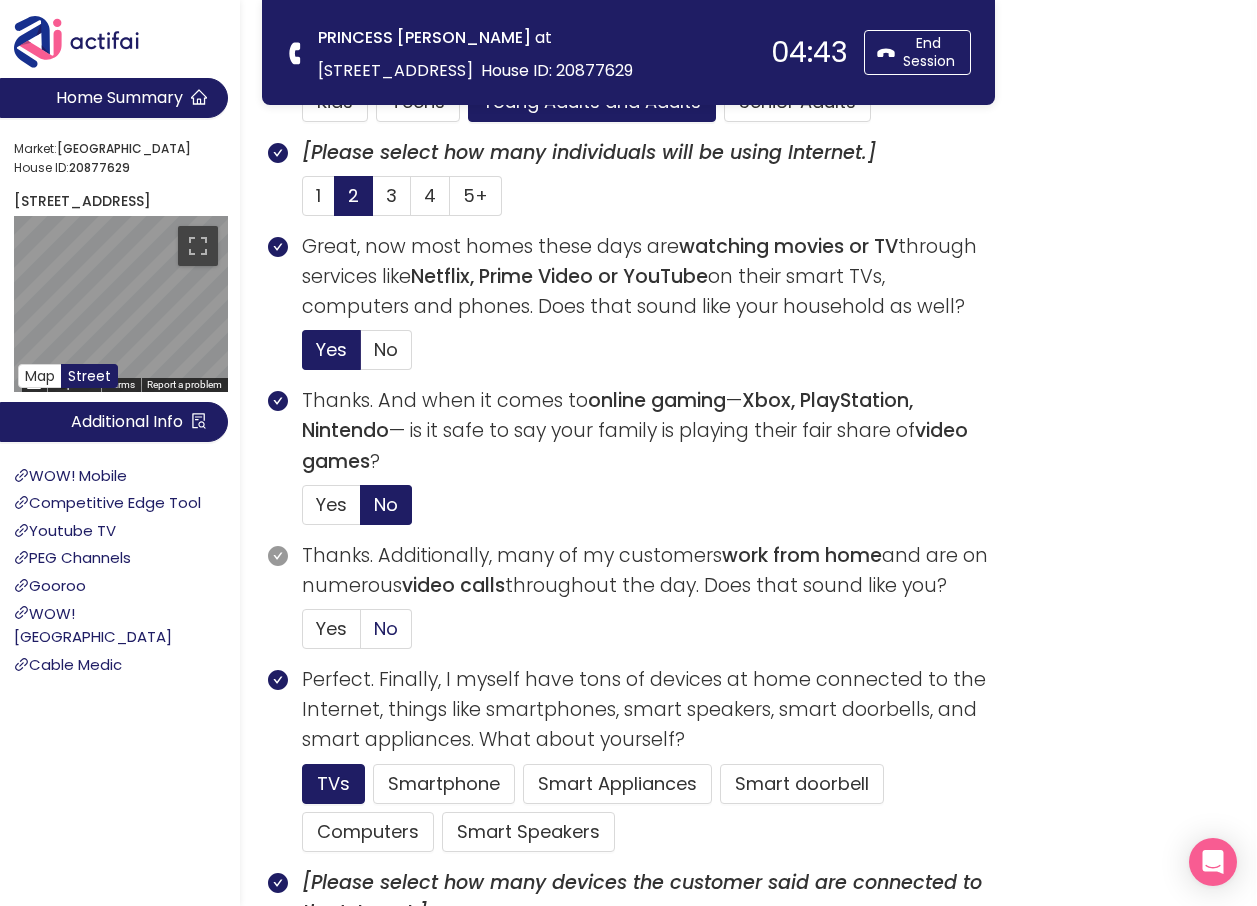 click on "No" at bounding box center [386, 628] 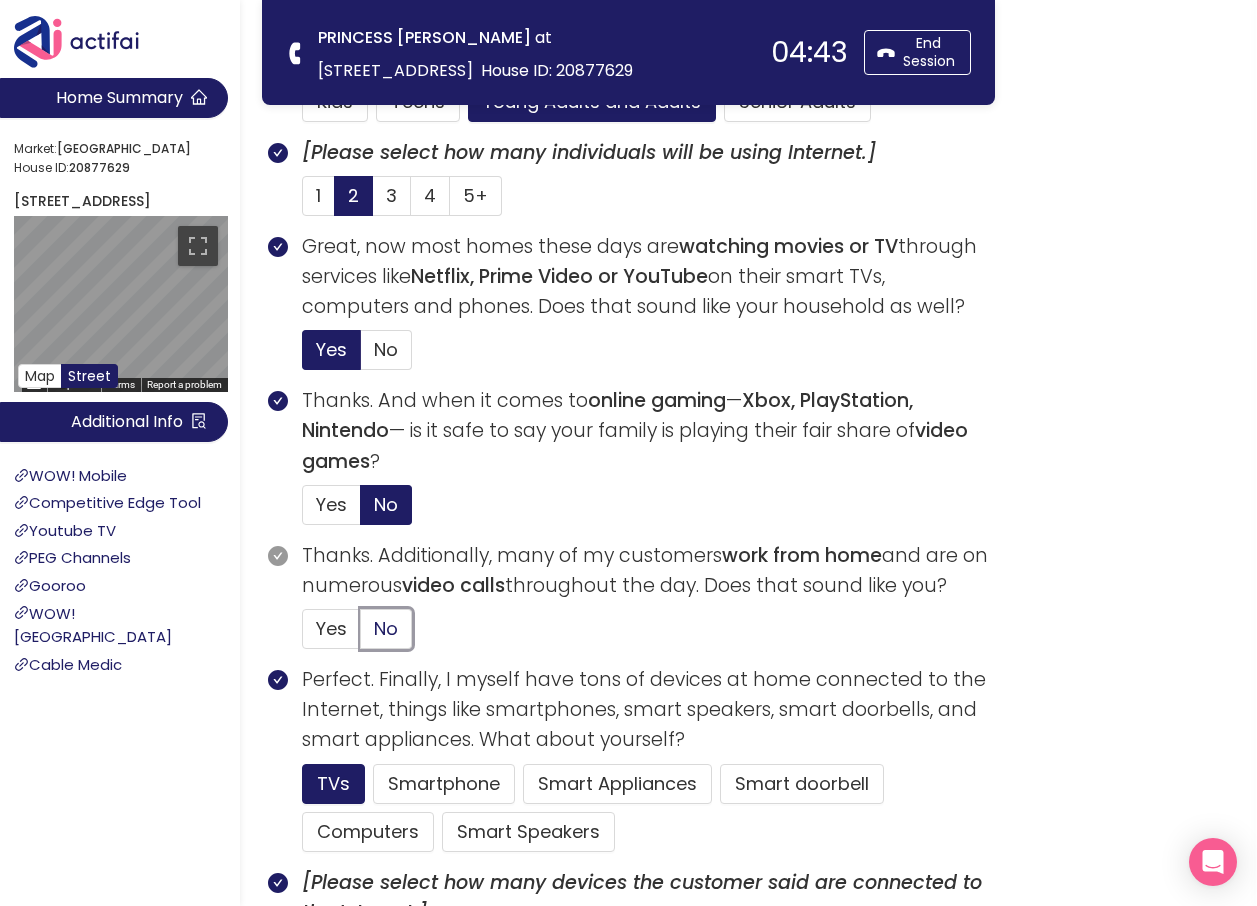 click on "No" at bounding box center [361, 635] 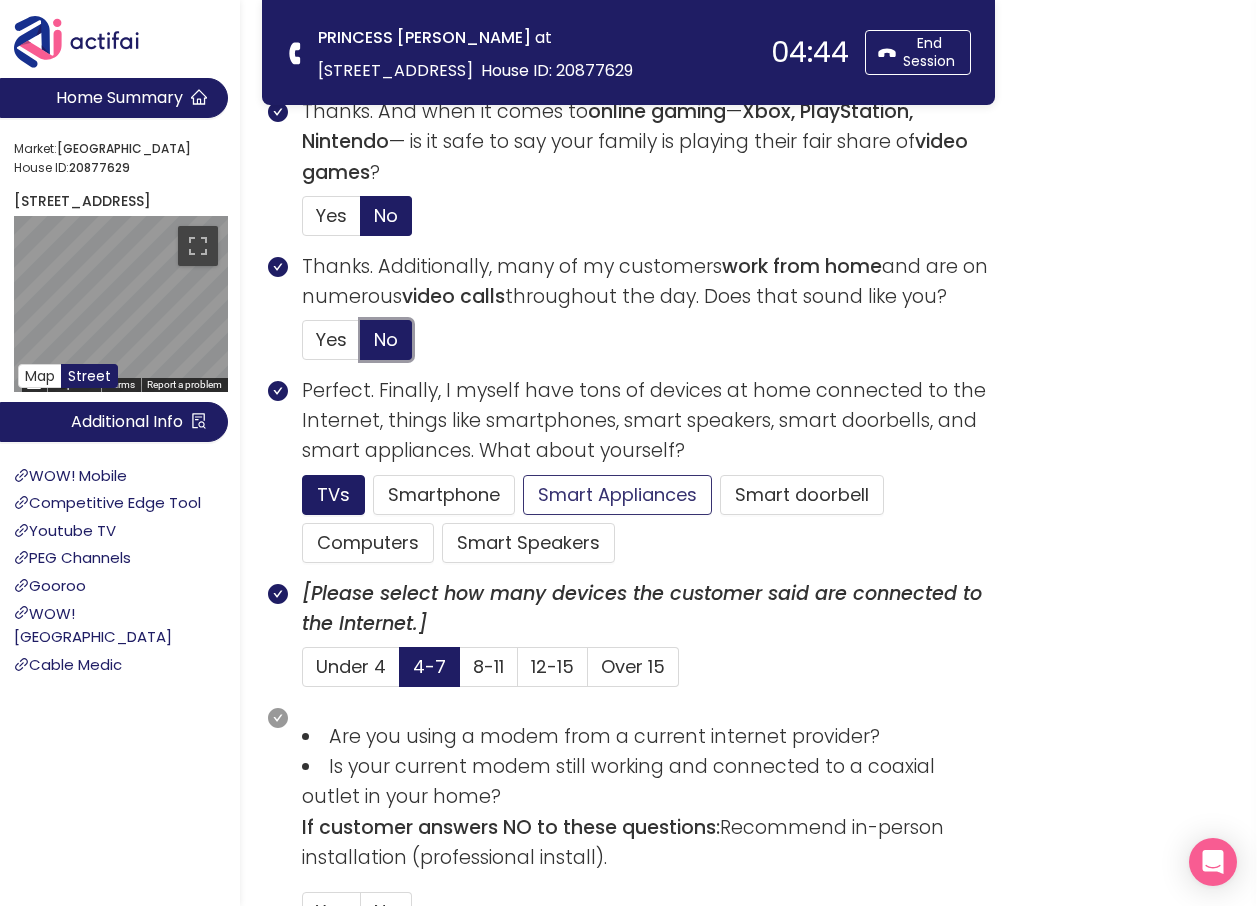 scroll, scrollTop: 900, scrollLeft: 0, axis: vertical 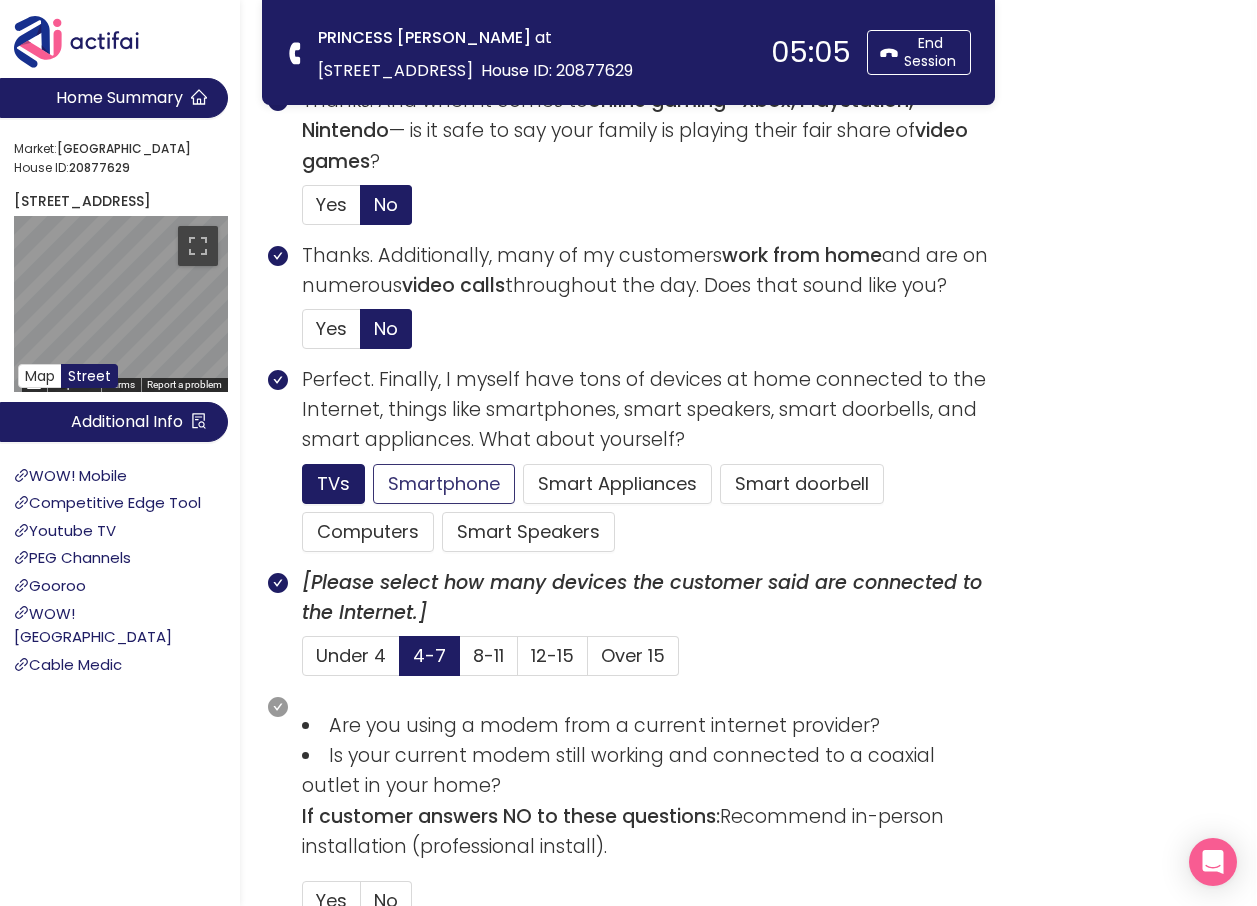 click on "Smartphone" 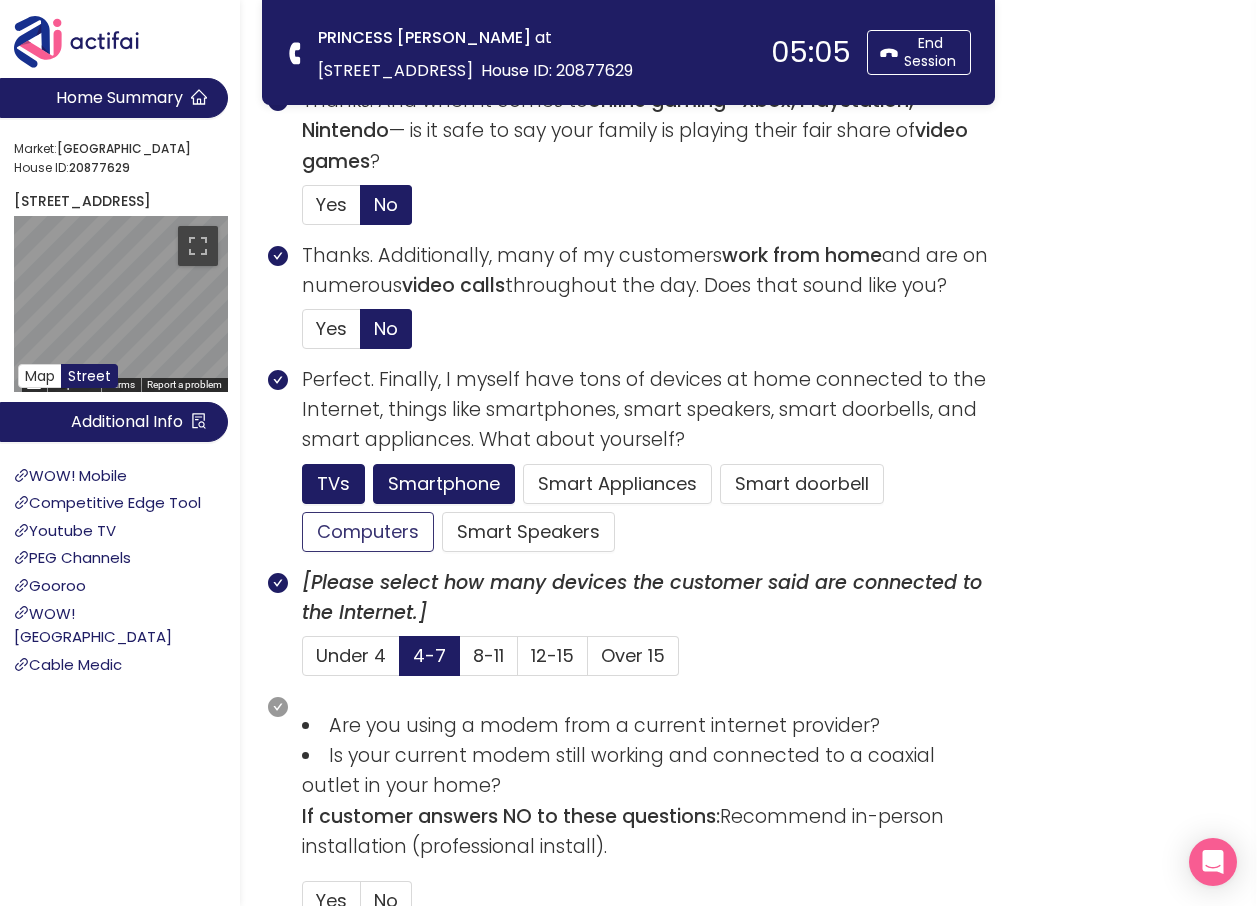 click on "Computers" 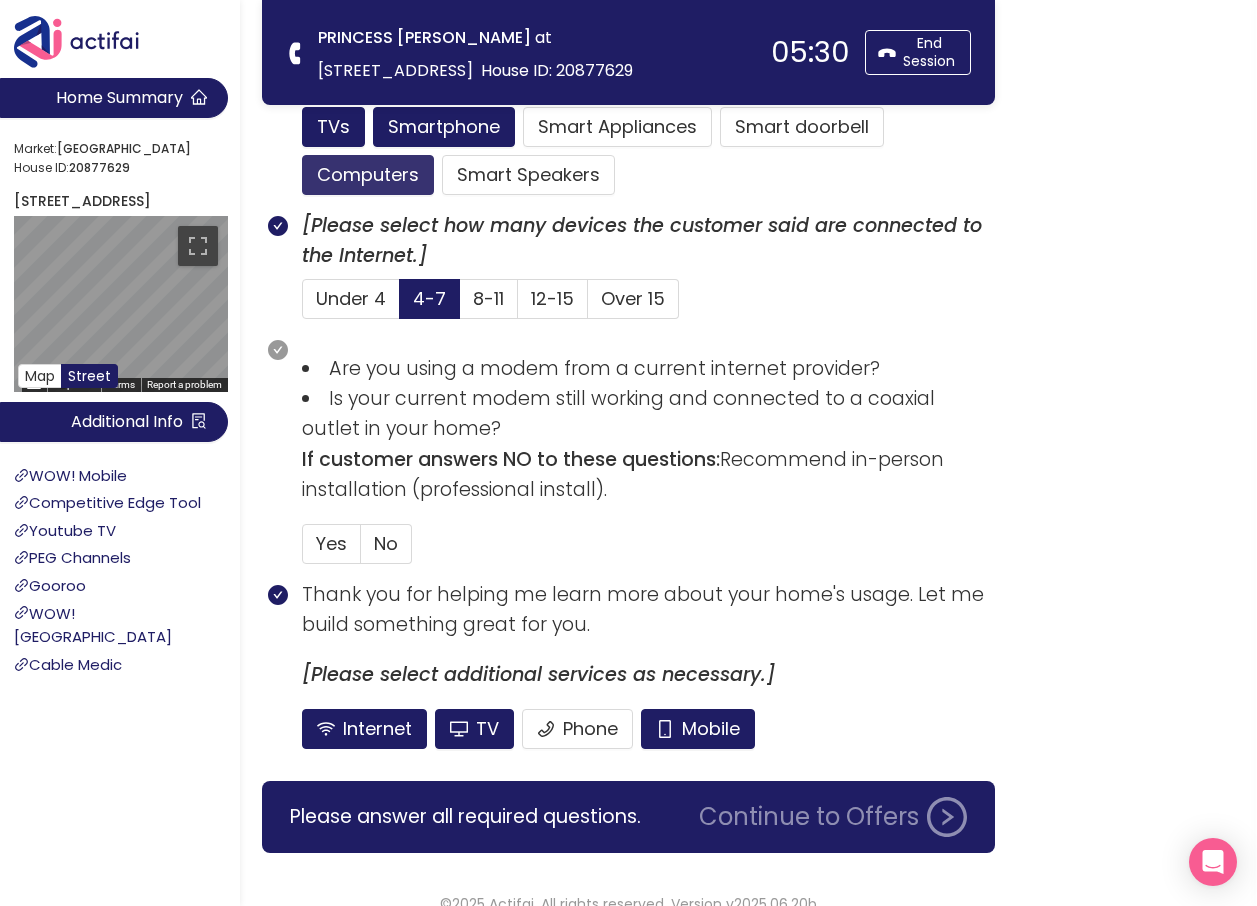 scroll, scrollTop: 1284, scrollLeft: 0, axis: vertical 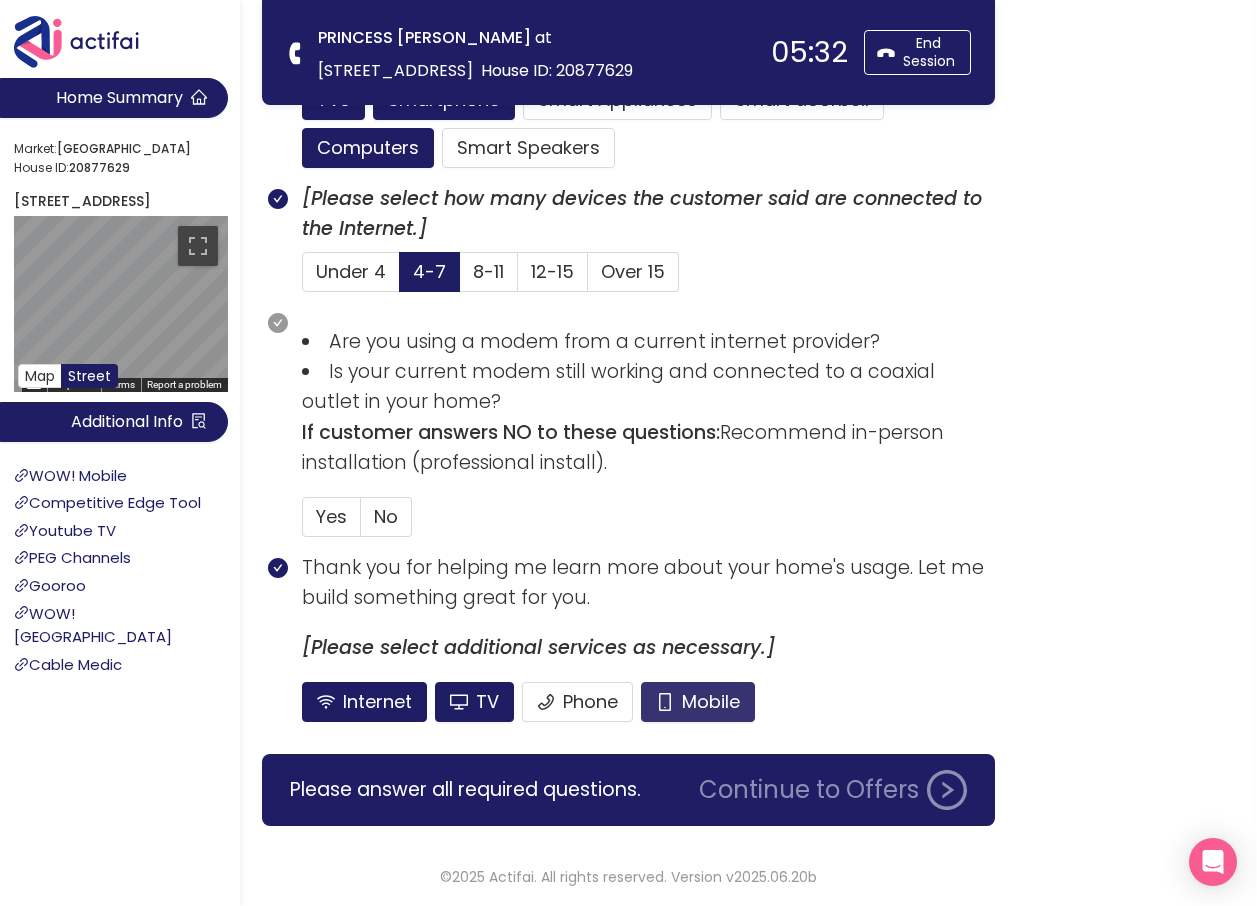 click on "Mobile" 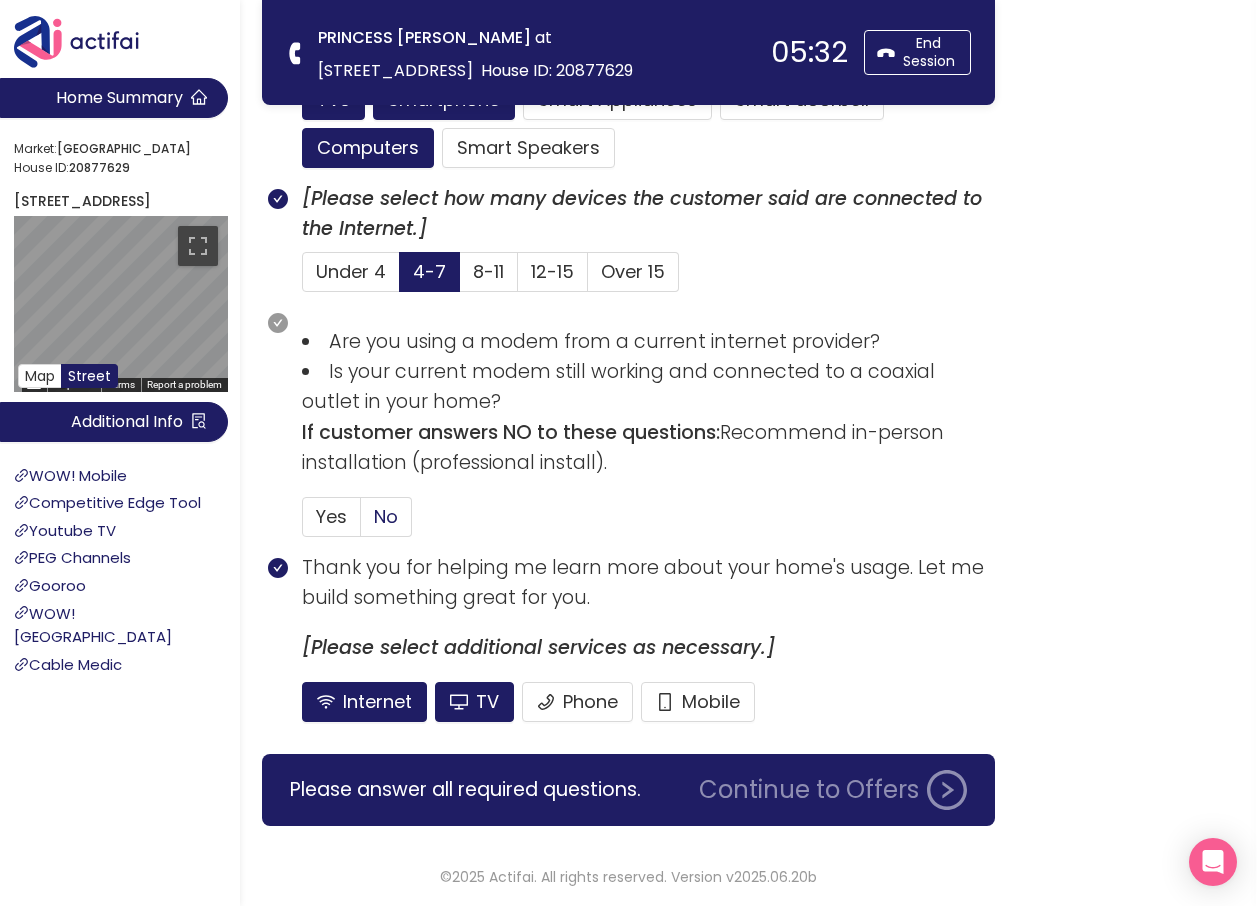 click on "No" 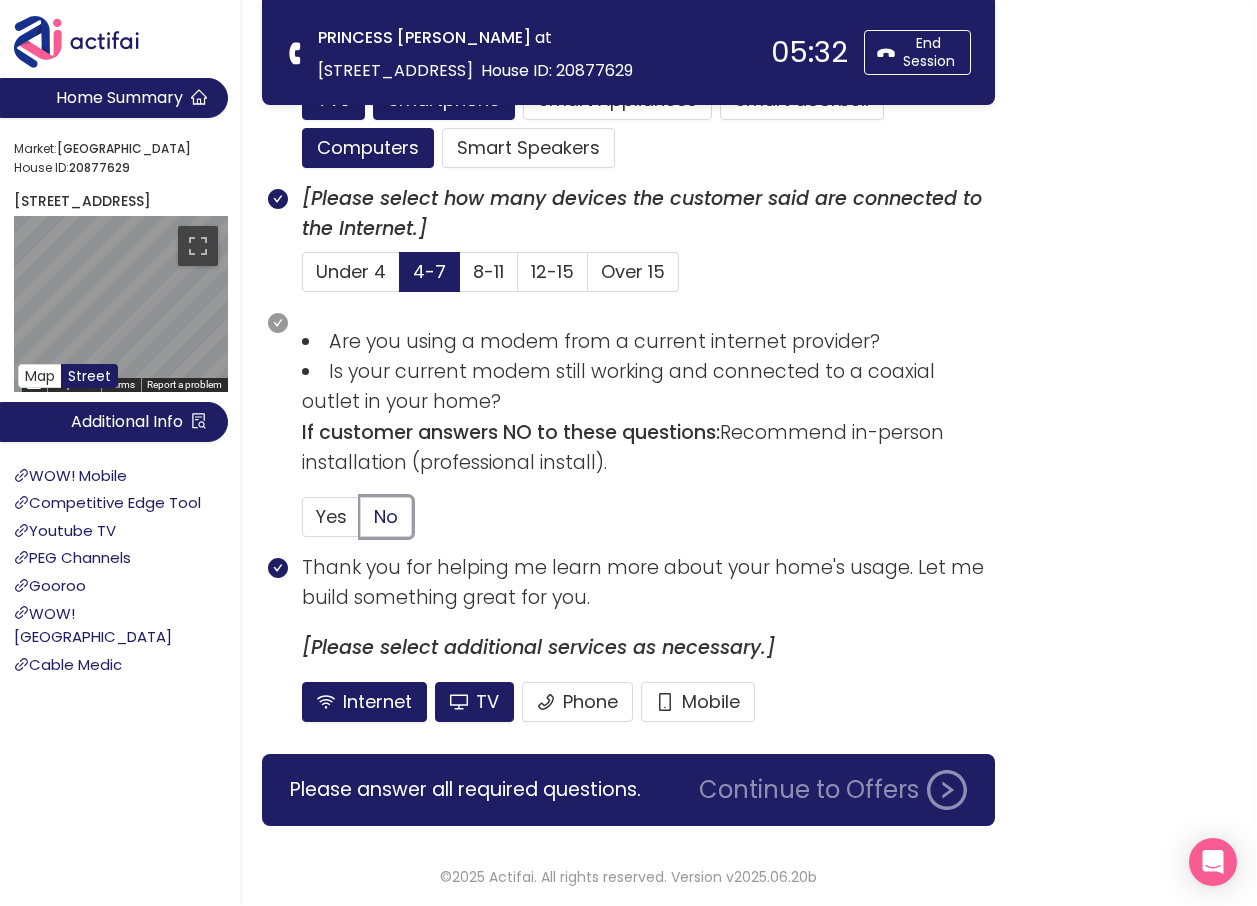 click on "No" at bounding box center (361, 523) 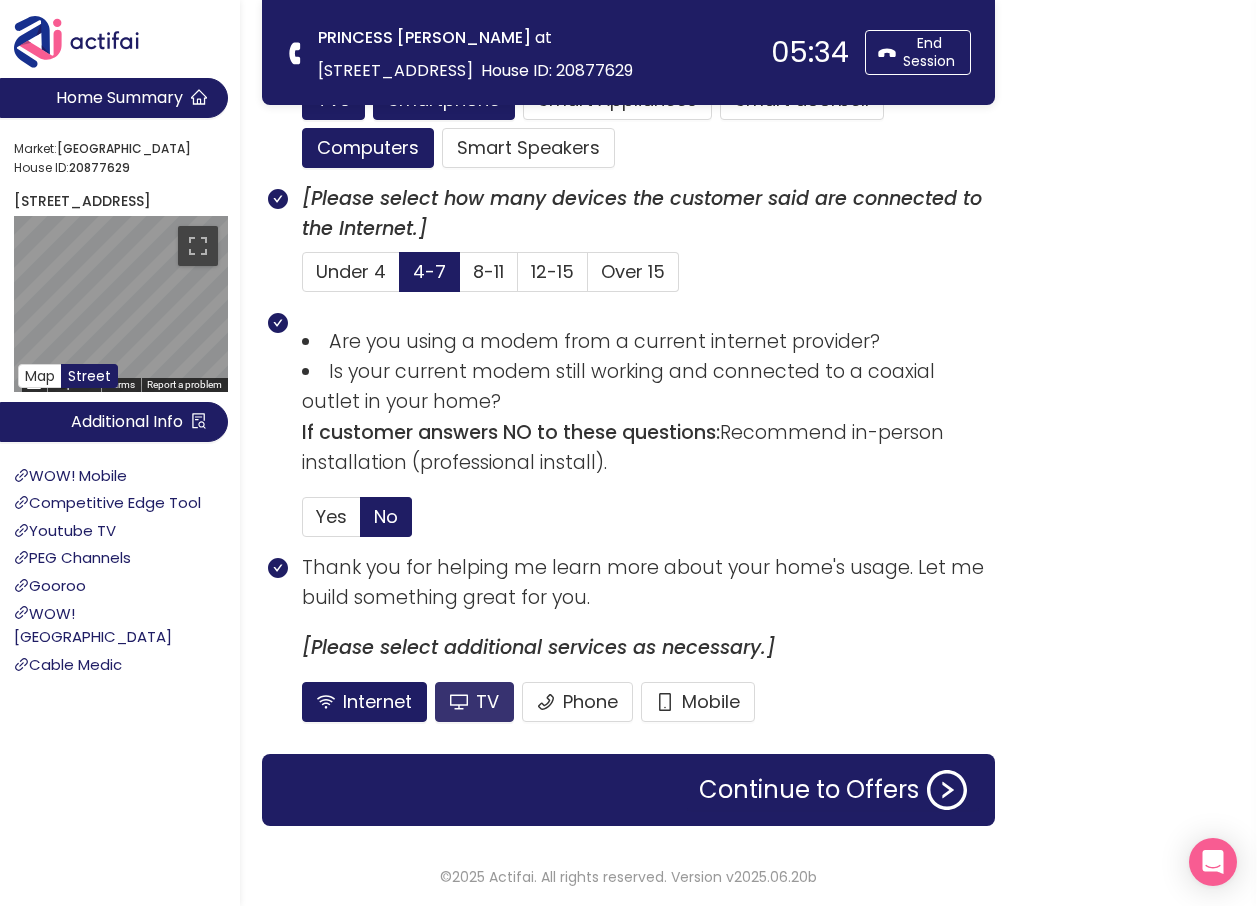 click on "TV" 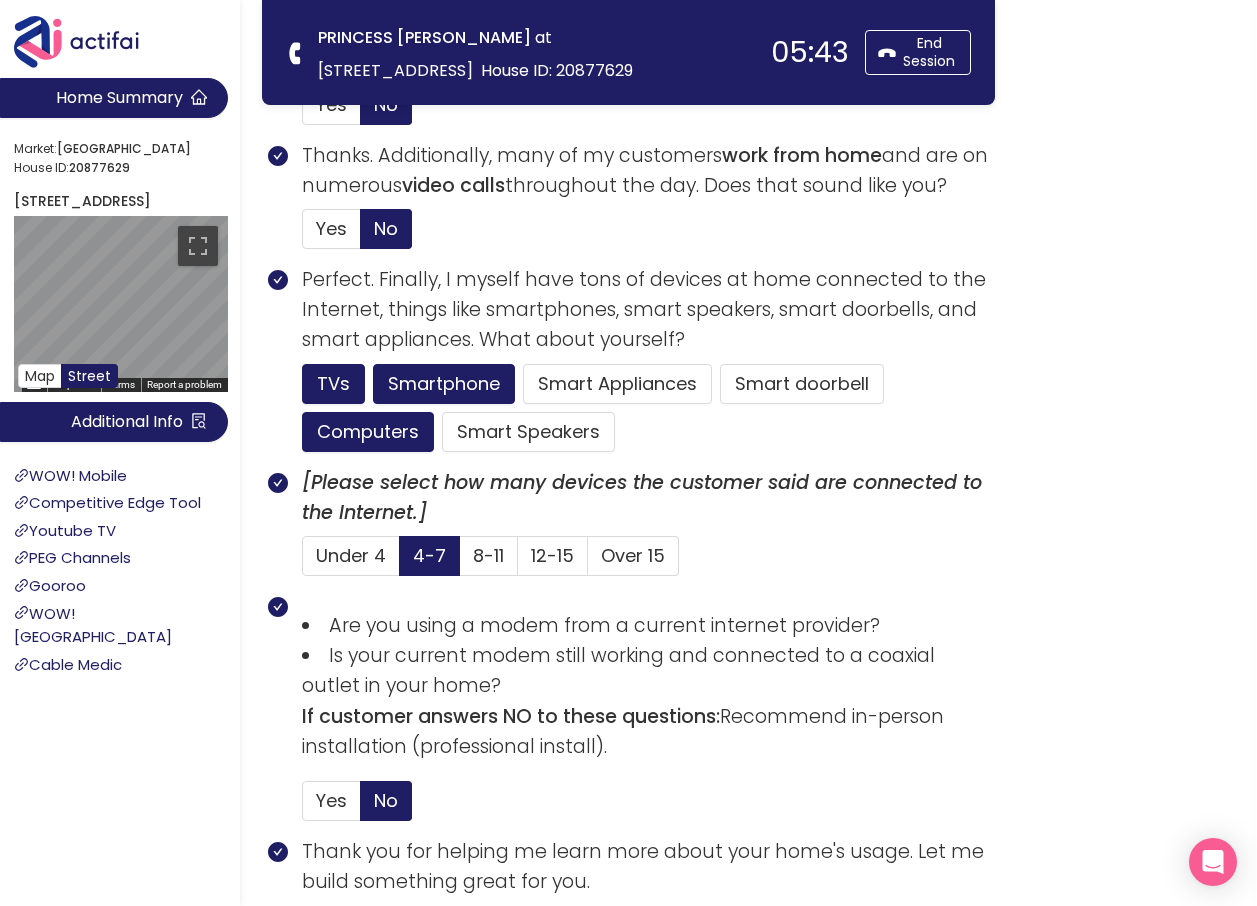 scroll, scrollTop: 1284, scrollLeft: 0, axis: vertical 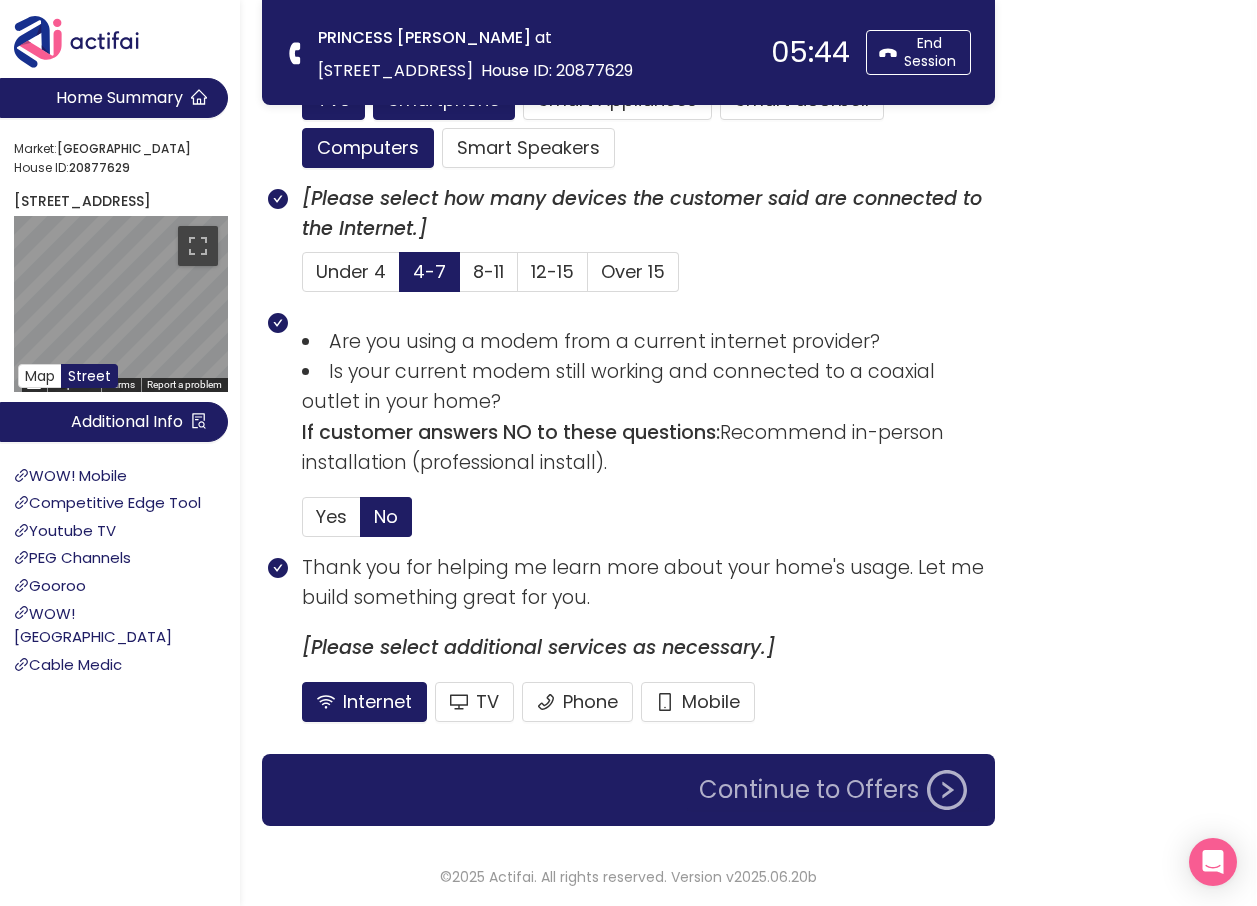 click on "Continue to Offers" 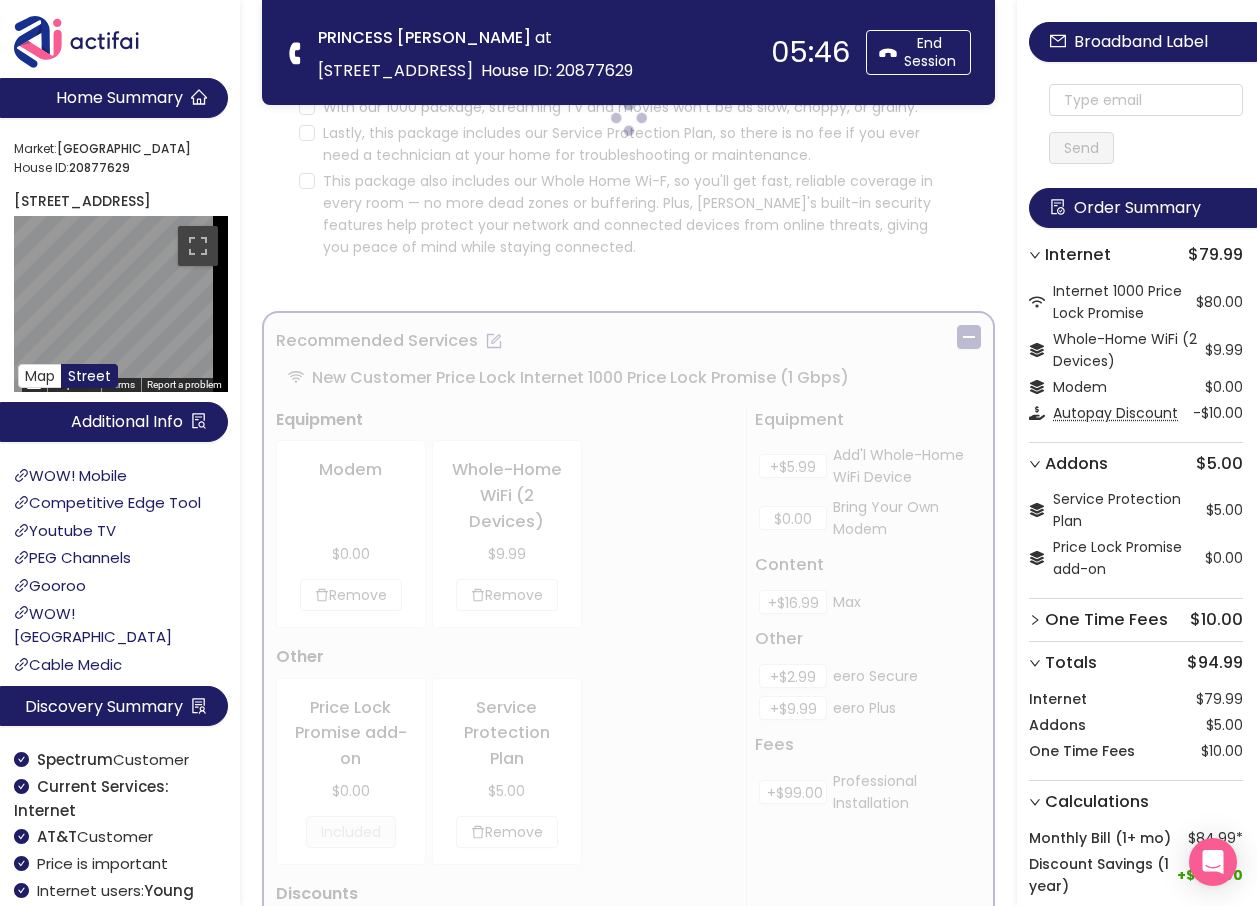 scroll, scrollTop: 0, scrollLeft: 0, axis: both 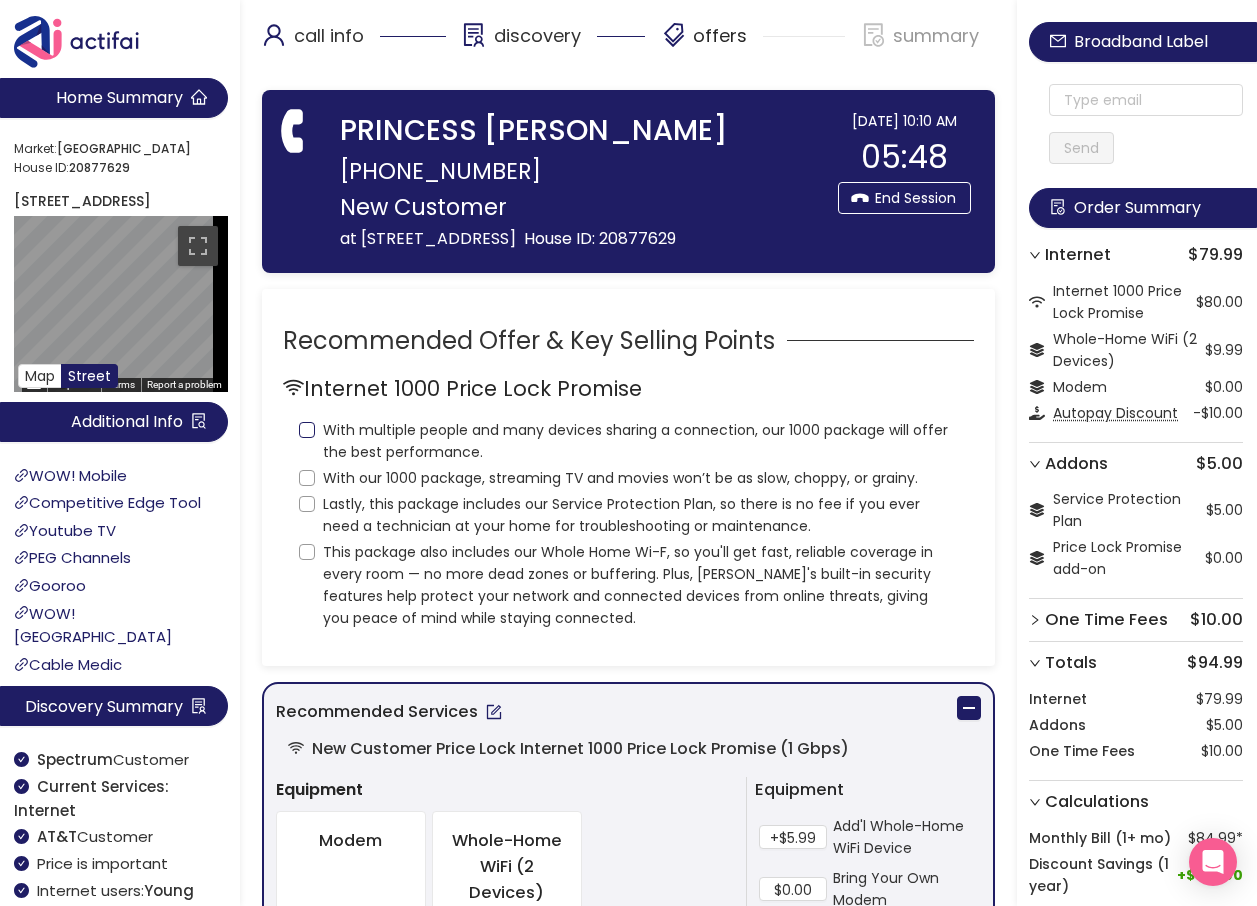 click on "With multiple people and many devices sharing a connection, our 1000 package will offer the best performance." at bounding box center (307, 430) 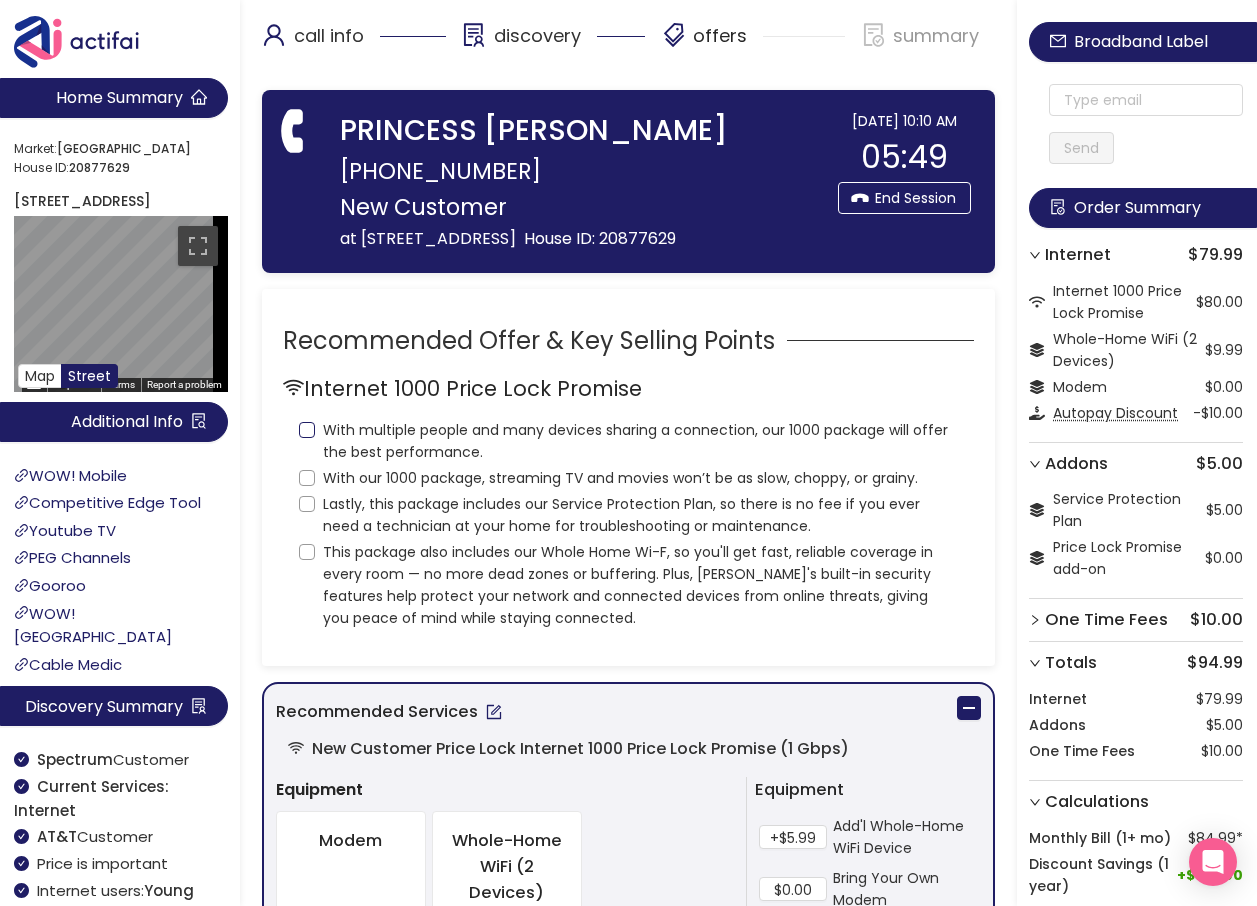 checkbox on "true" 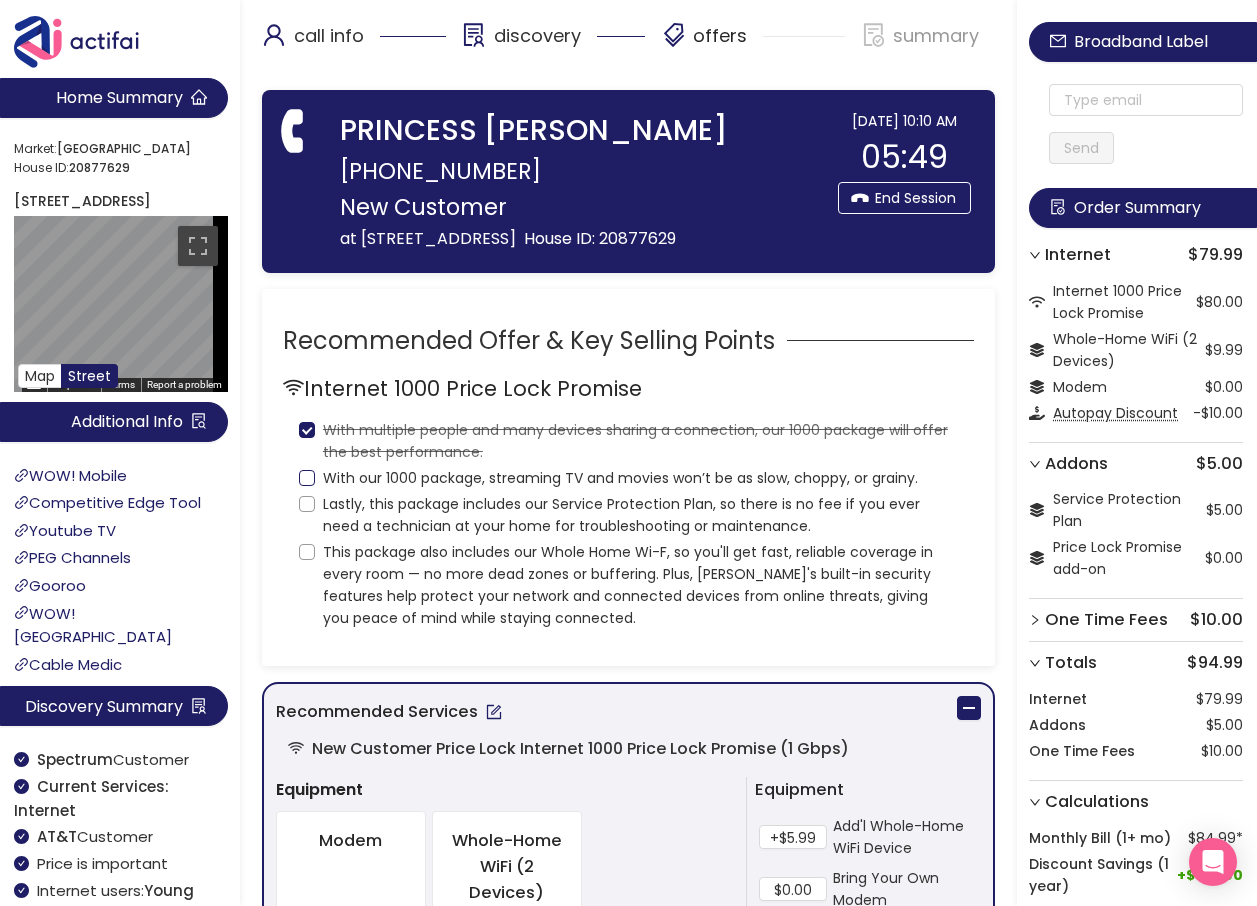 click on "With our 1000 package, streaming TV and movies won’t be as slow, choppy, or grainy." at bounding box center [307, 478] 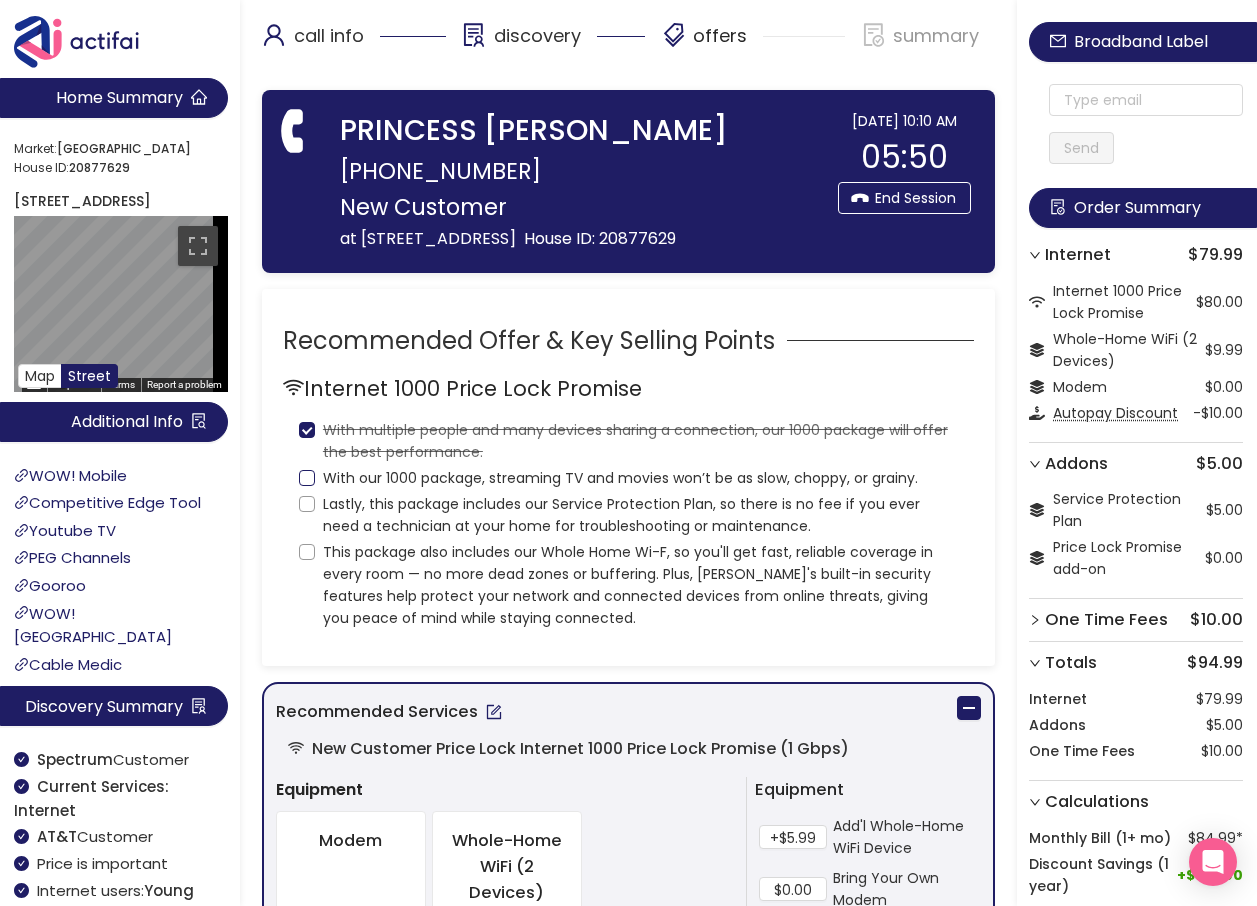 checkbox on "true" 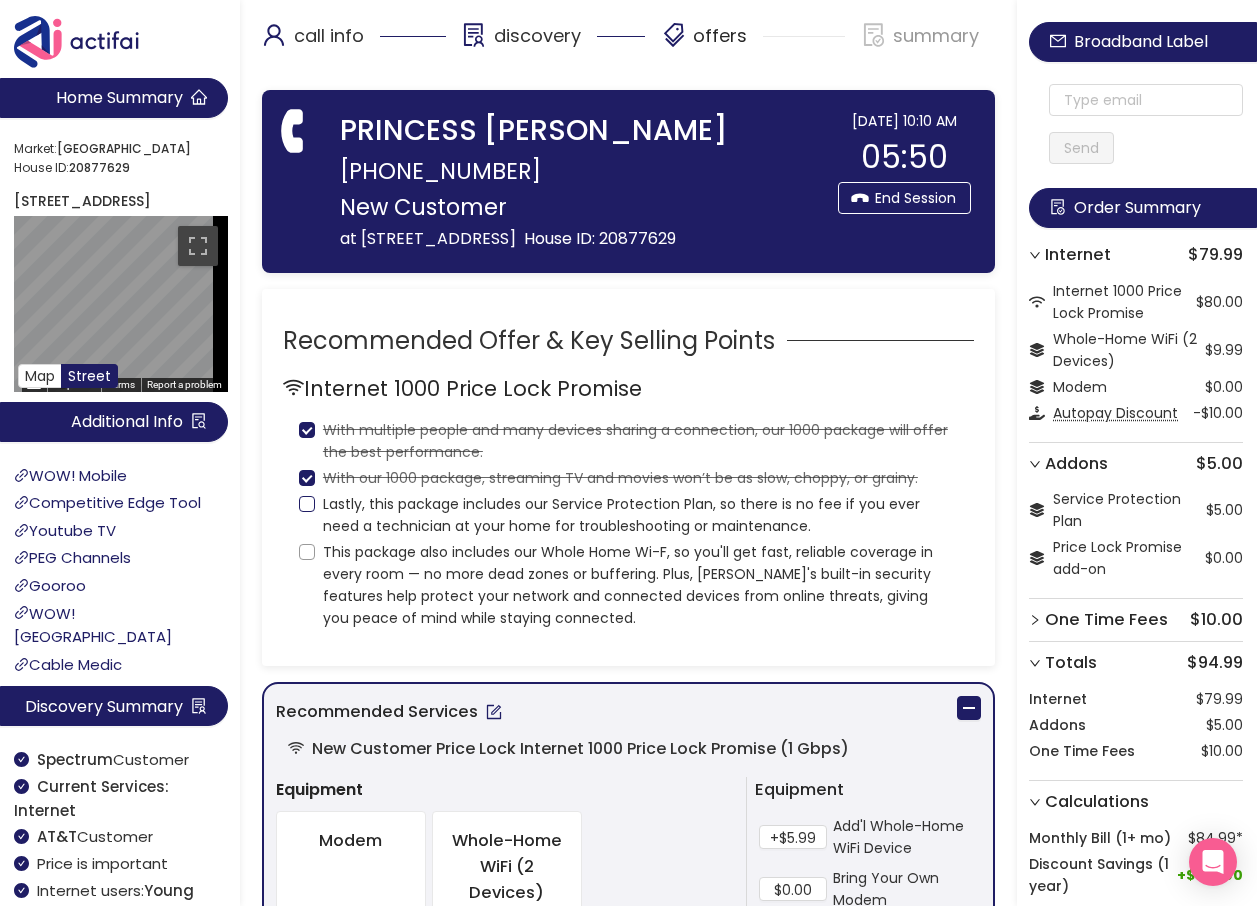 click on "Lastly, this package includes our Service Protection Plan, so there is no fee if you ever need a technician at your home for troubleshooting or maintenance." at bounding box center [307, 504] 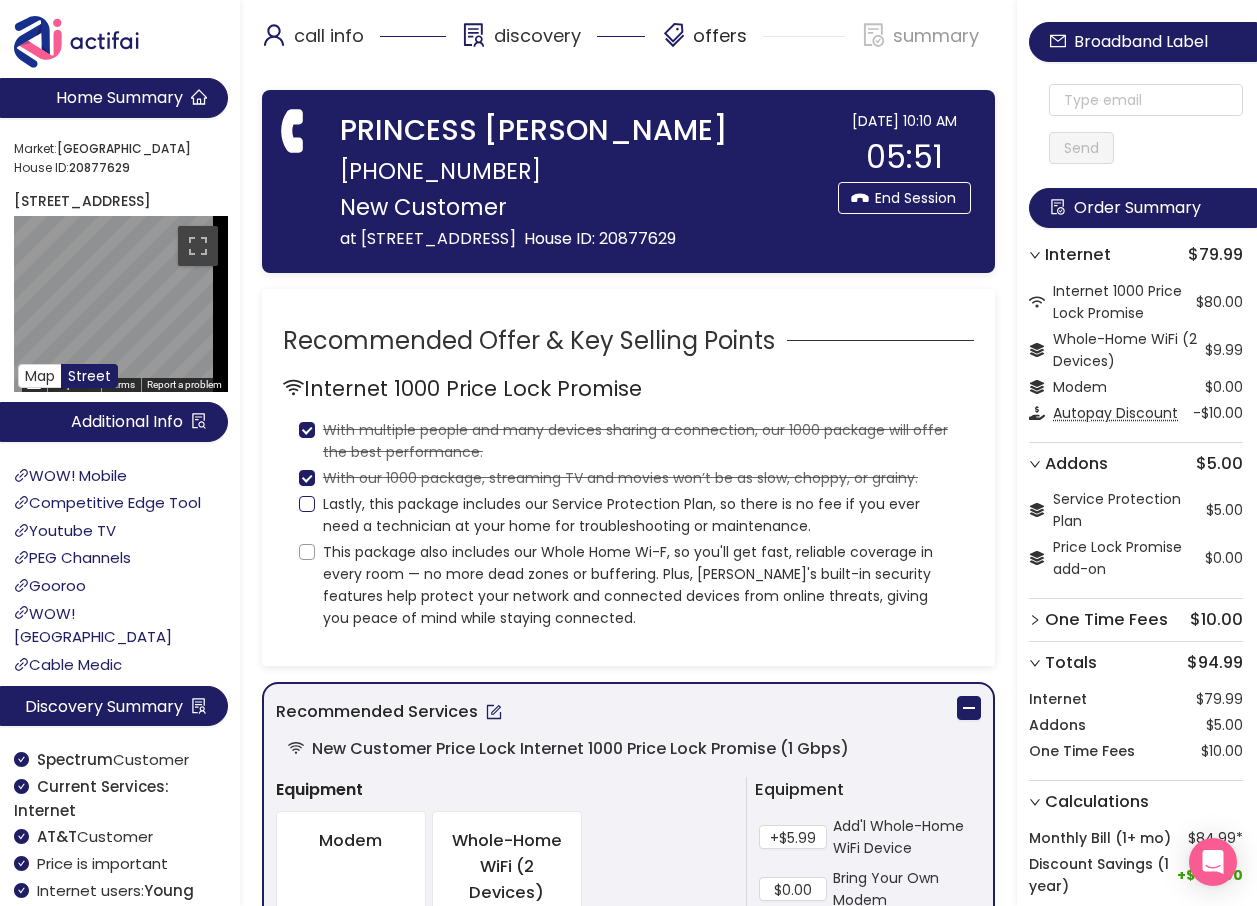 checkbox on "true" 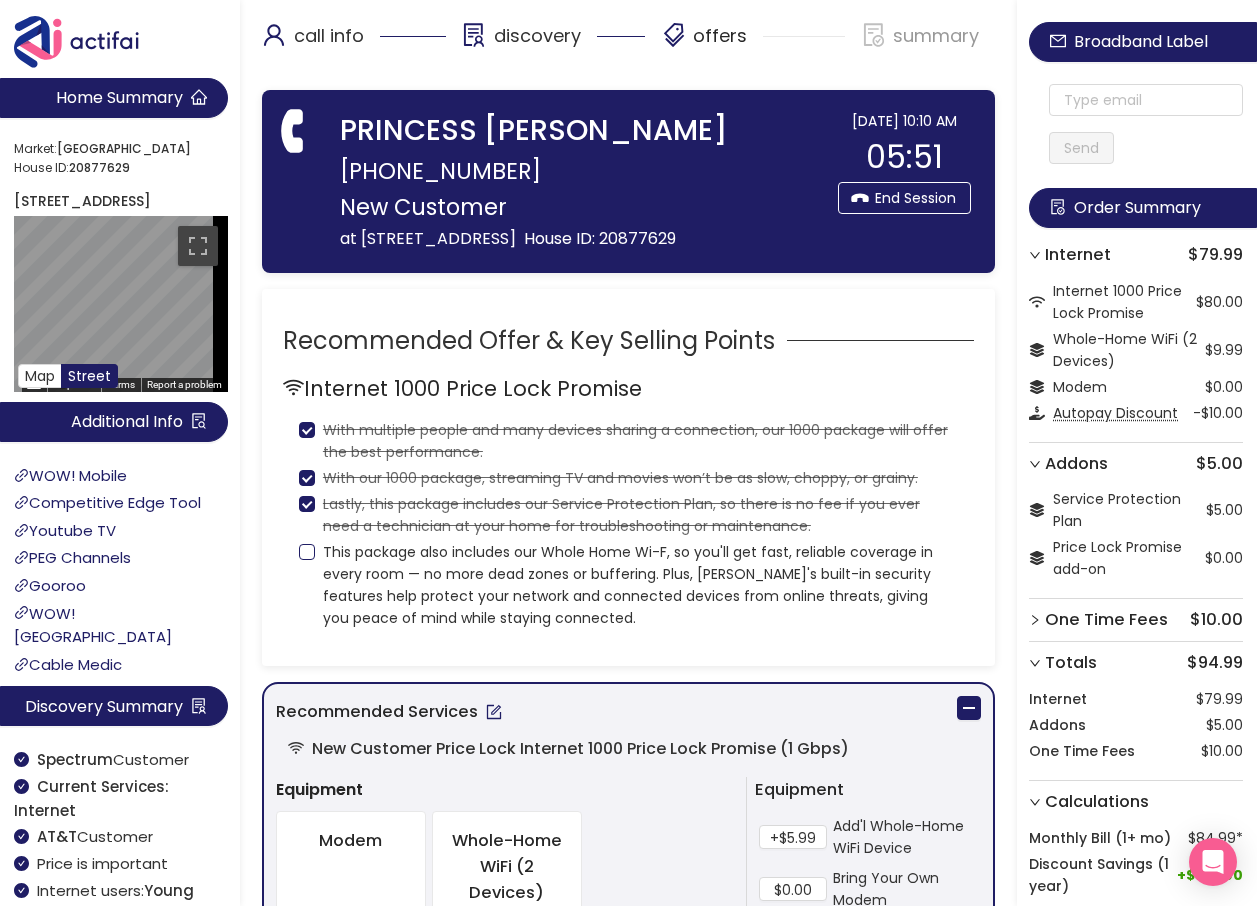 click on "This package also includes our Whole Home Wi-F, so you'll get fast, reliable coverage in every room — no more dead zones or buffering. Plus, [PERSON_NAME]'s built-in security features help protect your network and connected devices from online threats, giving you peace of mind while staying connected." at bounding box center [307, 552] 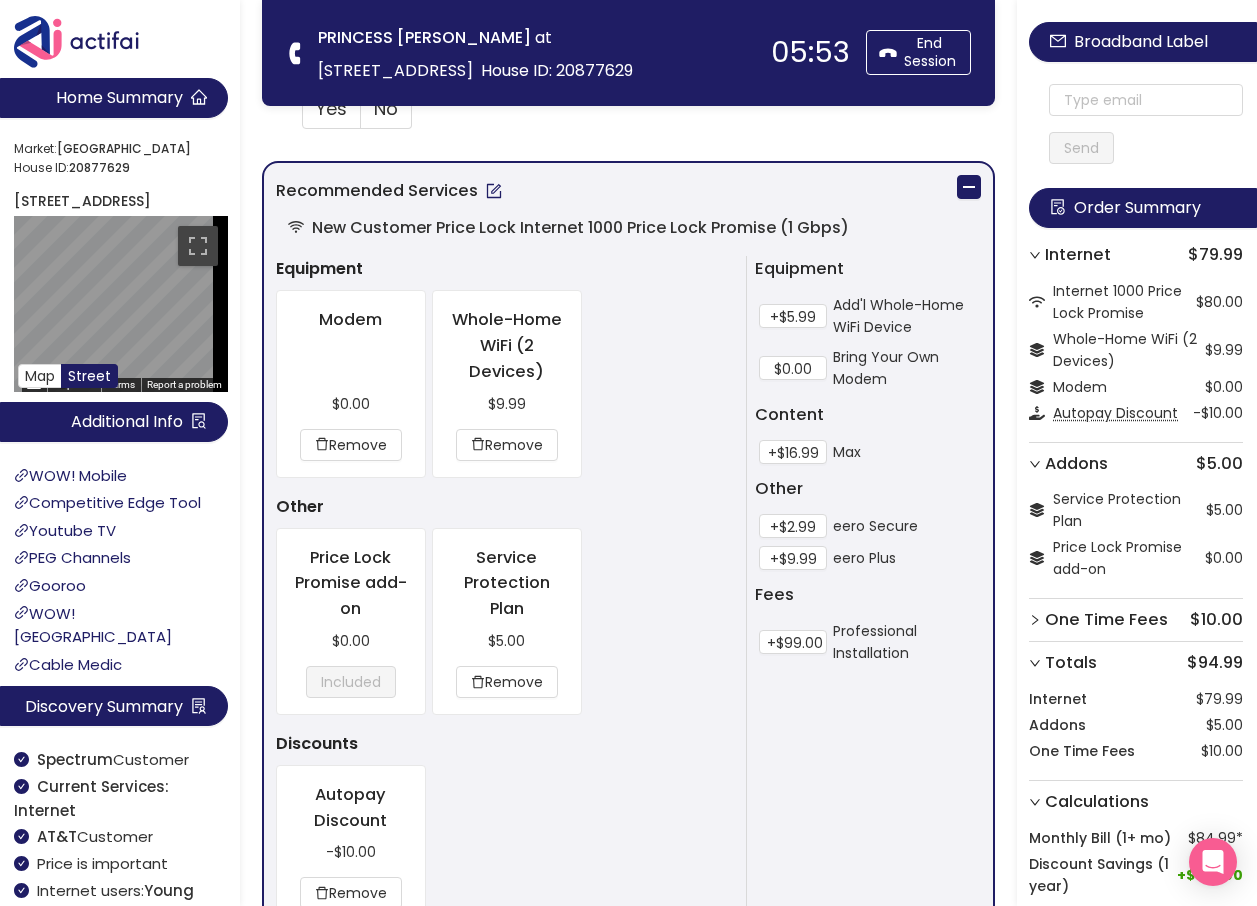 scroll, scrollTop: 900, scrollLeft: 0, axis: vertical 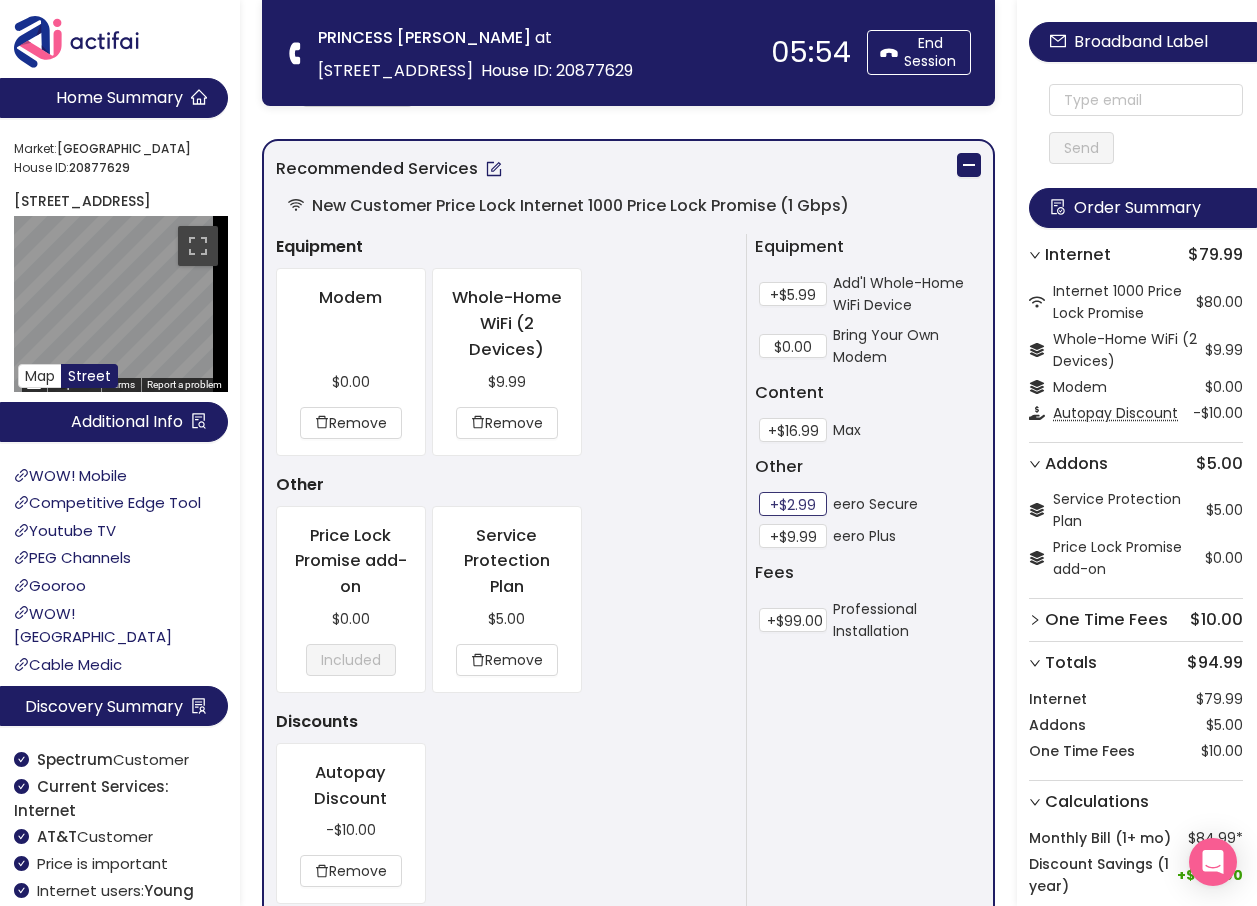 click on "+$2.99" at bounding box center (793, 504) 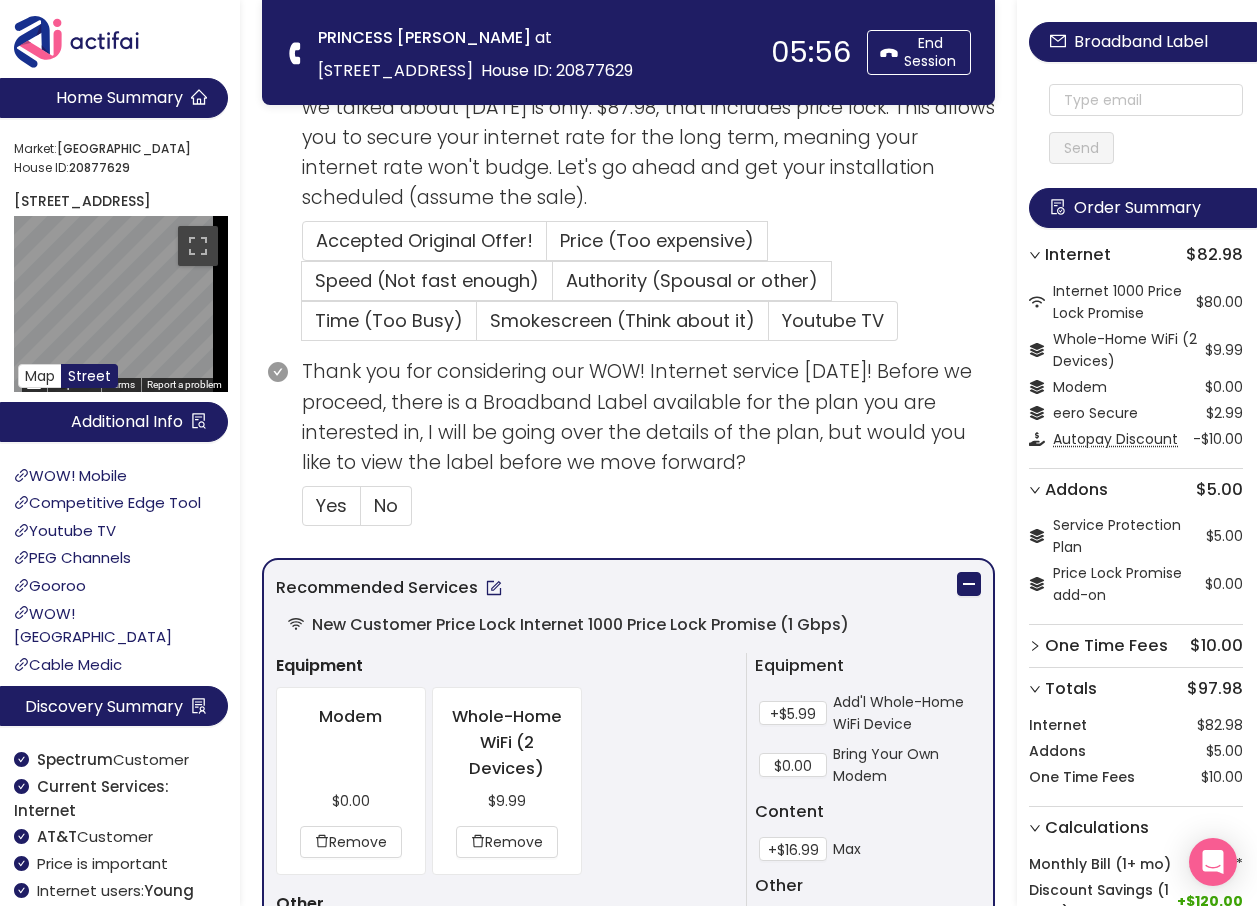 scroll, scrollTop: 800, scrollLeft: 0, axis: vertical 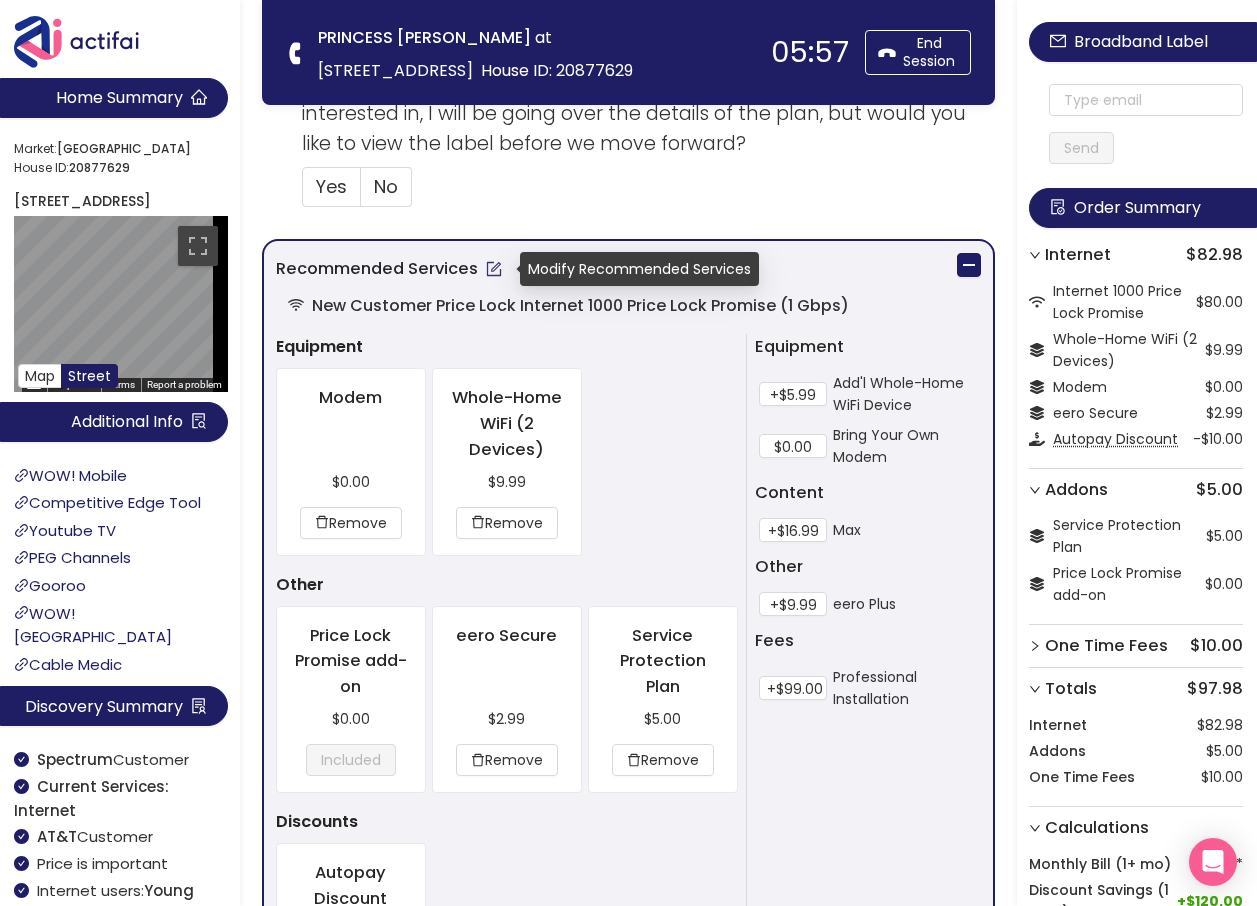 click 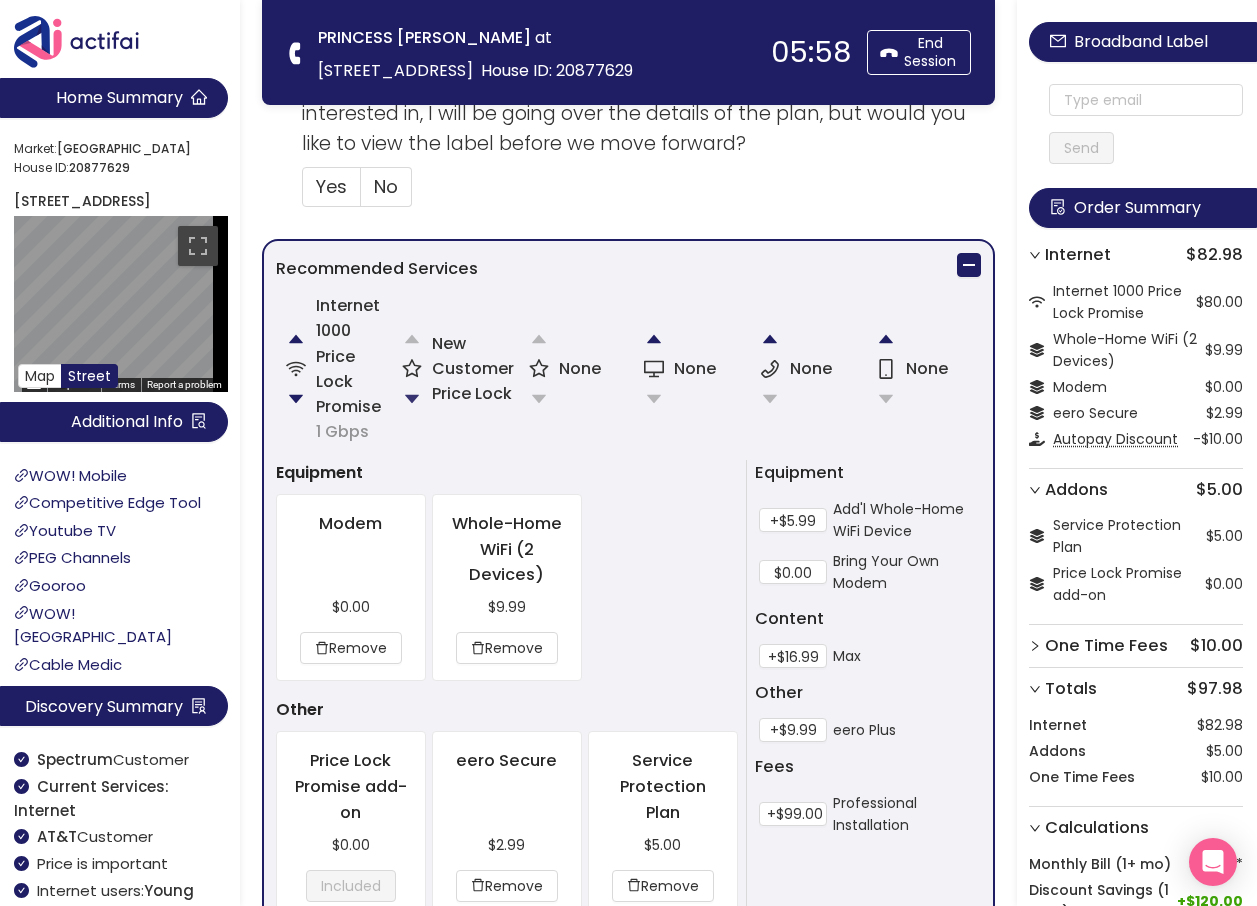 click 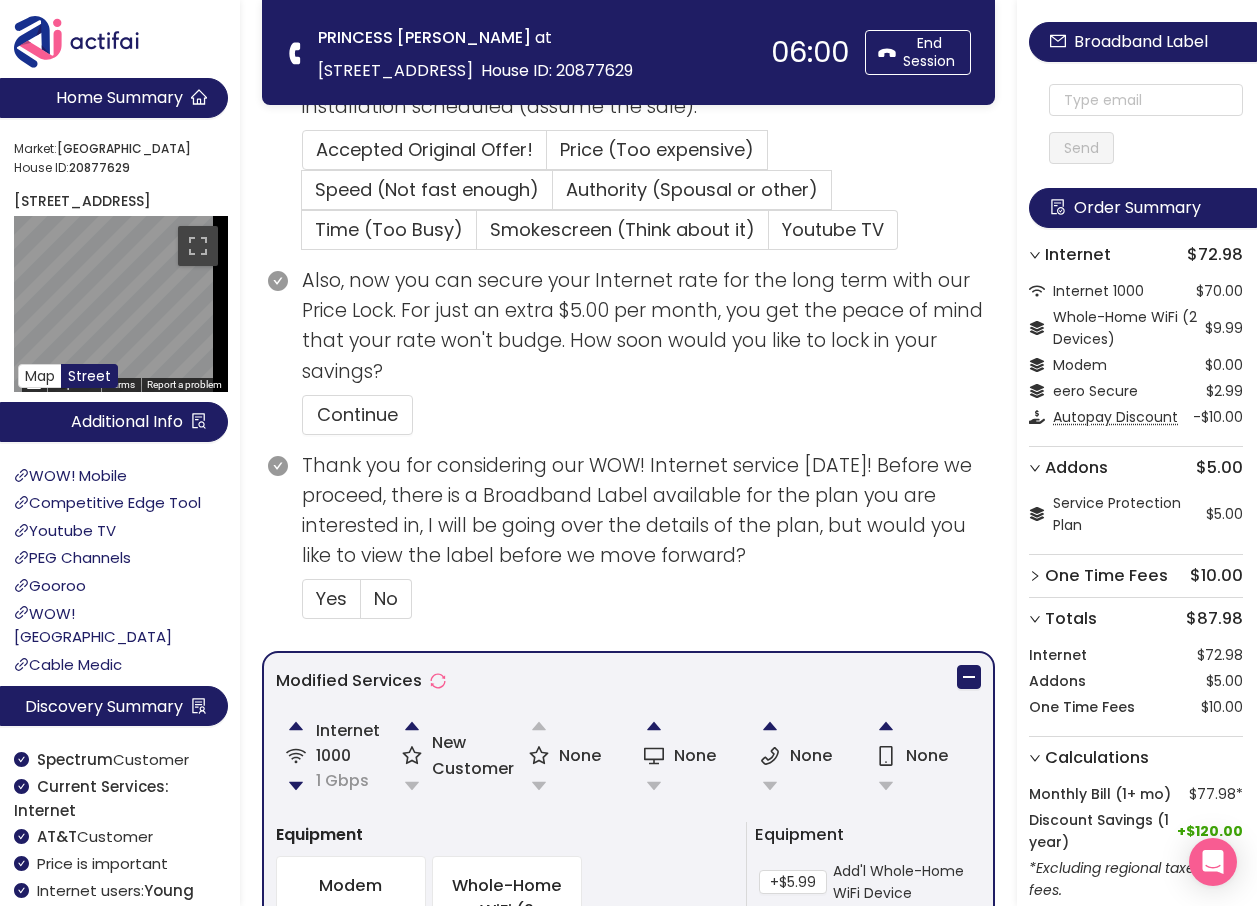 scroll, scrollTop: 825, scrollLeft: 0, axis: vertical 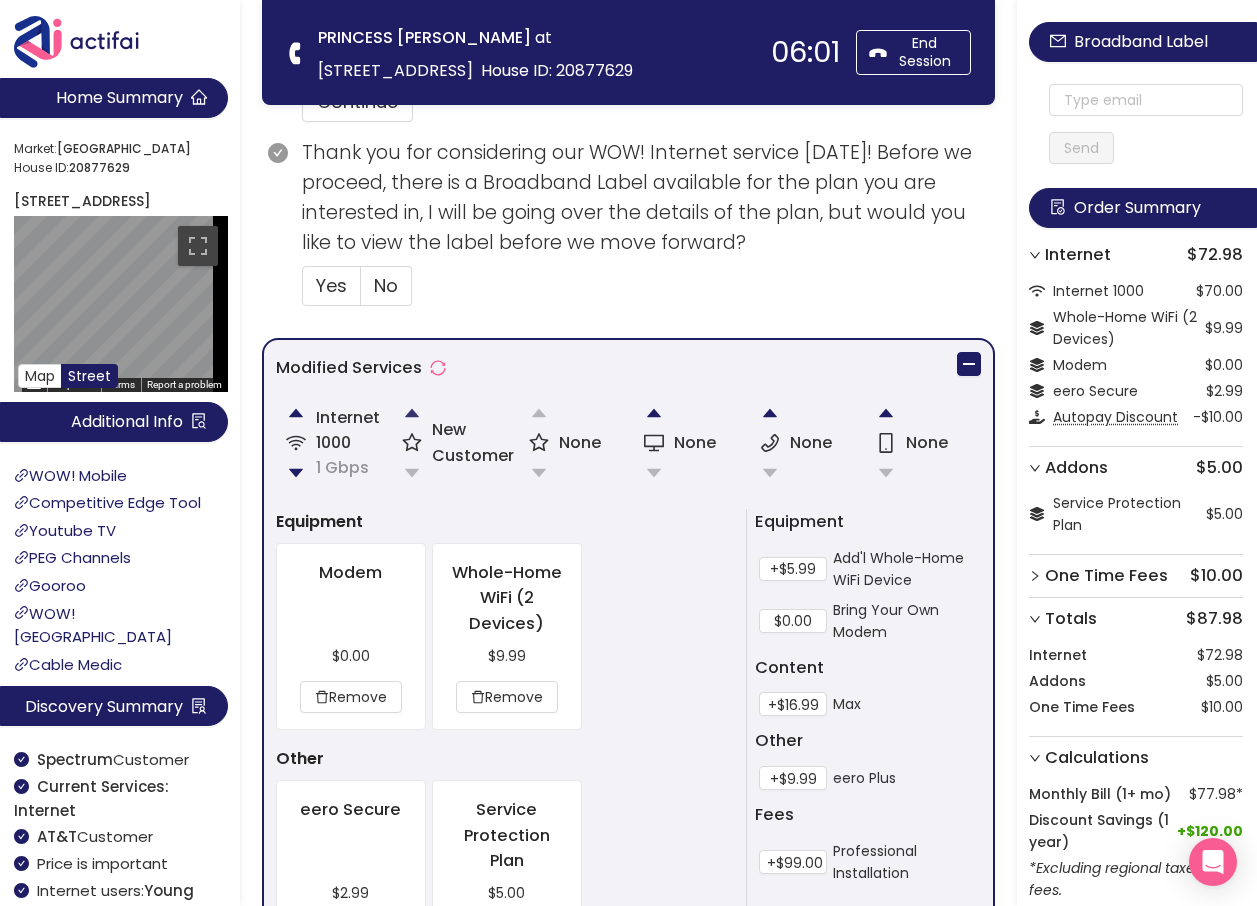 click 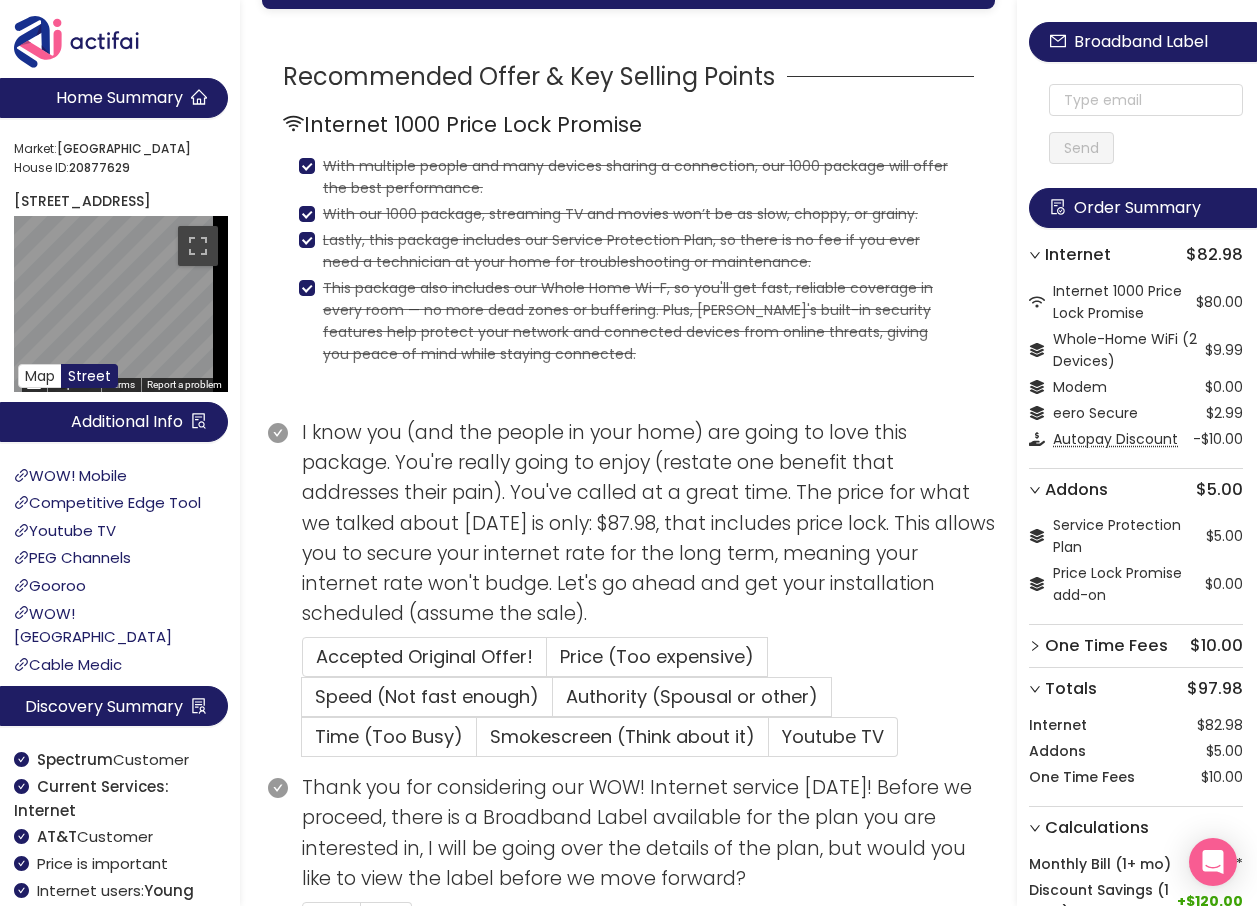 scroll, scrollTop: 300, scrollLeft: 0, axis: vertical 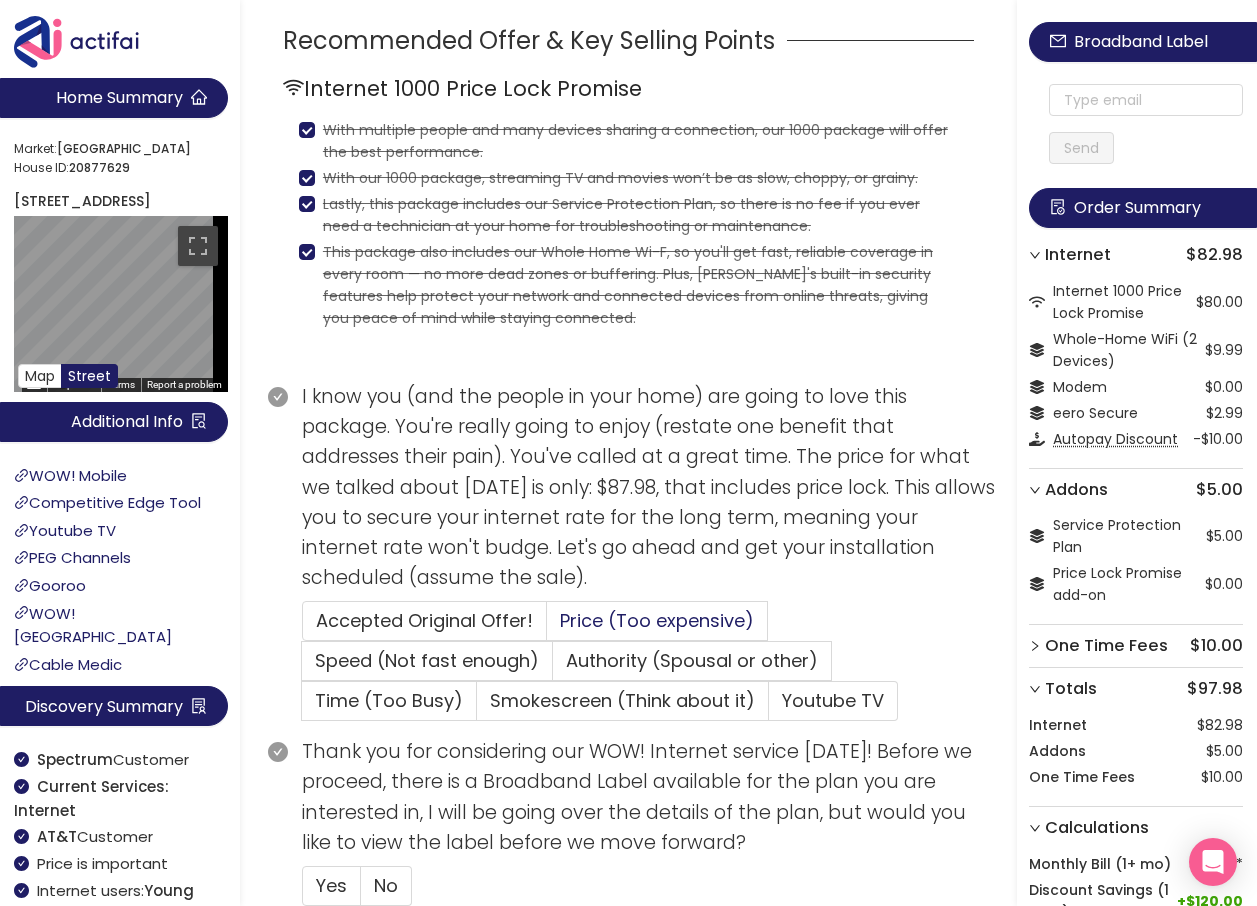 click on "Price (Too expensive)" at bounding box center (657, 620) 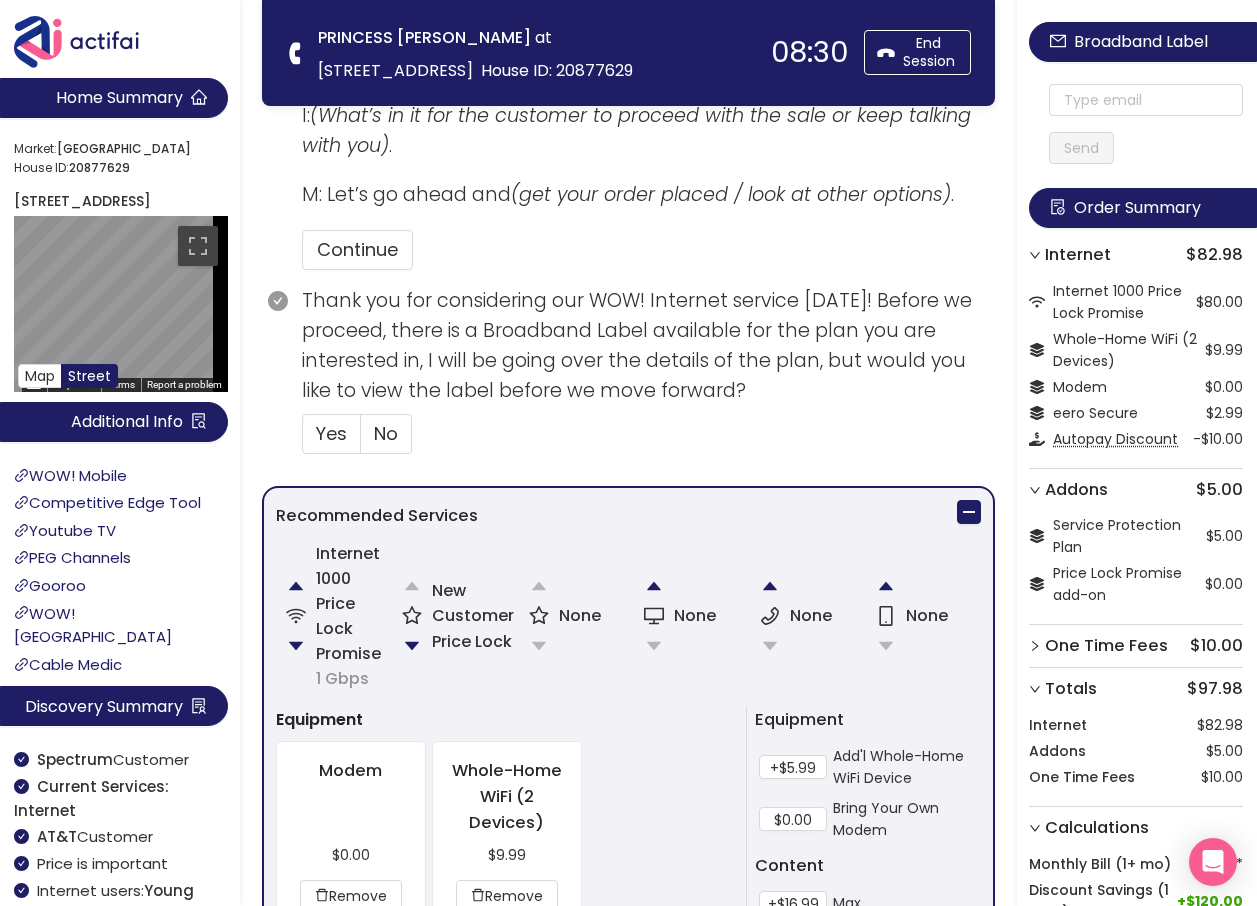 scroll, scrollTop: 800, scrollLeft: 0, axis: vertical 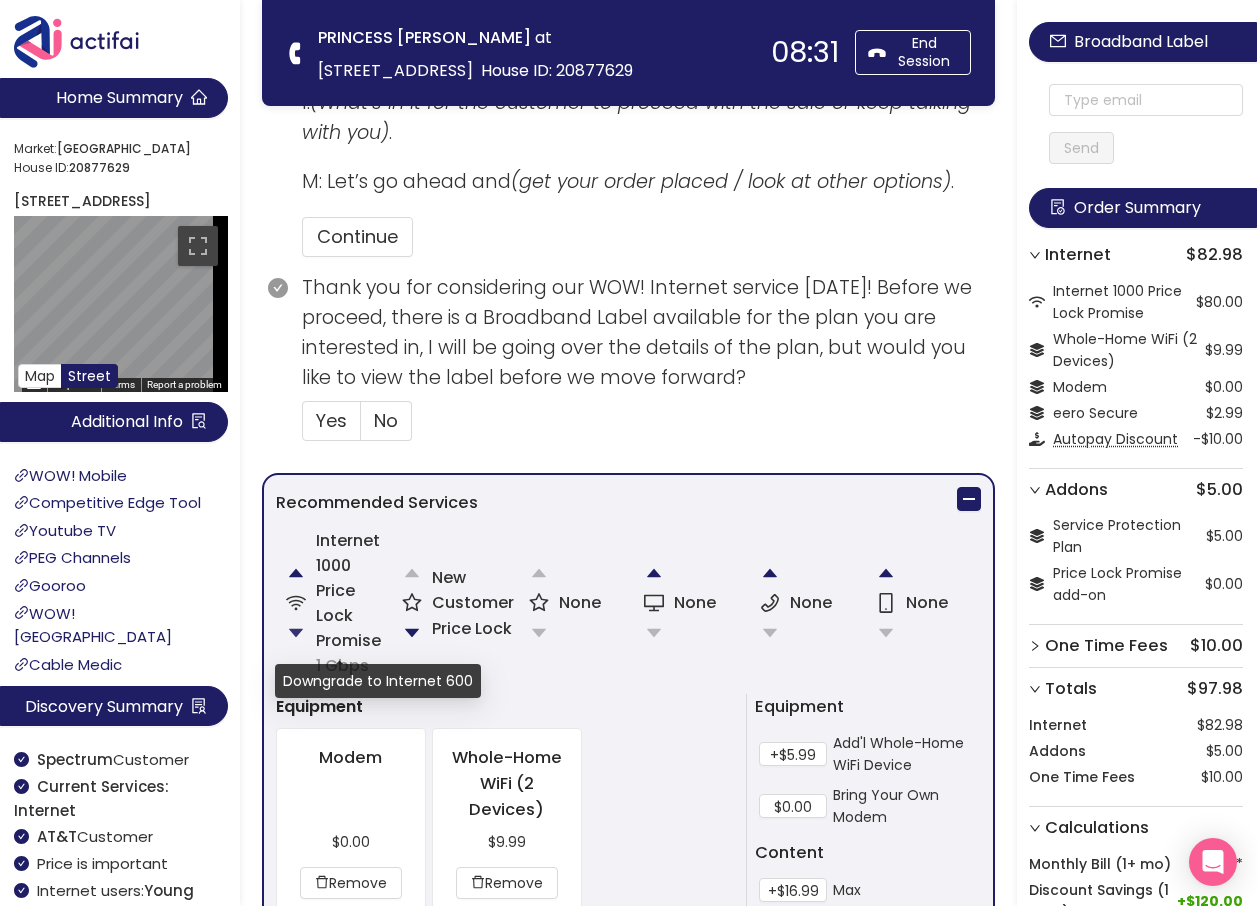 click 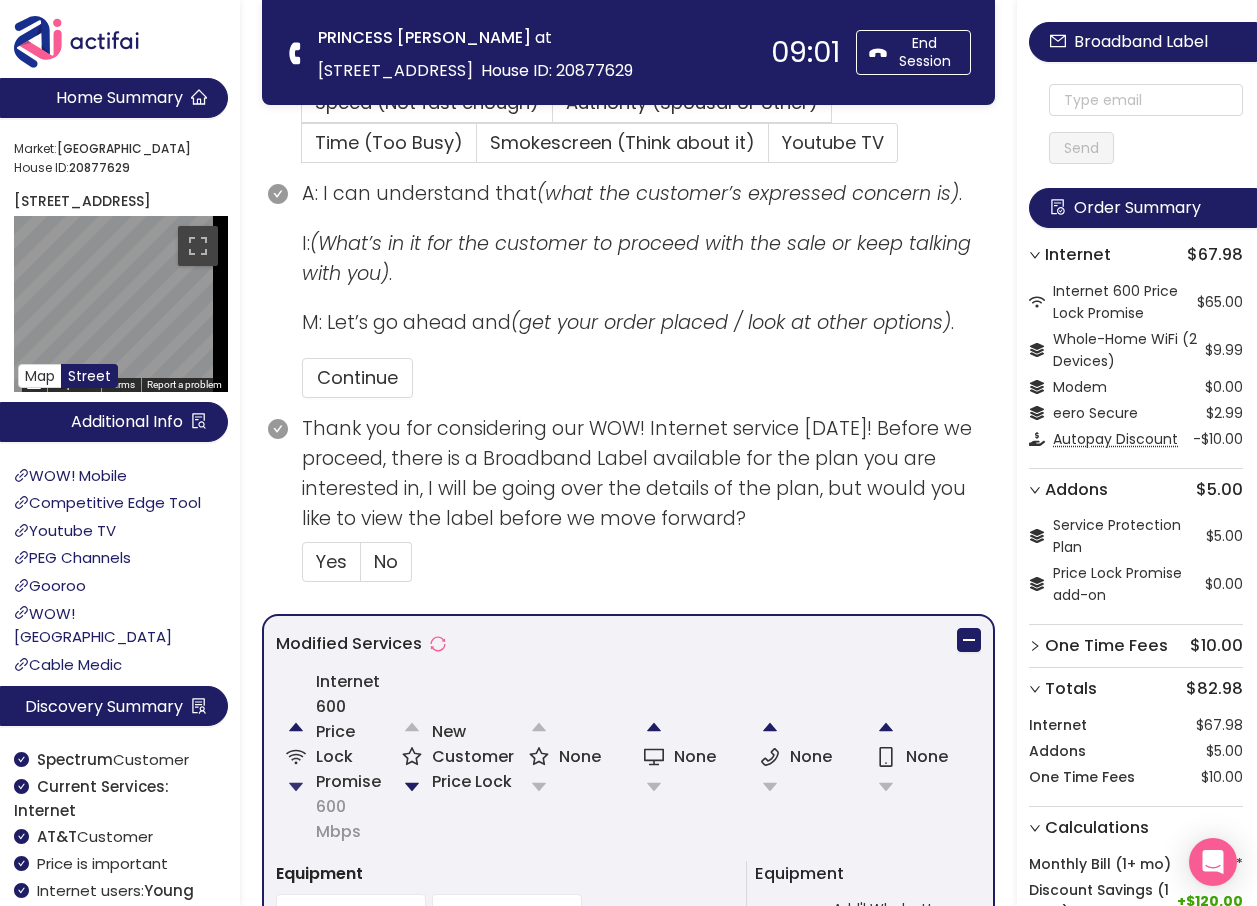 scroll, scrollTop: 800, scrollLeft: 0, axis: vertical 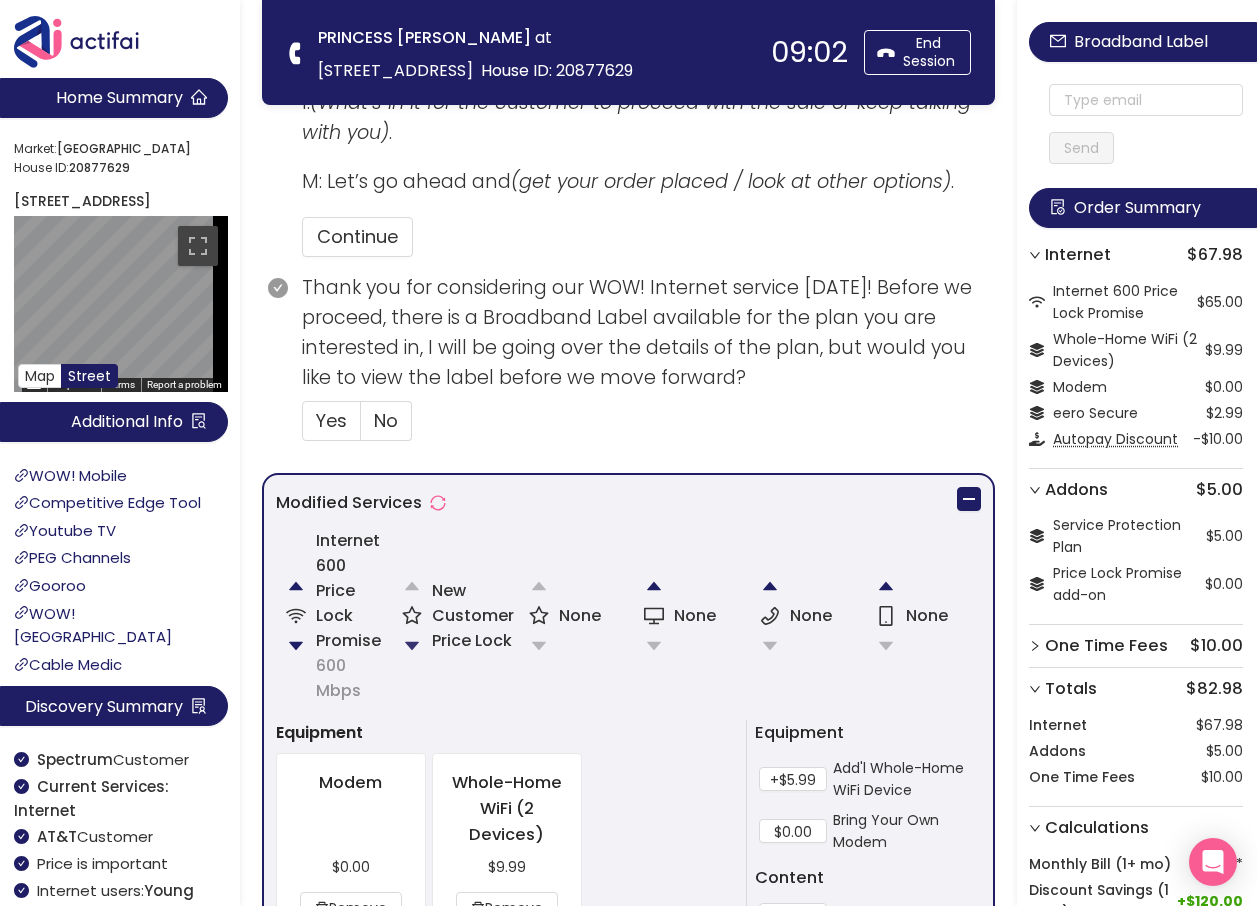 click 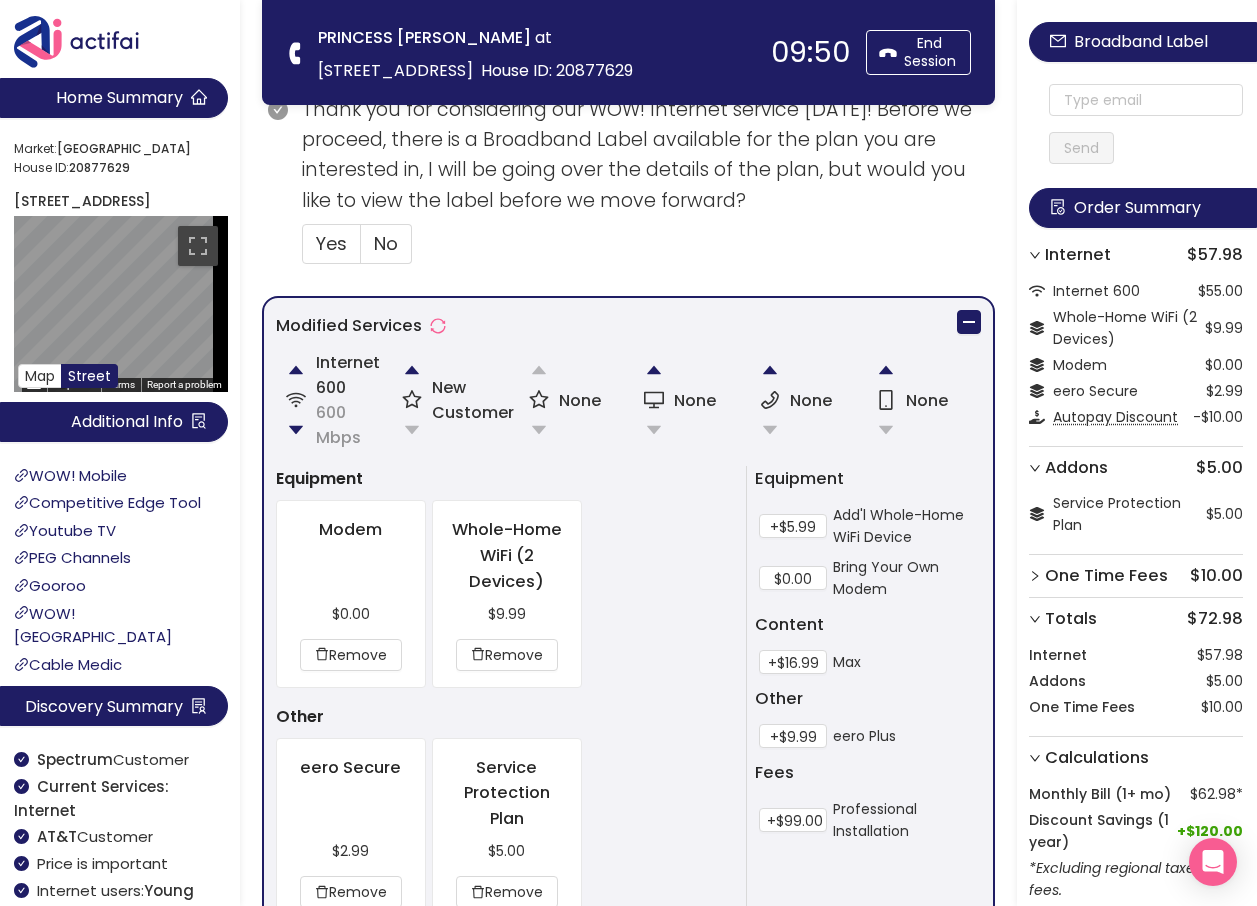 scroll, scrollTop: 1140, scrollLeft: 0, axis: vertical 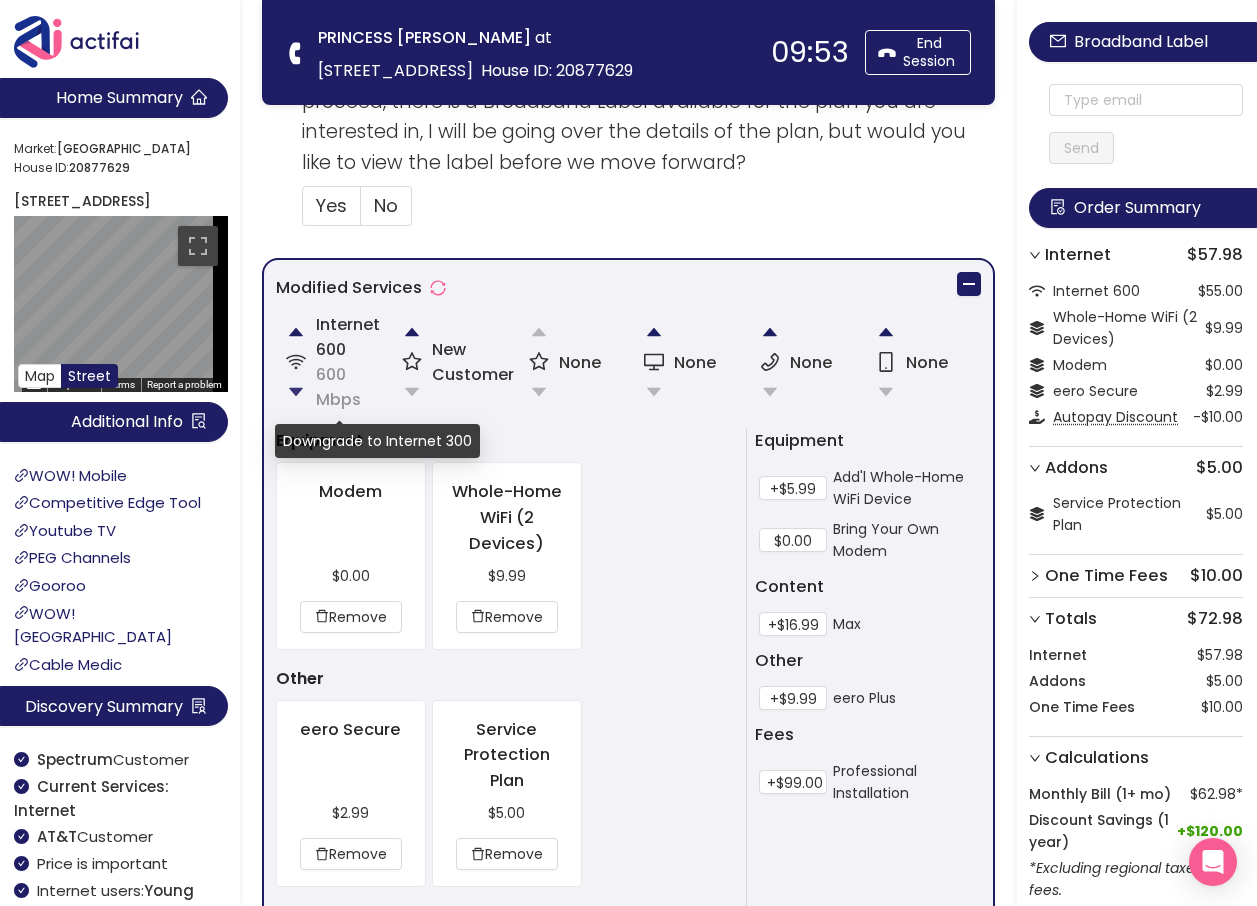 click 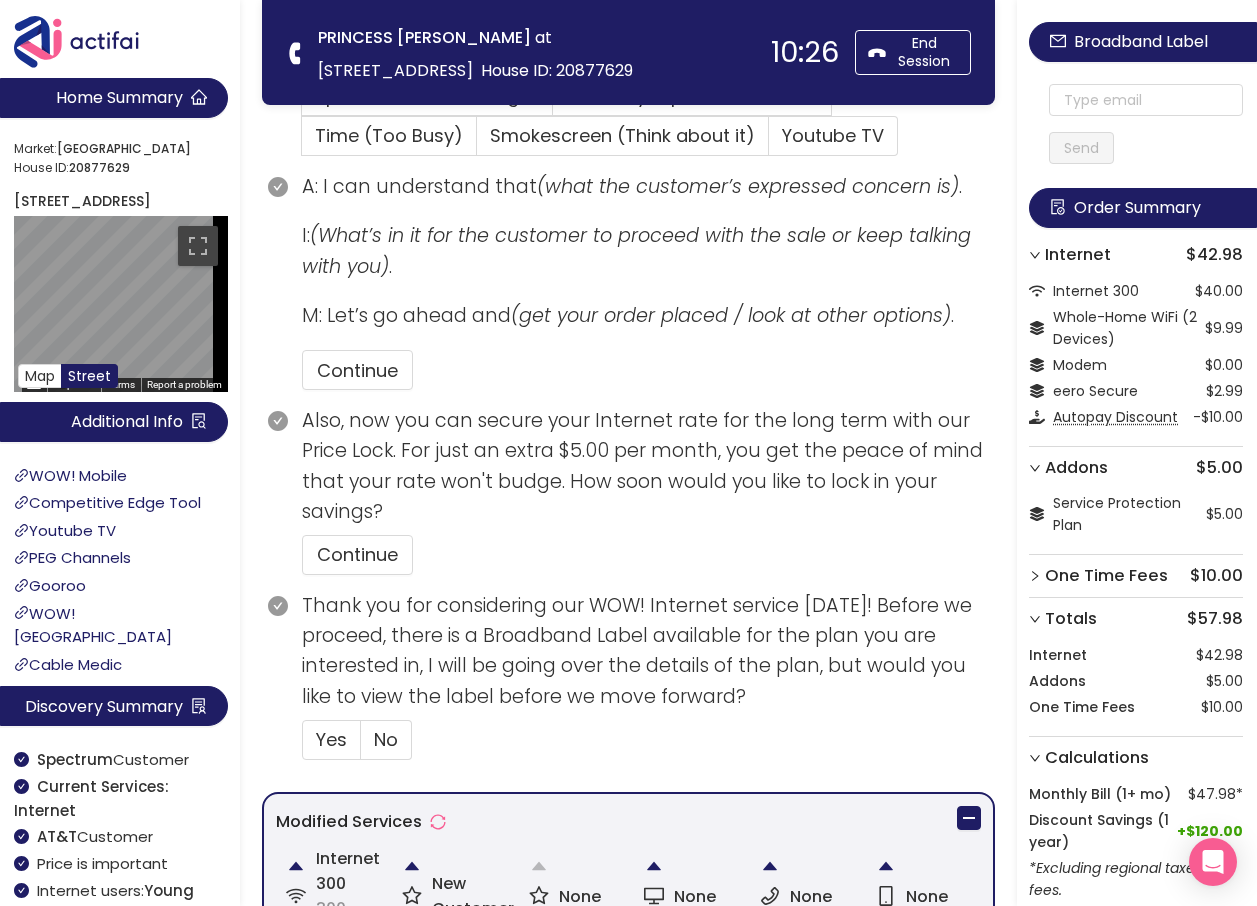 scroll, scrollTop: 840, scrollLeft: 0, axis: vertical 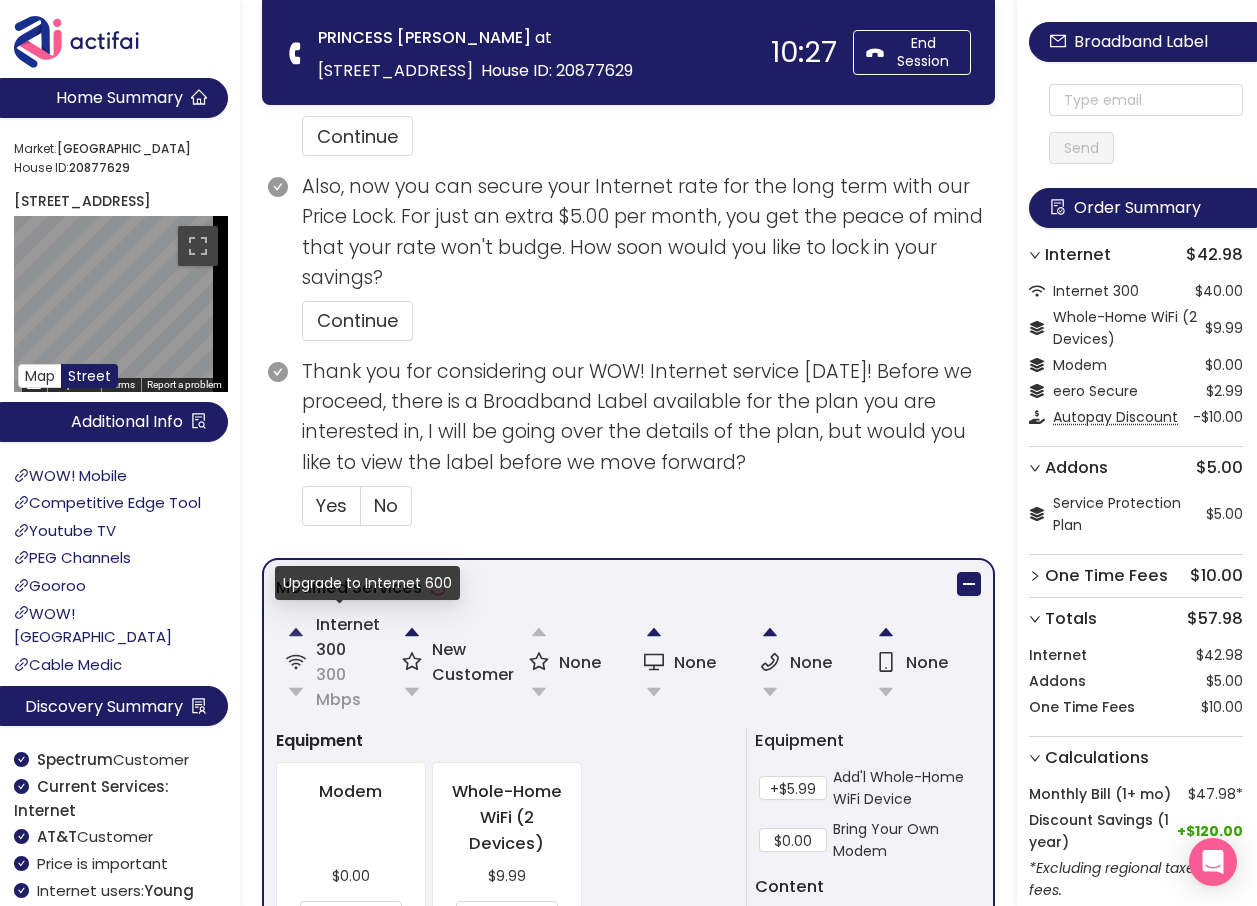 click 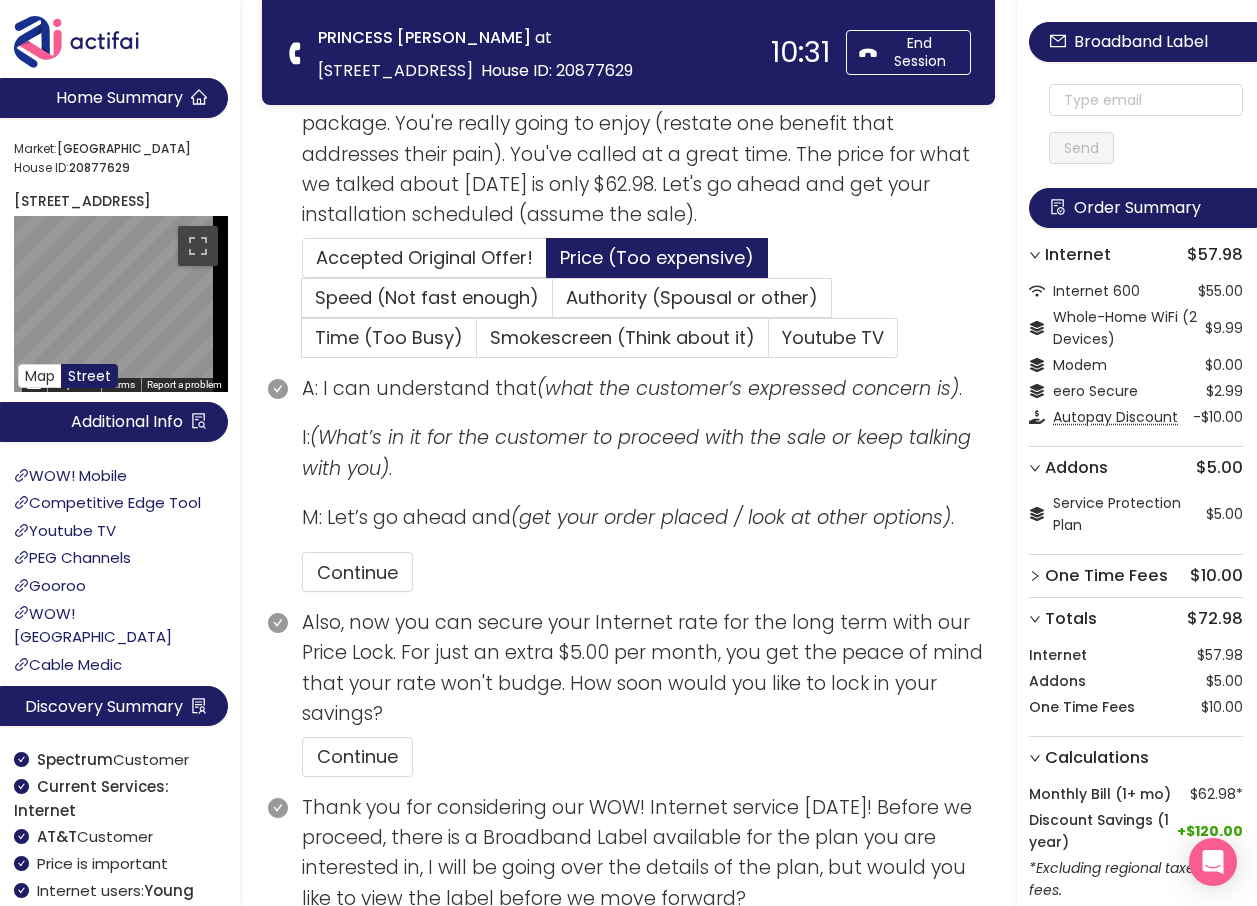 scroll, scrollTop: 440, scrollLeft: 0, axis: vertical 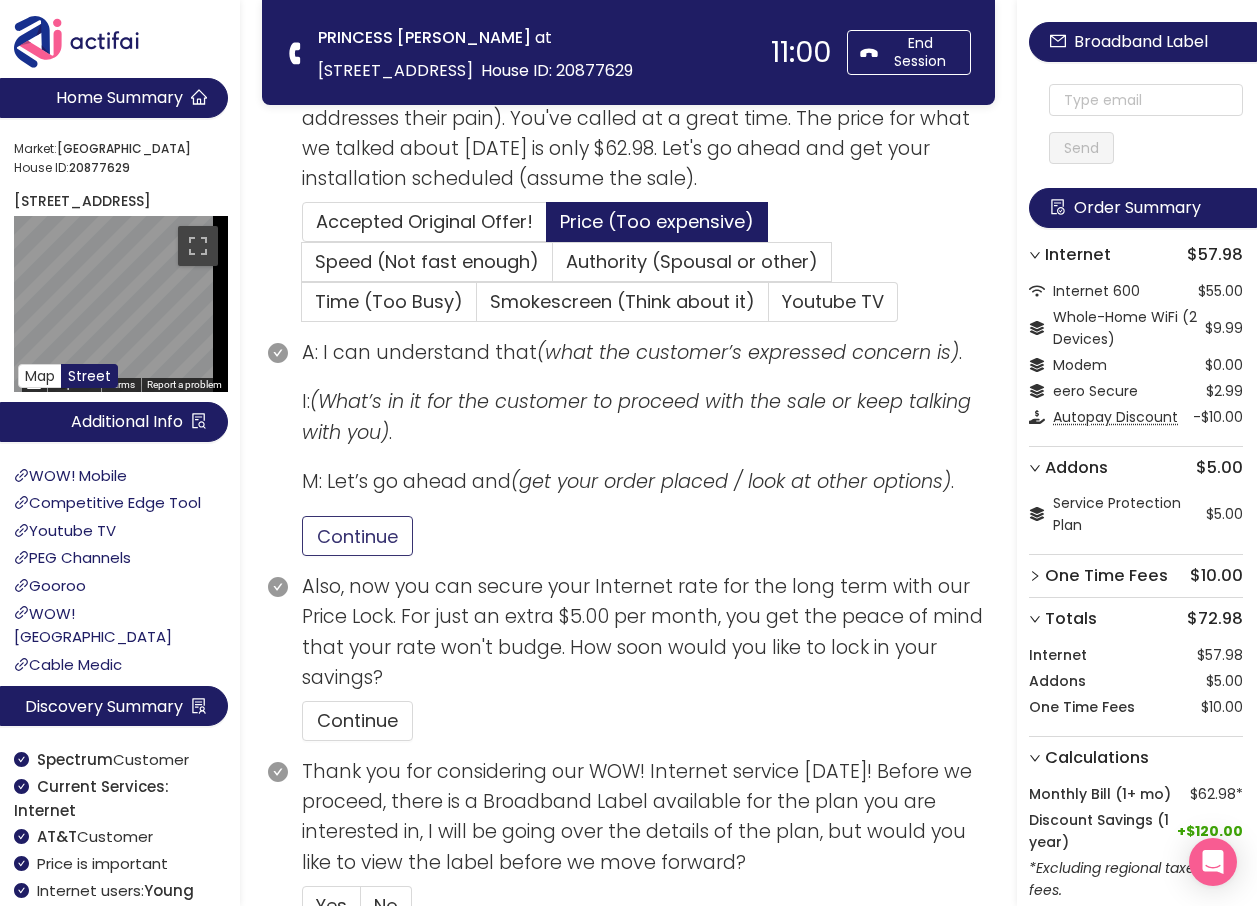 click on "Continue" at bounding box center [357, 536] 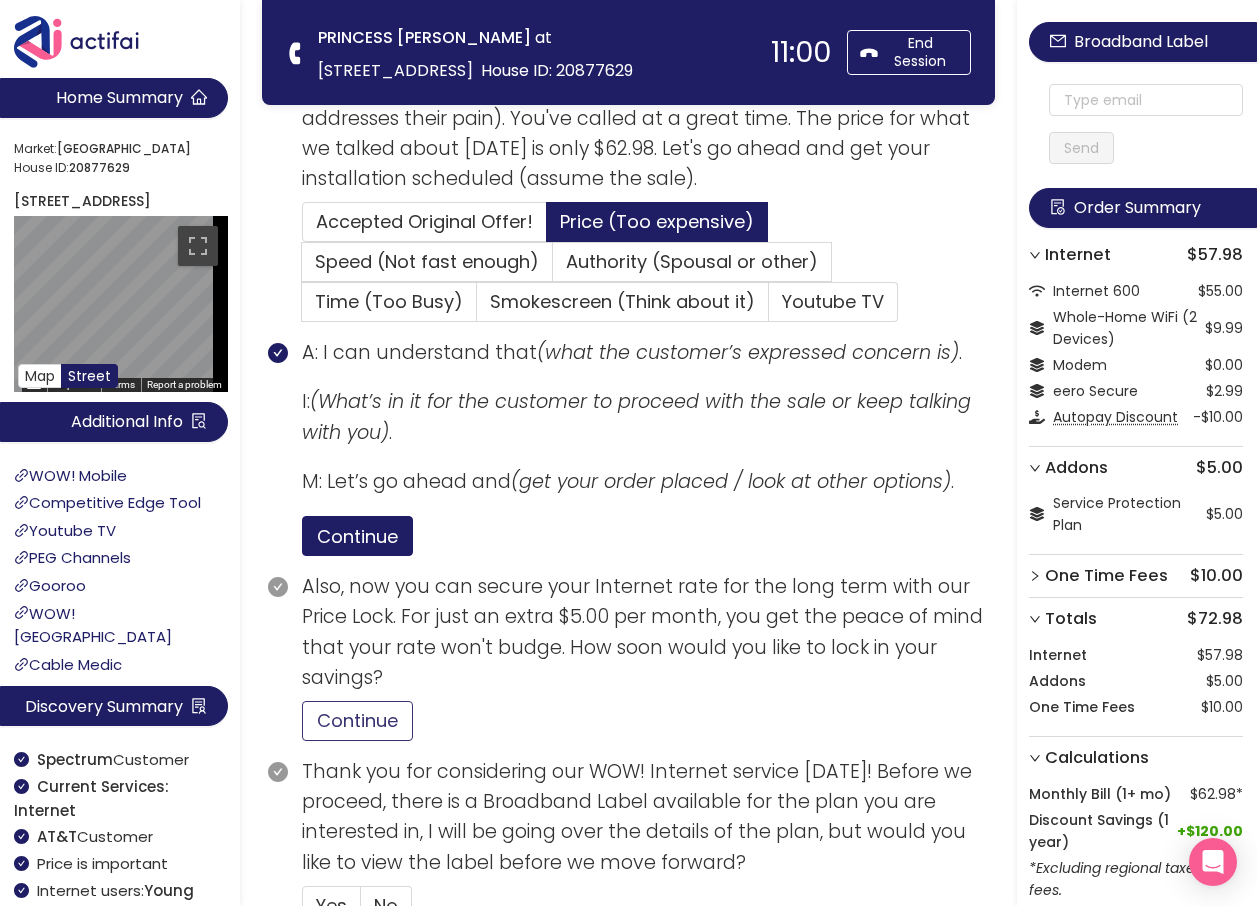 click on "Continue" at bounding box center (357, 721) 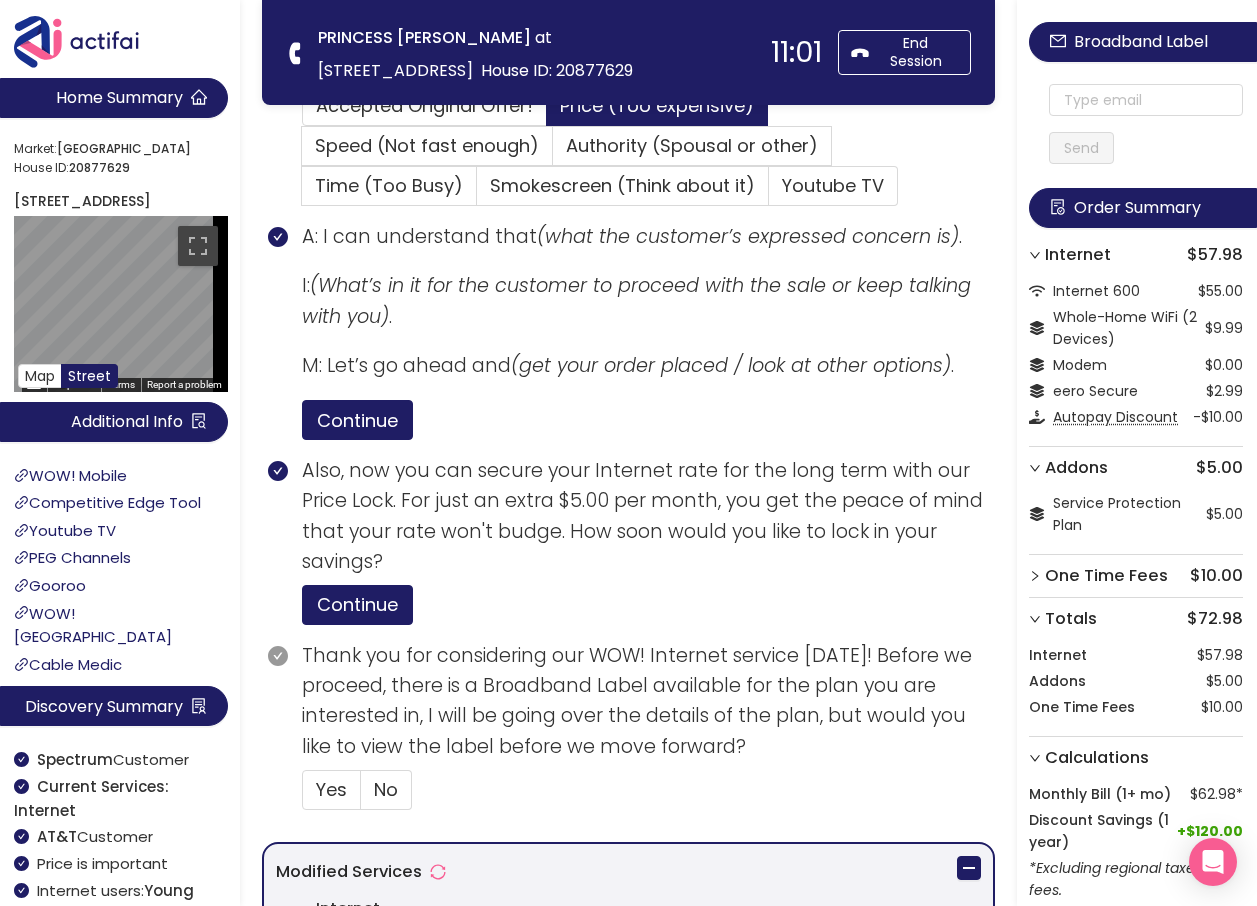 scroll, scrollTop: 740, scrollLeft: 0, axis: vertical 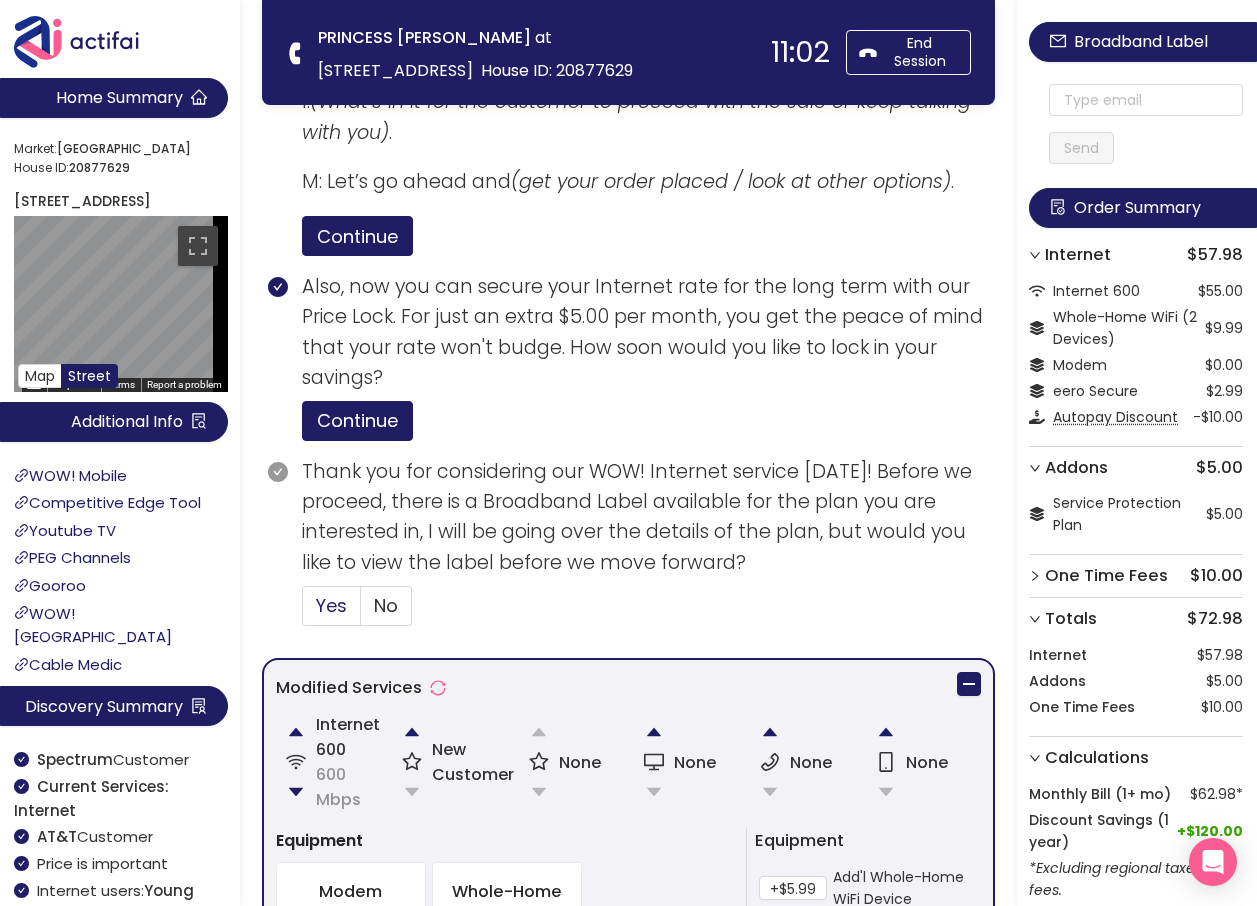 click on "Yes" at bounding box center [331, 605] 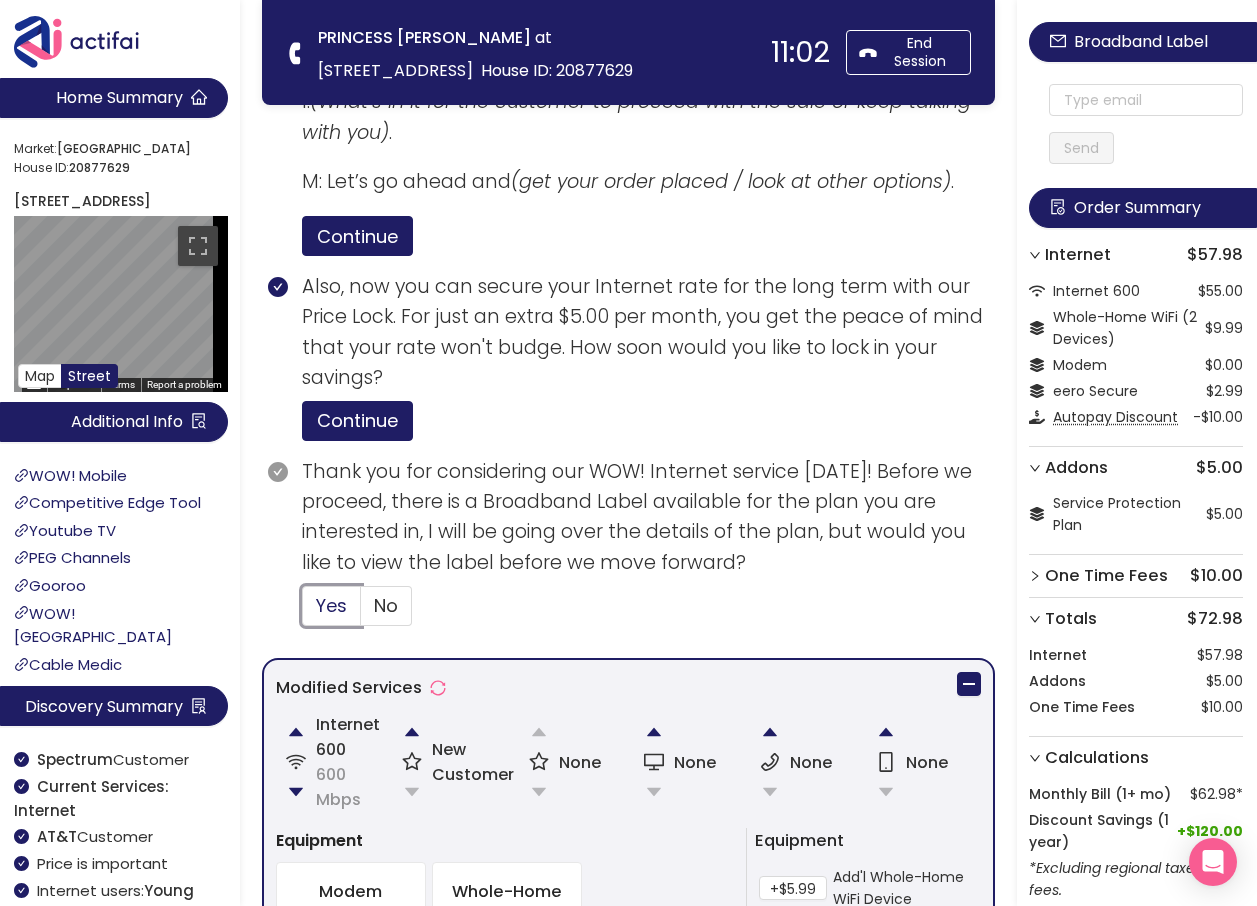 click on "Yes" at bounding box center [303, 612] 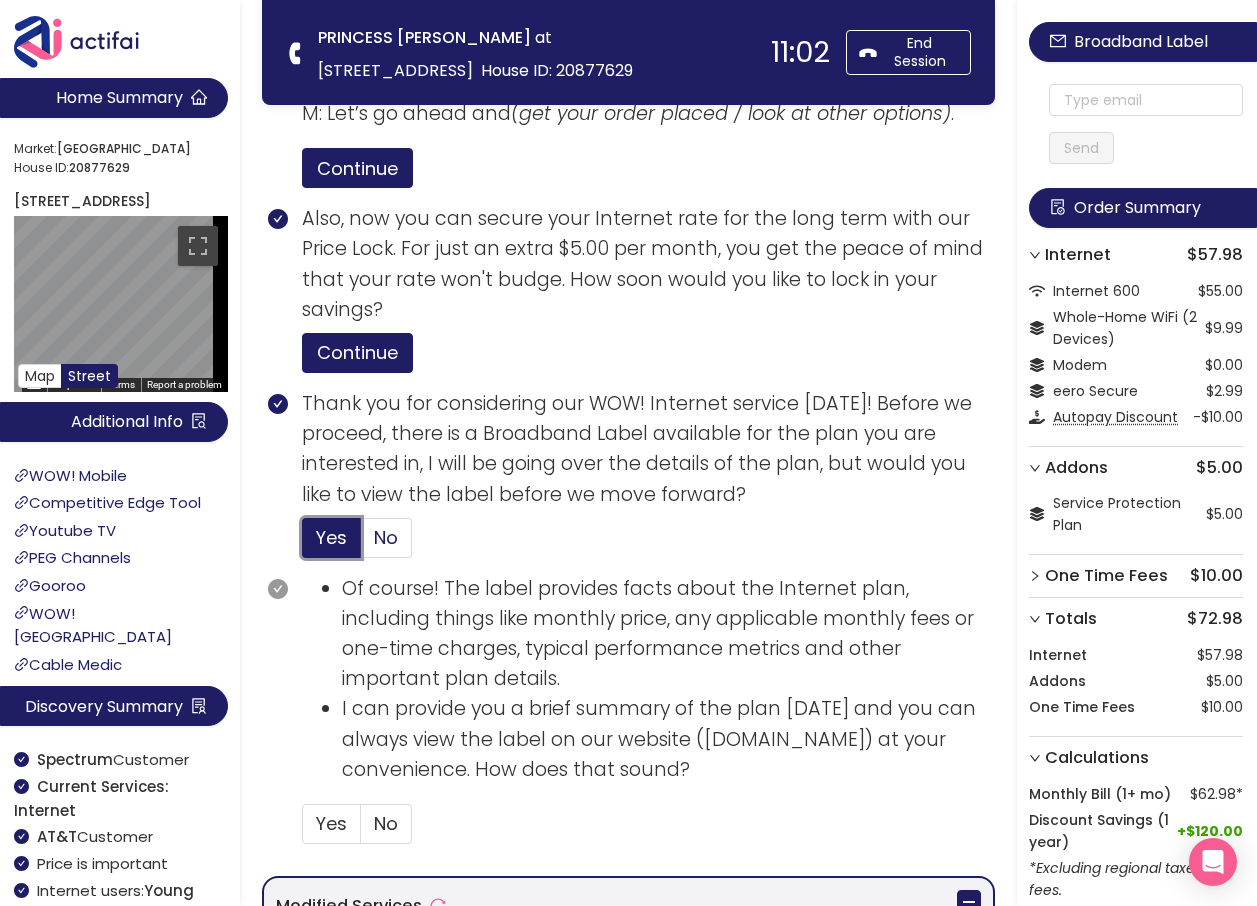 scroll, scrollTop: 940, scrollLeft: 0, axis: vertical 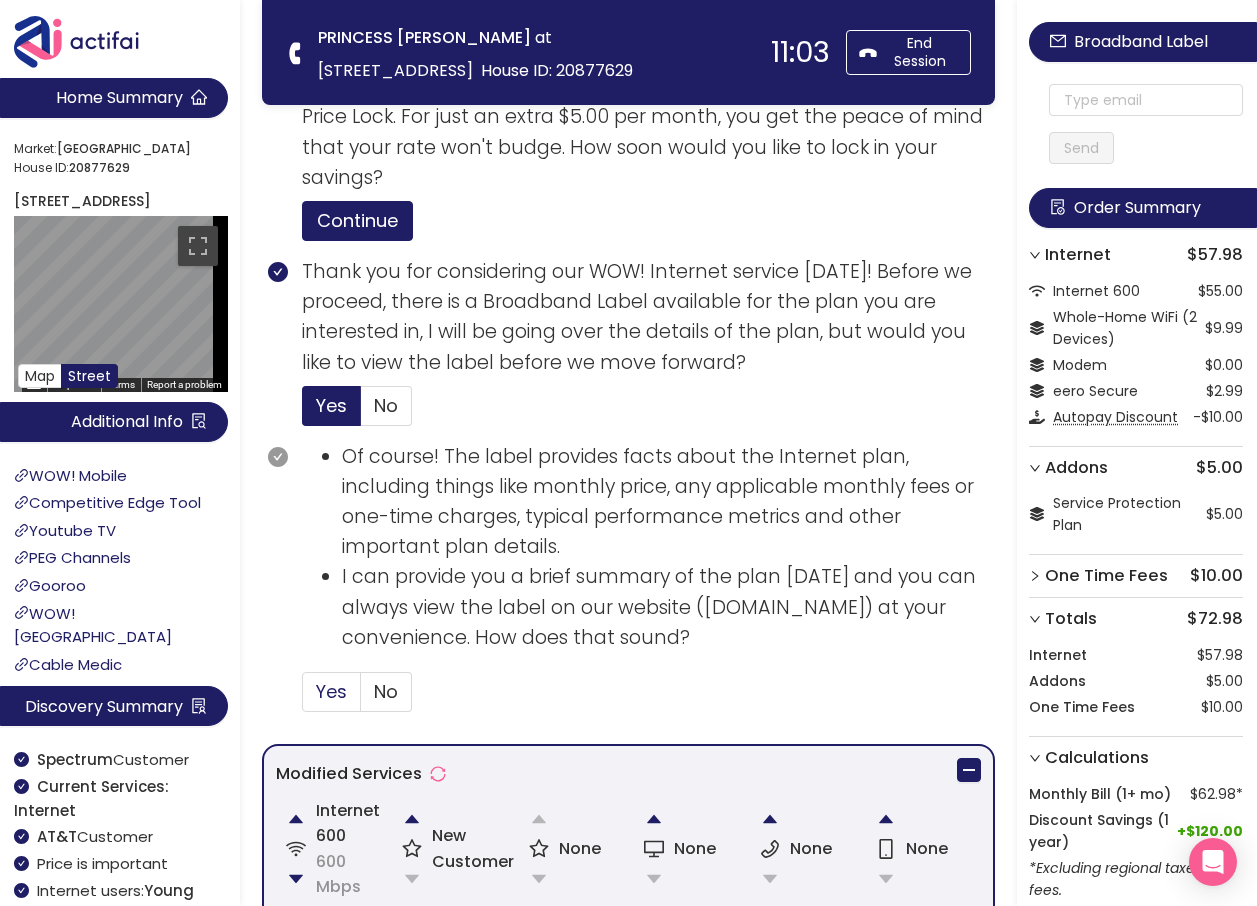 click on "Yes" at bounding box center [331, 691] 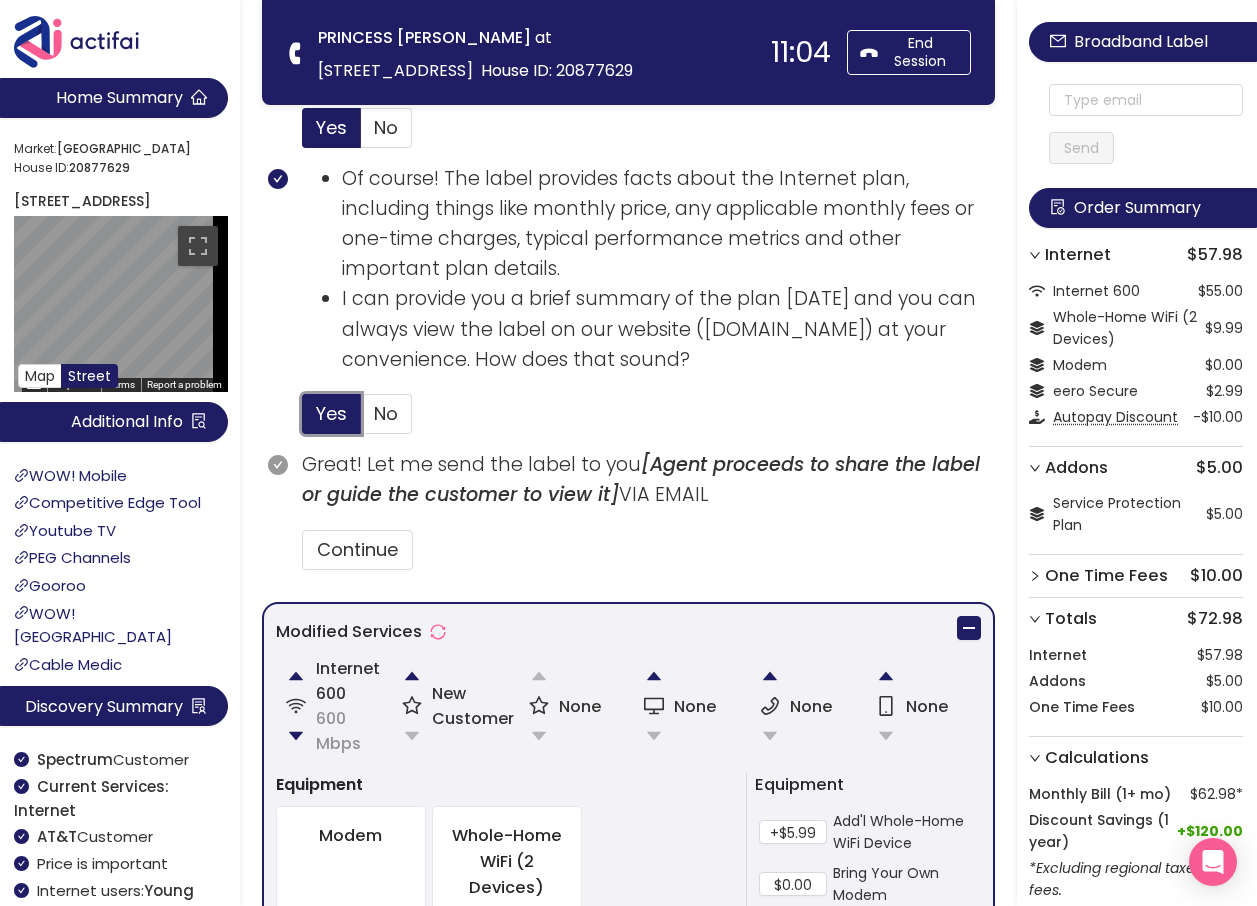 scroll, scrollTop: 1240, scrollLeft: 0, axis: vertical 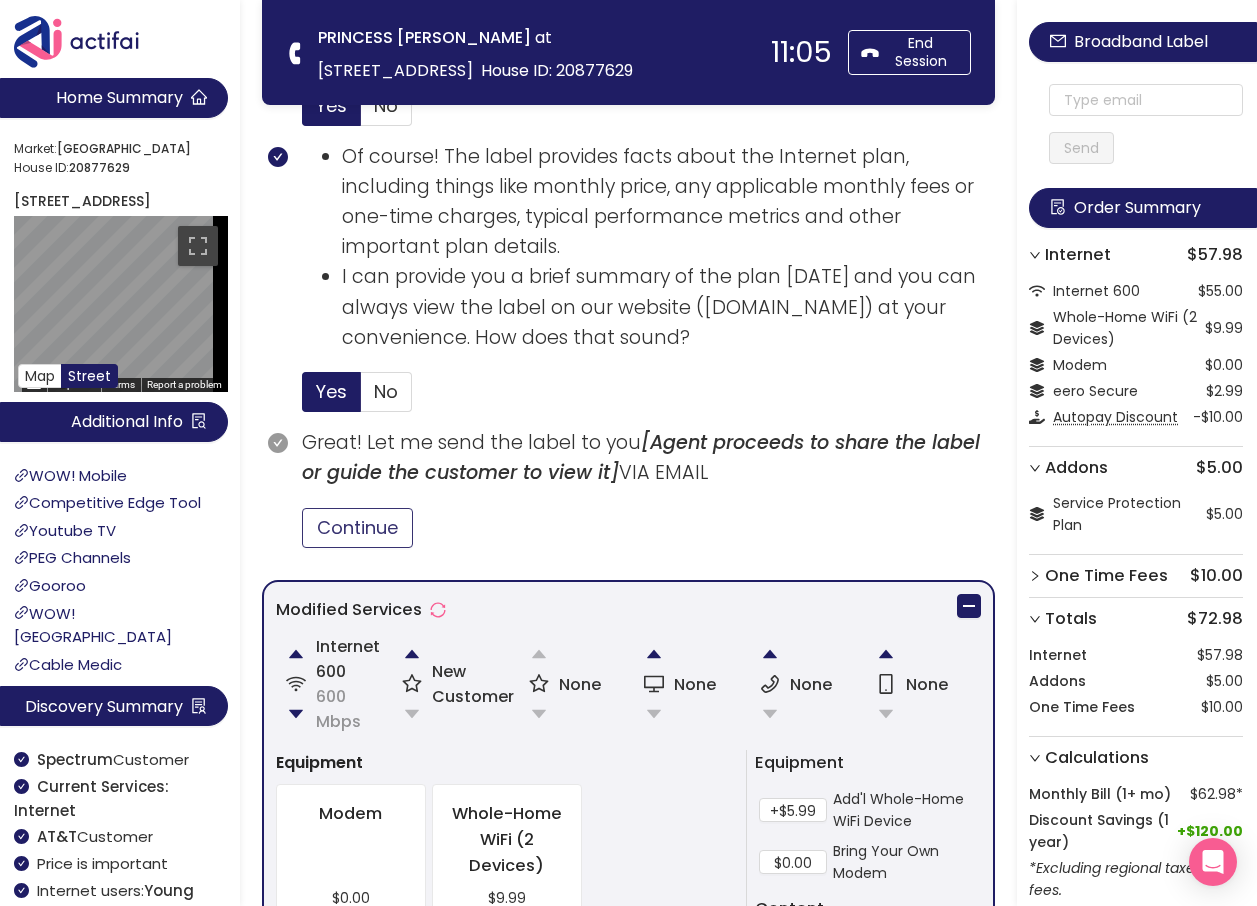 click on "Continue" at bounding box center (357, 528) 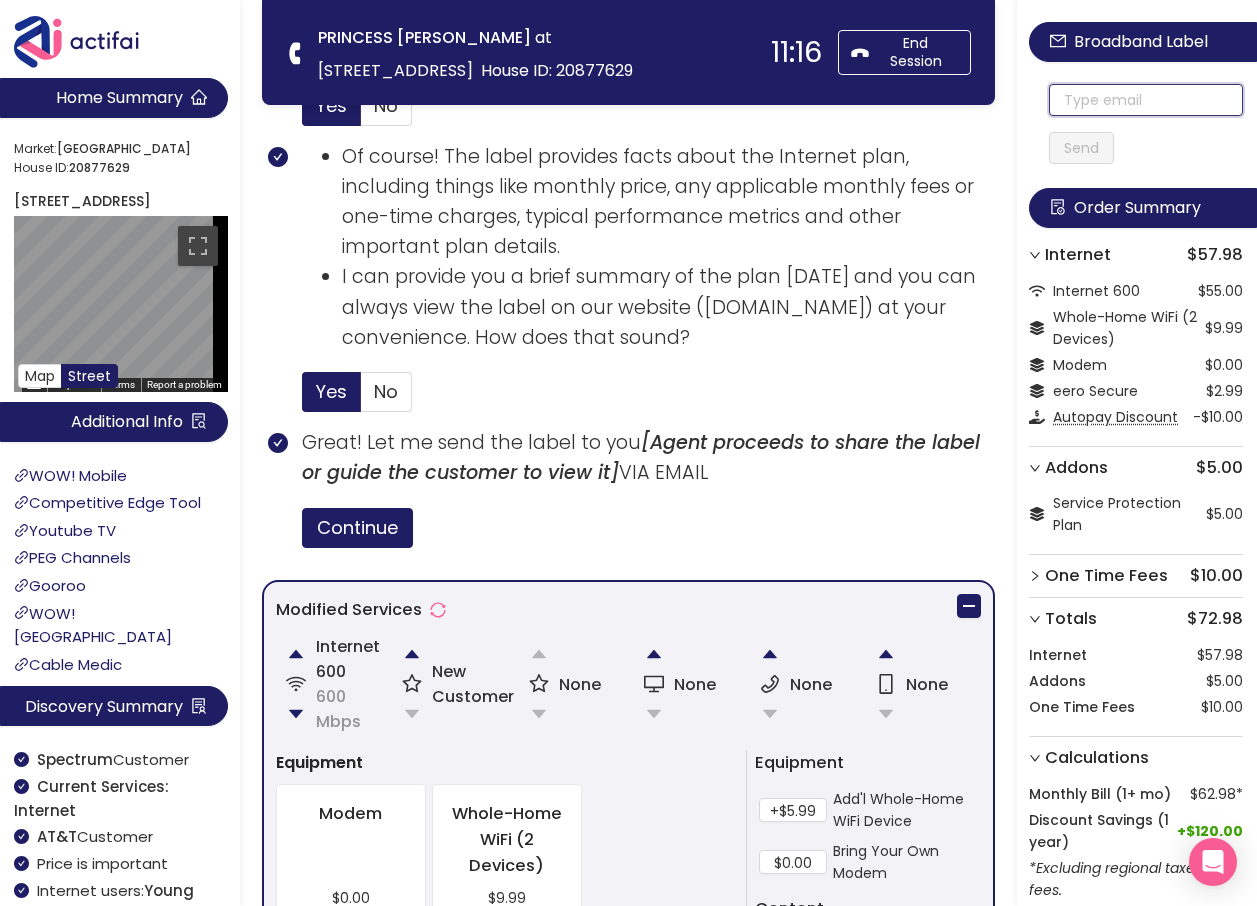 click 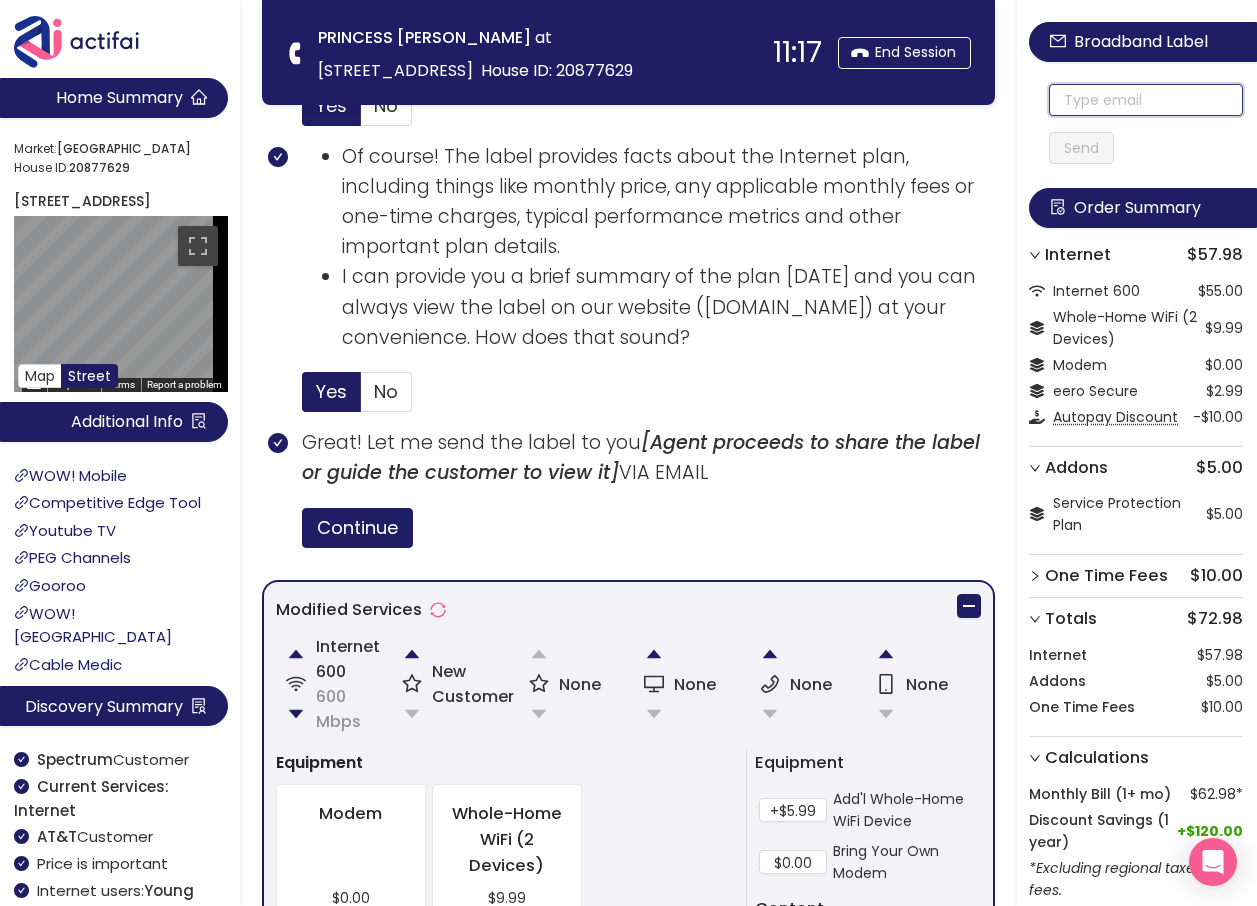 paste on "[EMAIL_ADDRESS][DOMAIN_NAME]" 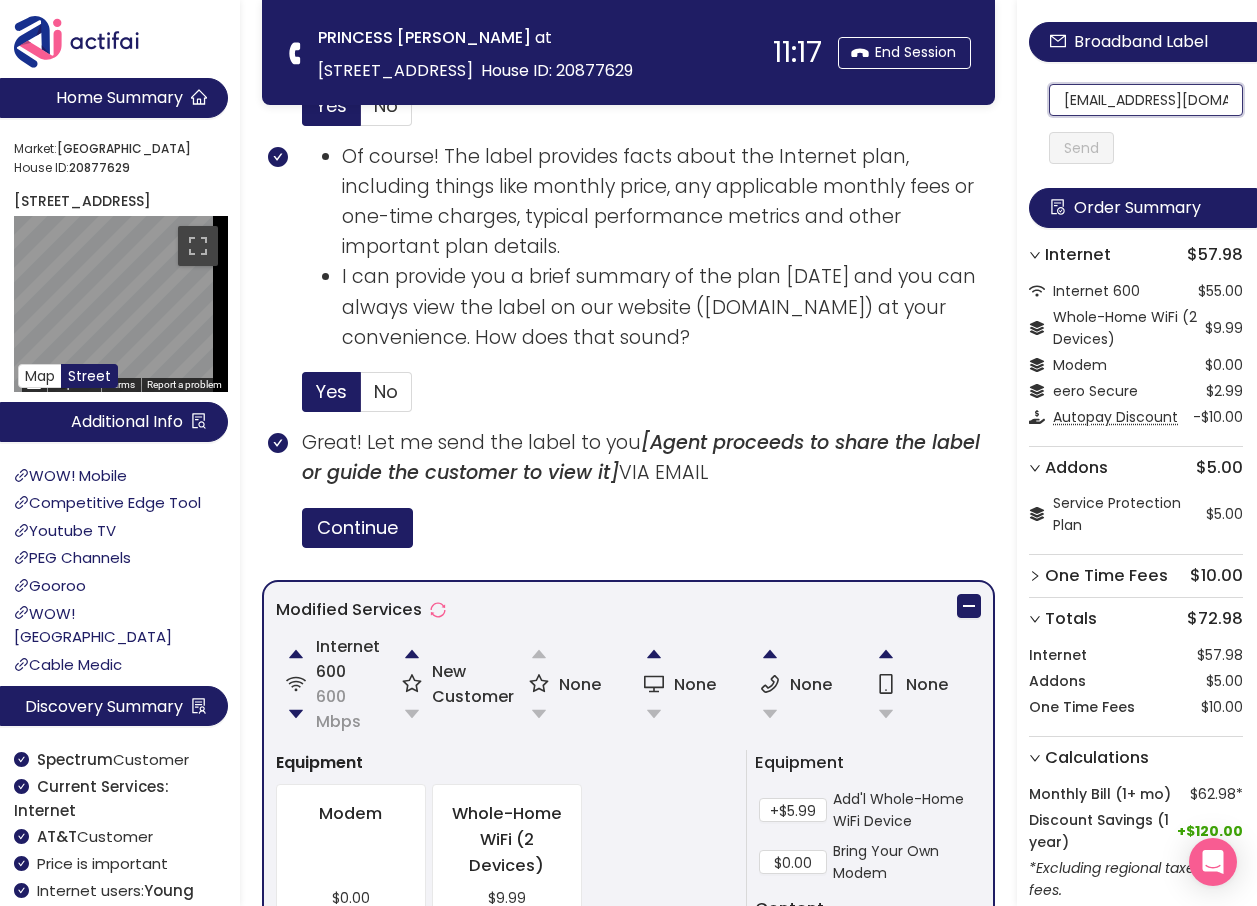 scroll, scrollTop: 0, scrollLeft: 34, axis: horizontal 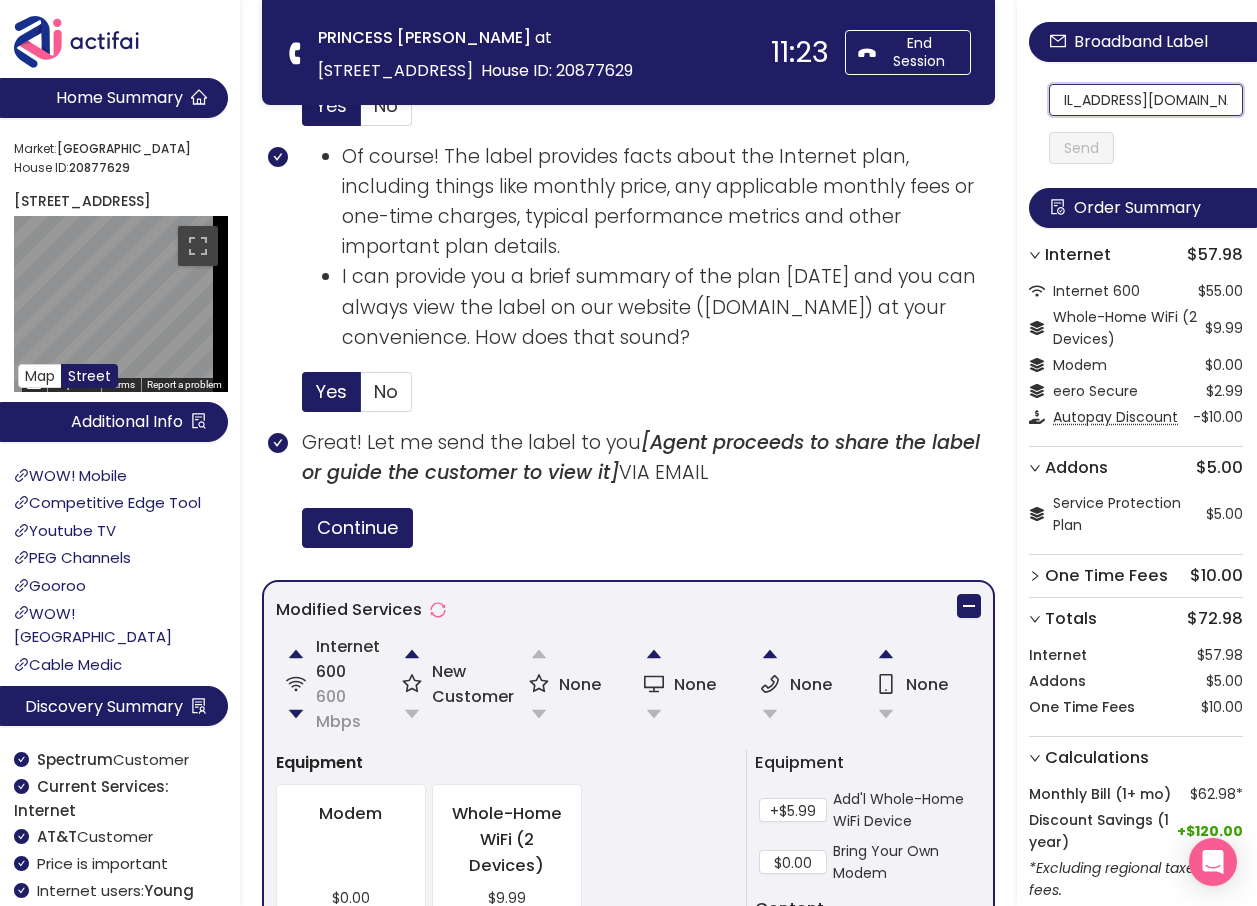 type on "[EMAIL_ADDRESS][DOMAIN_NAME]" 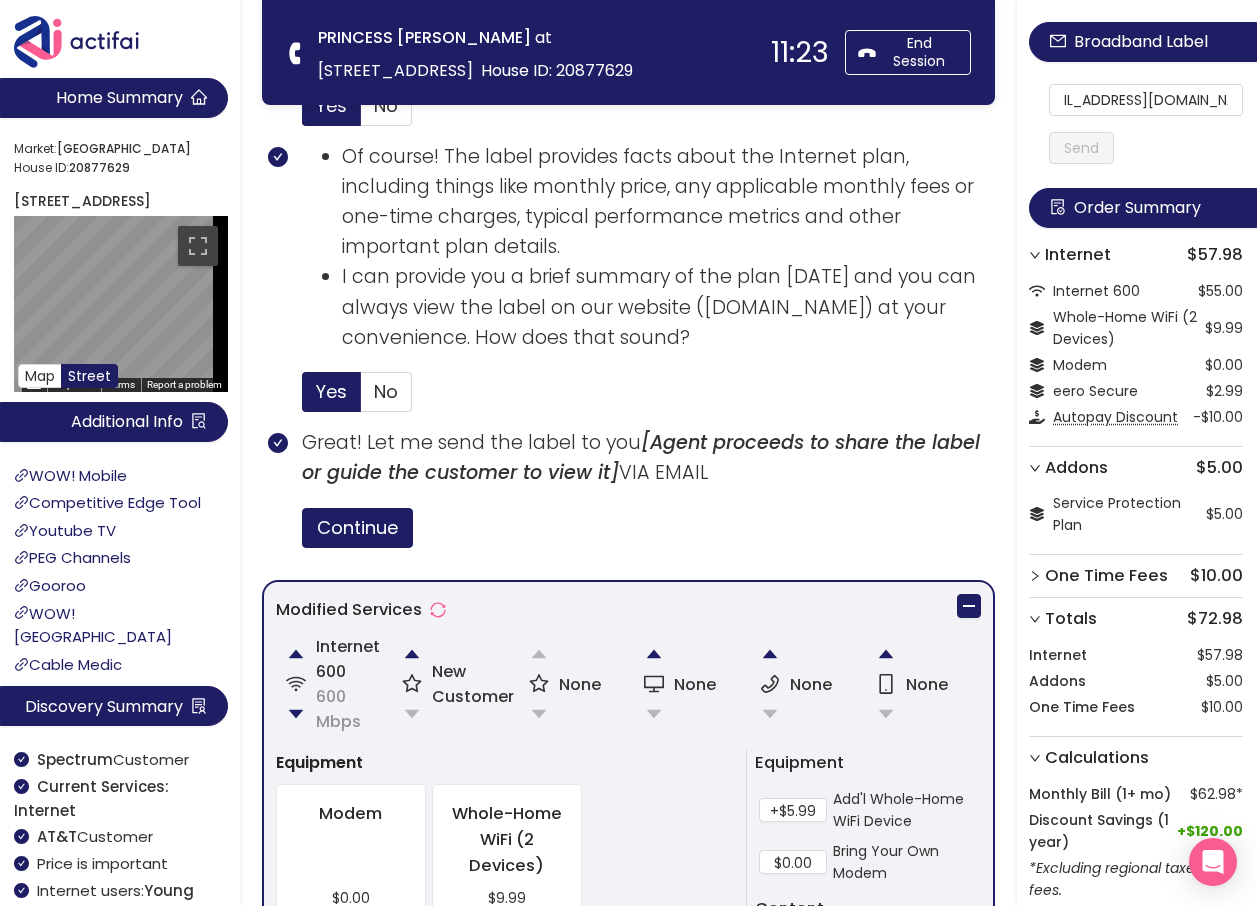 scroll, scrollTop: 0, scrollLeft: 0, axis: both 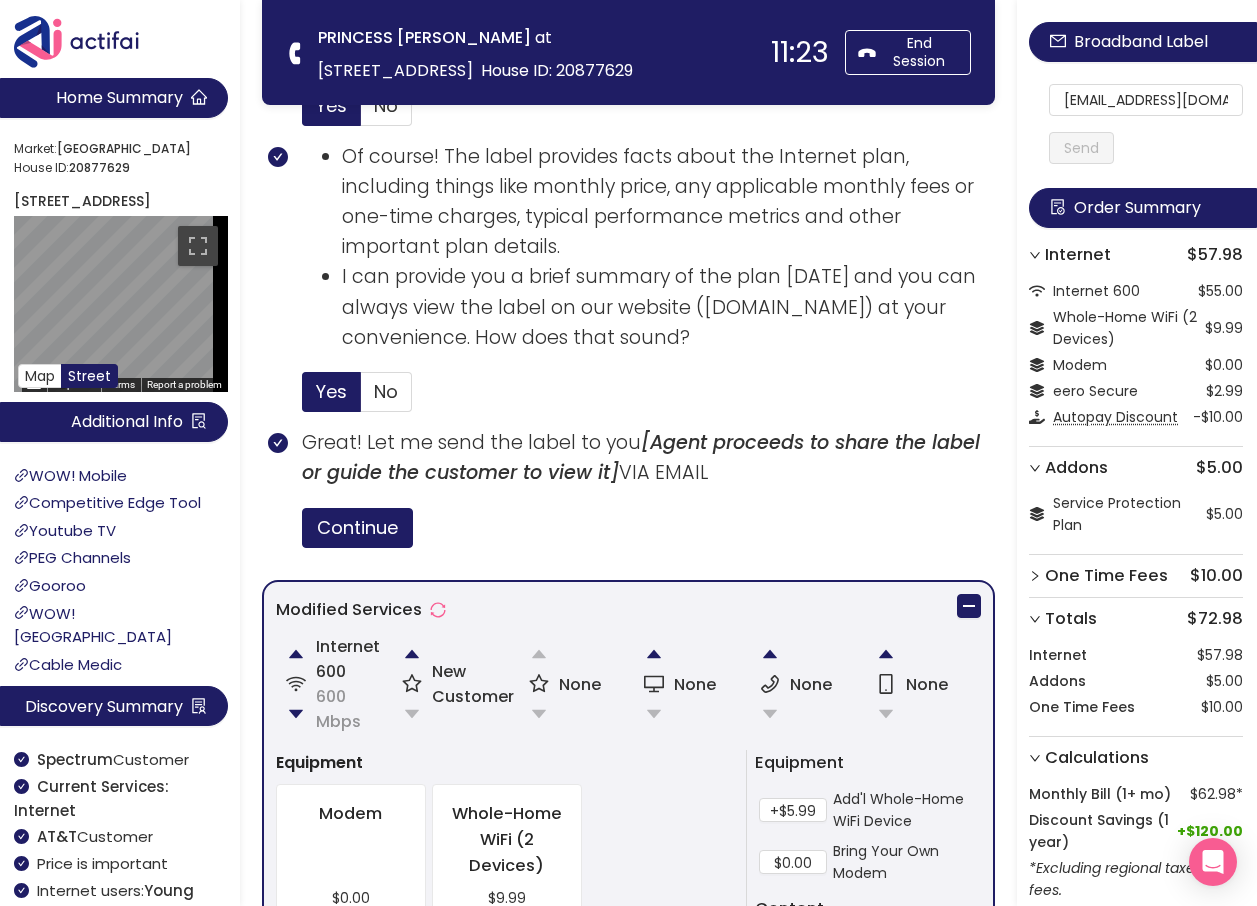 click on "Send" at bounding box center (1081, 148) 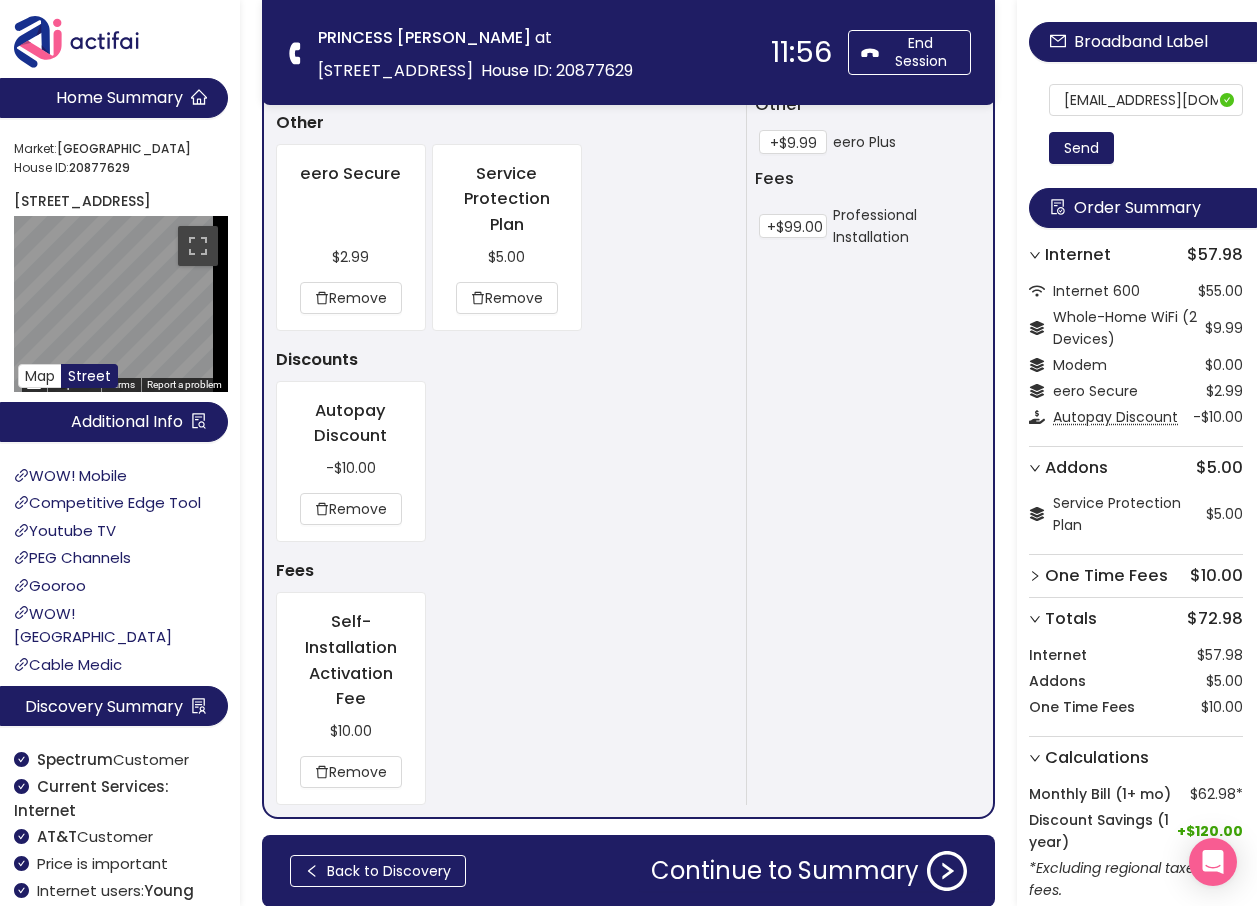 scroll, scrollTop: 2199, scrollLeft: 0, axis: vertical 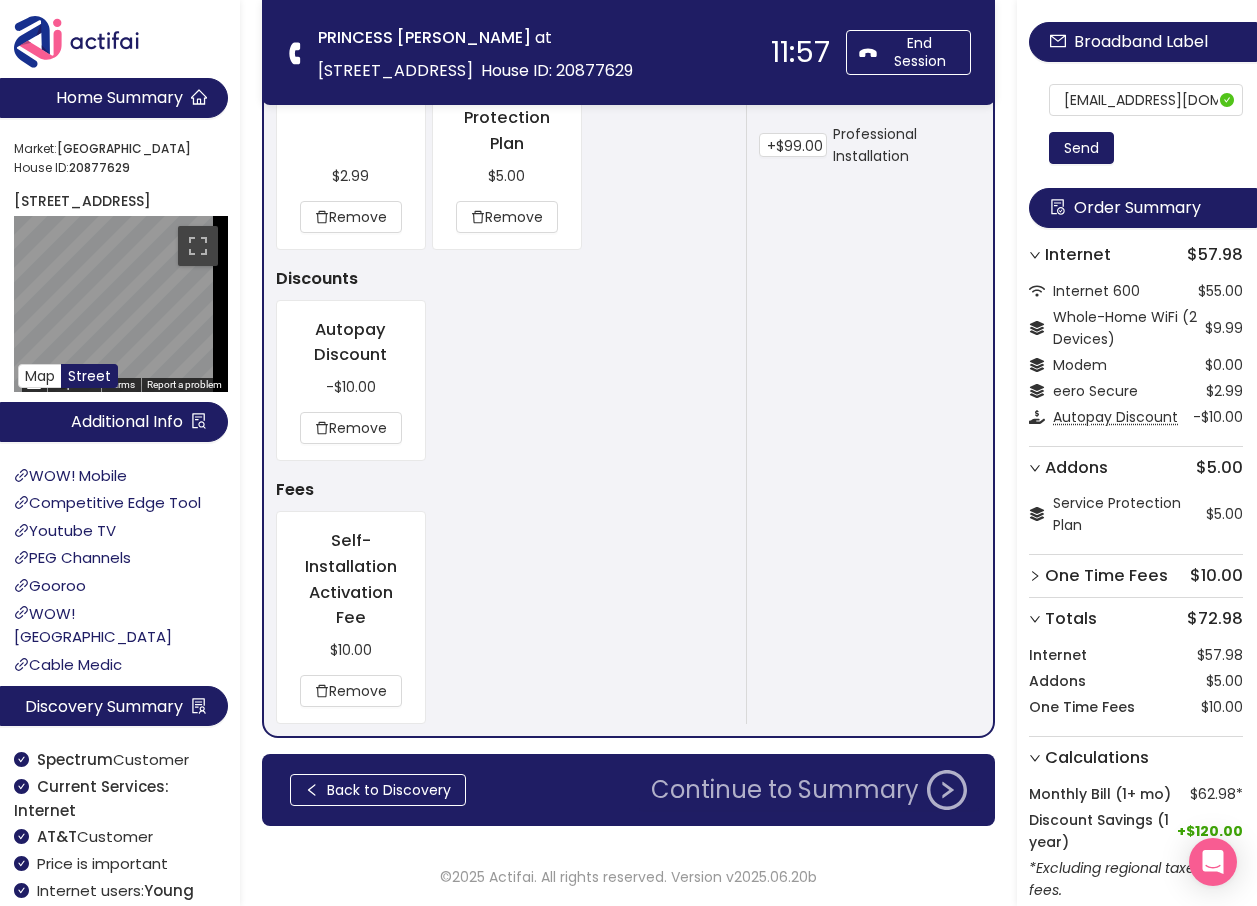 click on "Continue to Summary" 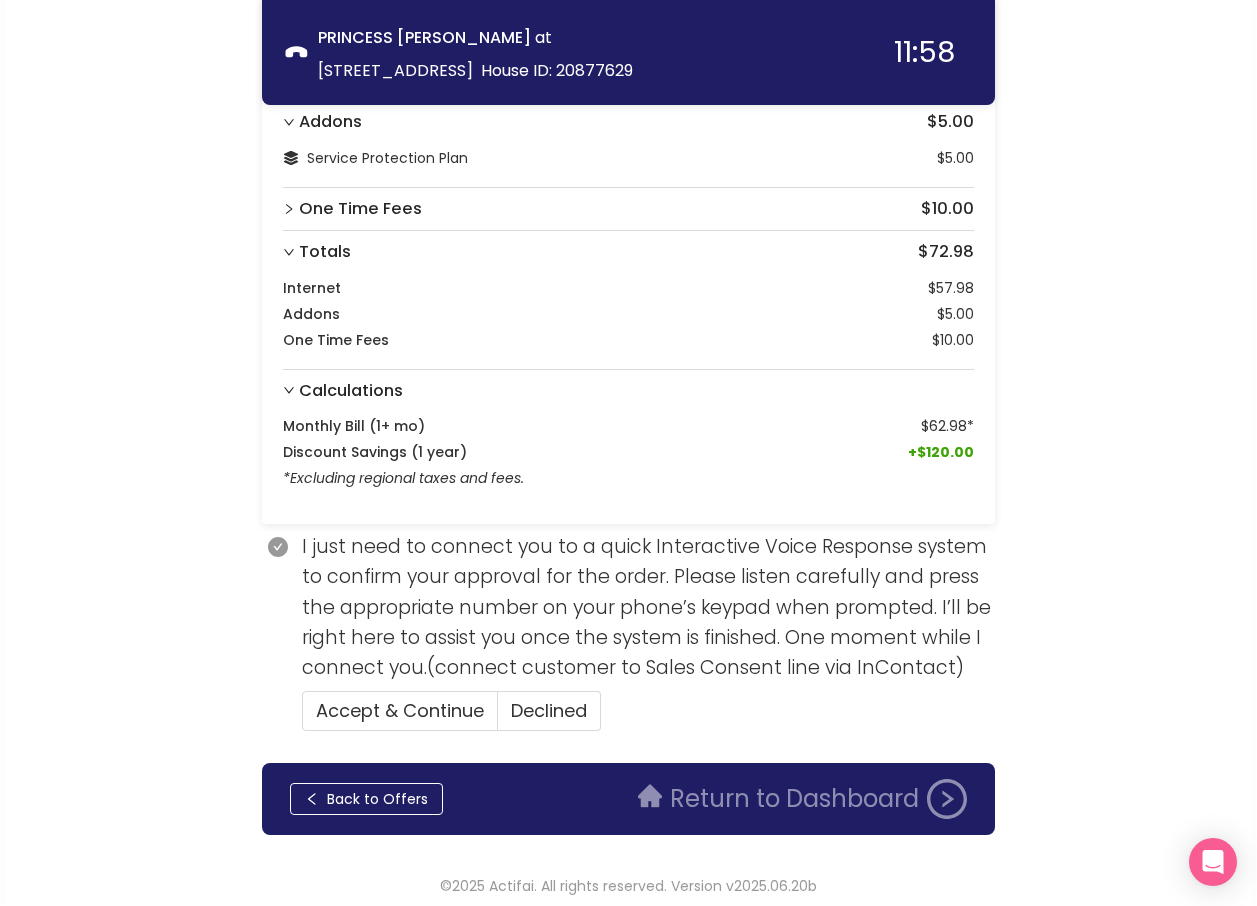 scroll, scrollTop: 271, scrollLeft: 0, axis: vertical 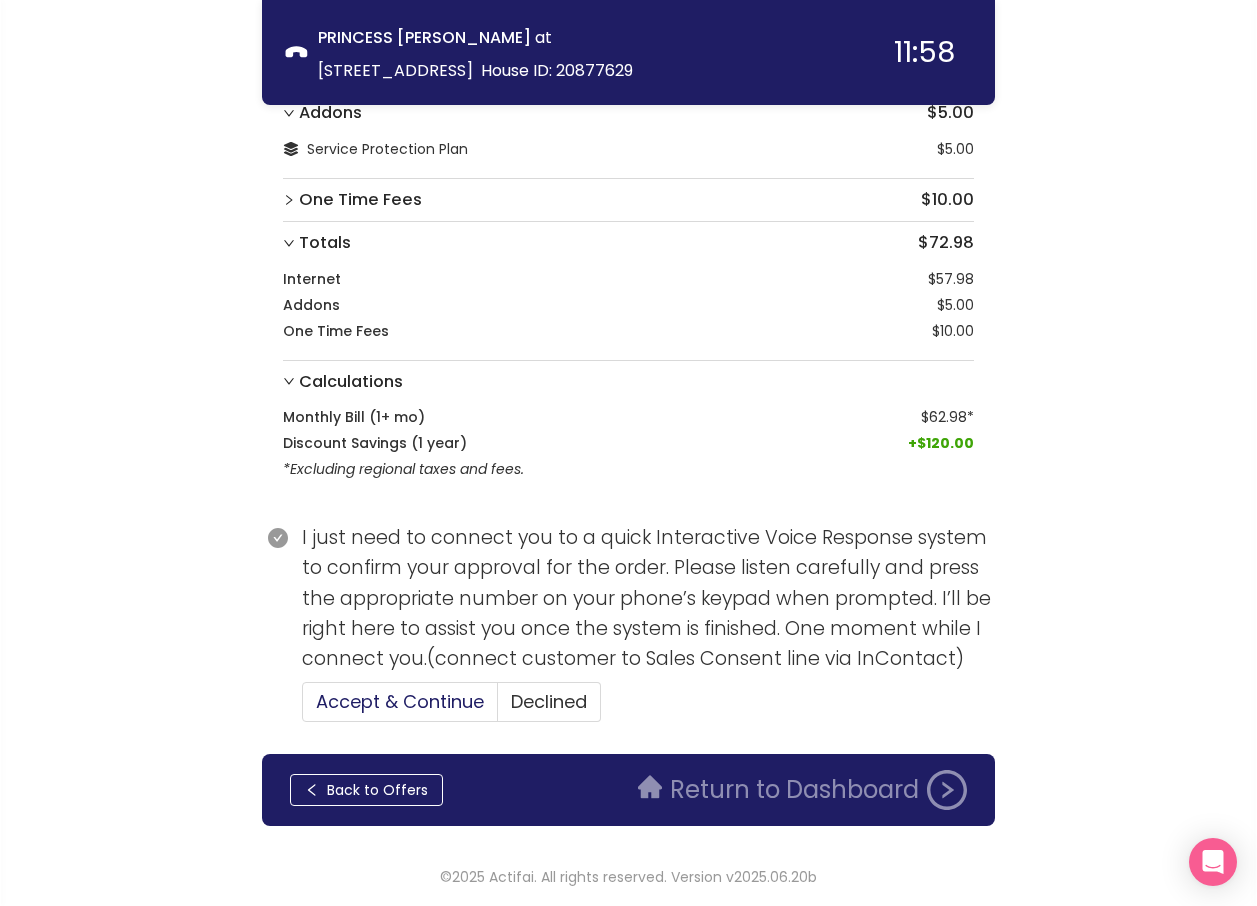 click on "Accept & Continue" at bounding box center [400, 701] 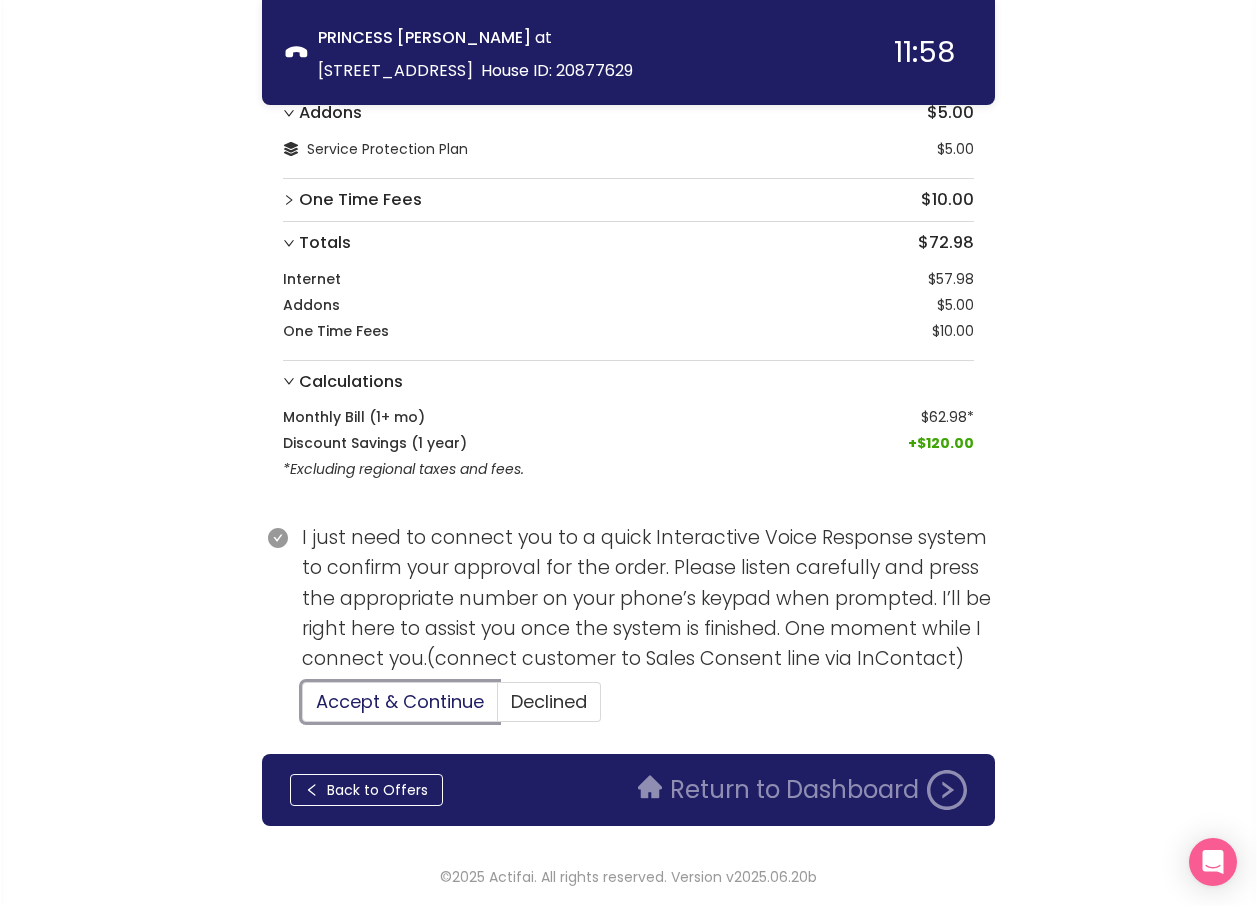 click on "Accept & Continue" at bounding box center (303, 708) 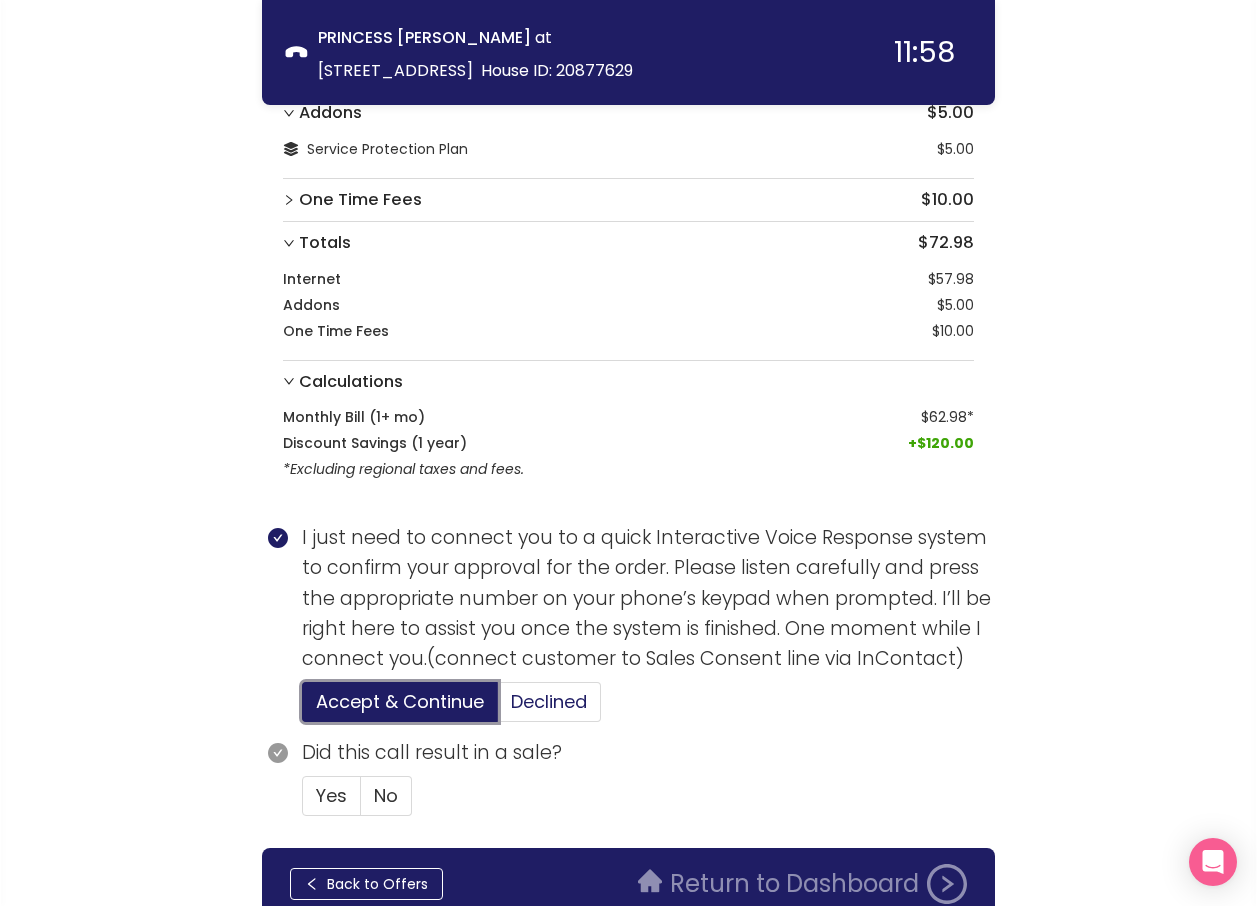 scroll, scrollTop: 365, scrollLeft: 0, axis: vertical 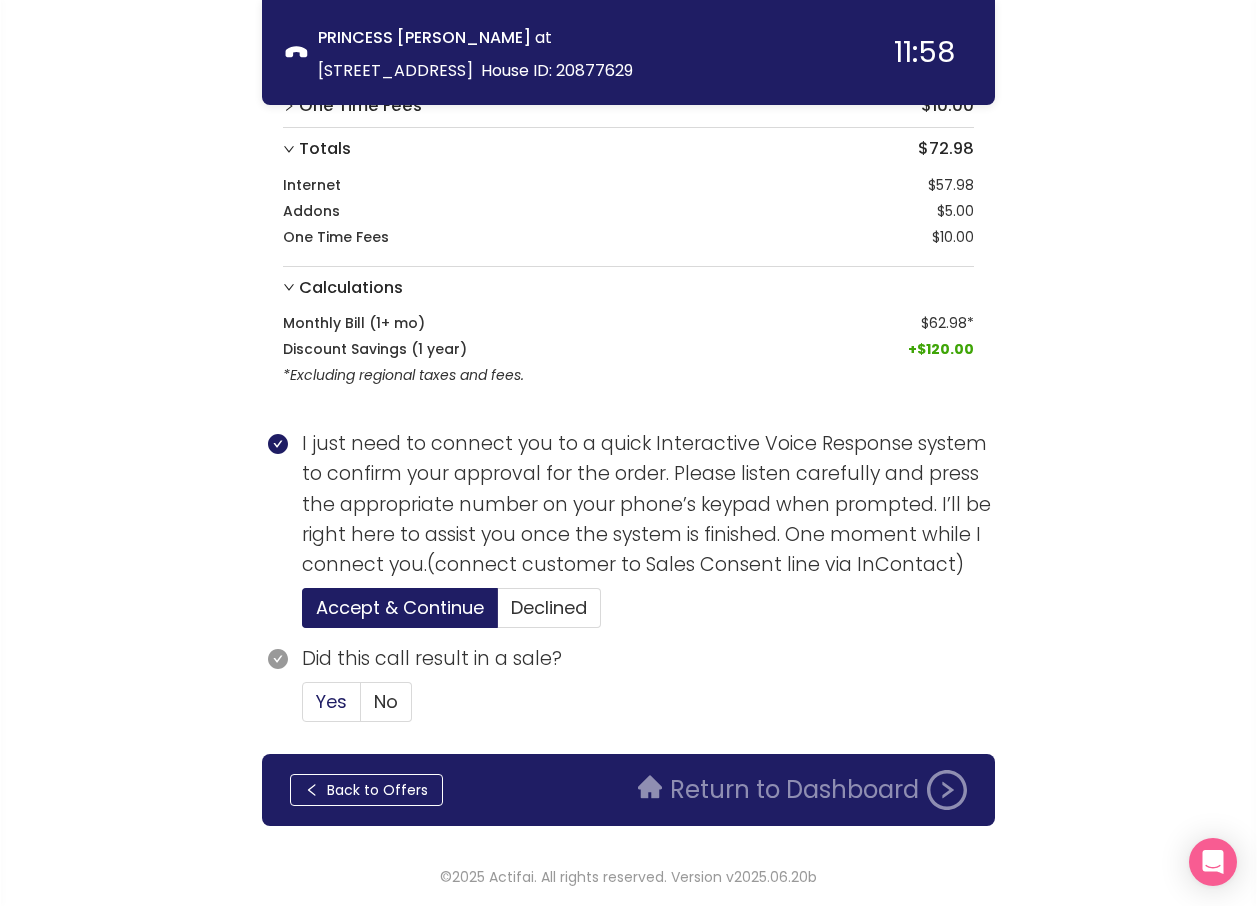click on "Yes" at bounding box center [331, 701] 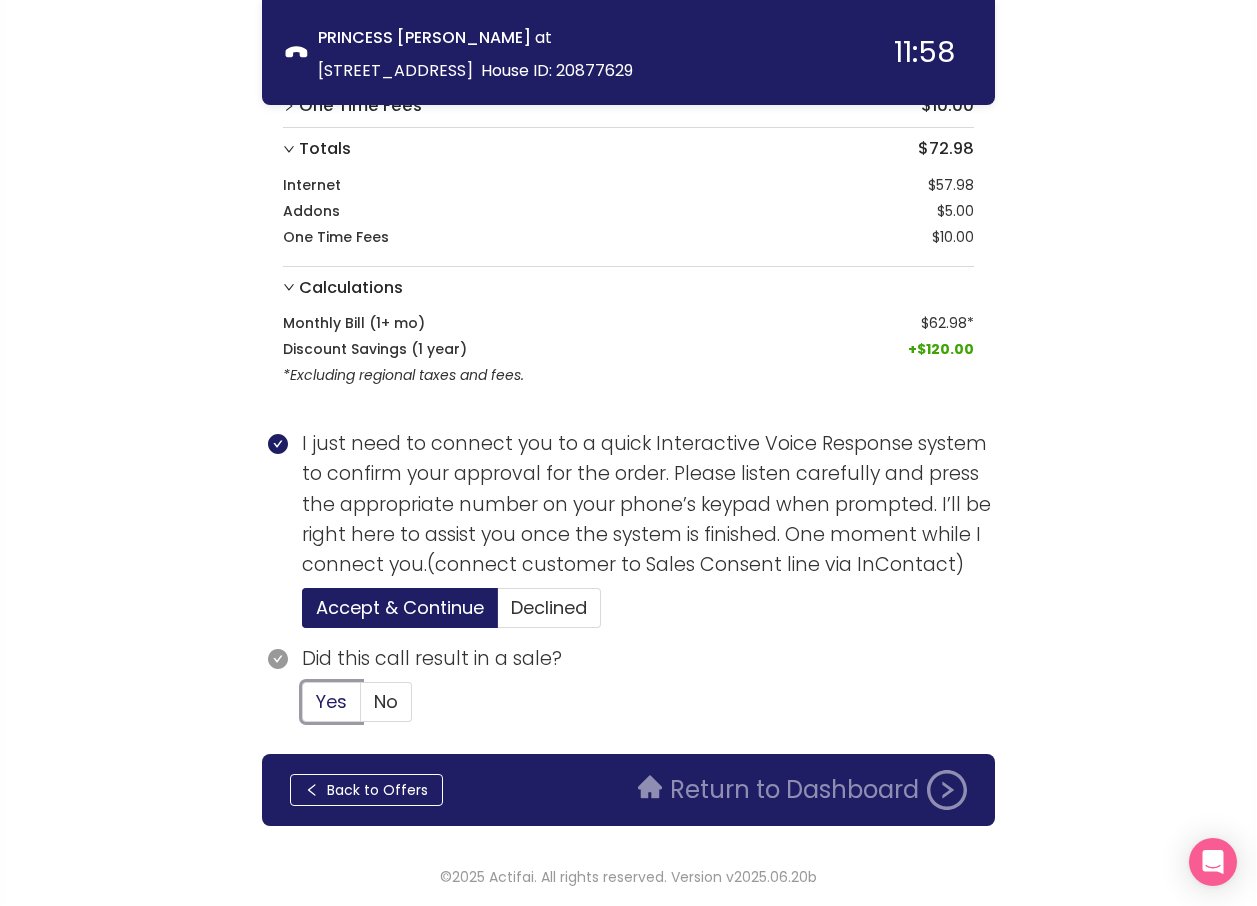 click on "Yes" at bounding box center (303, 708) 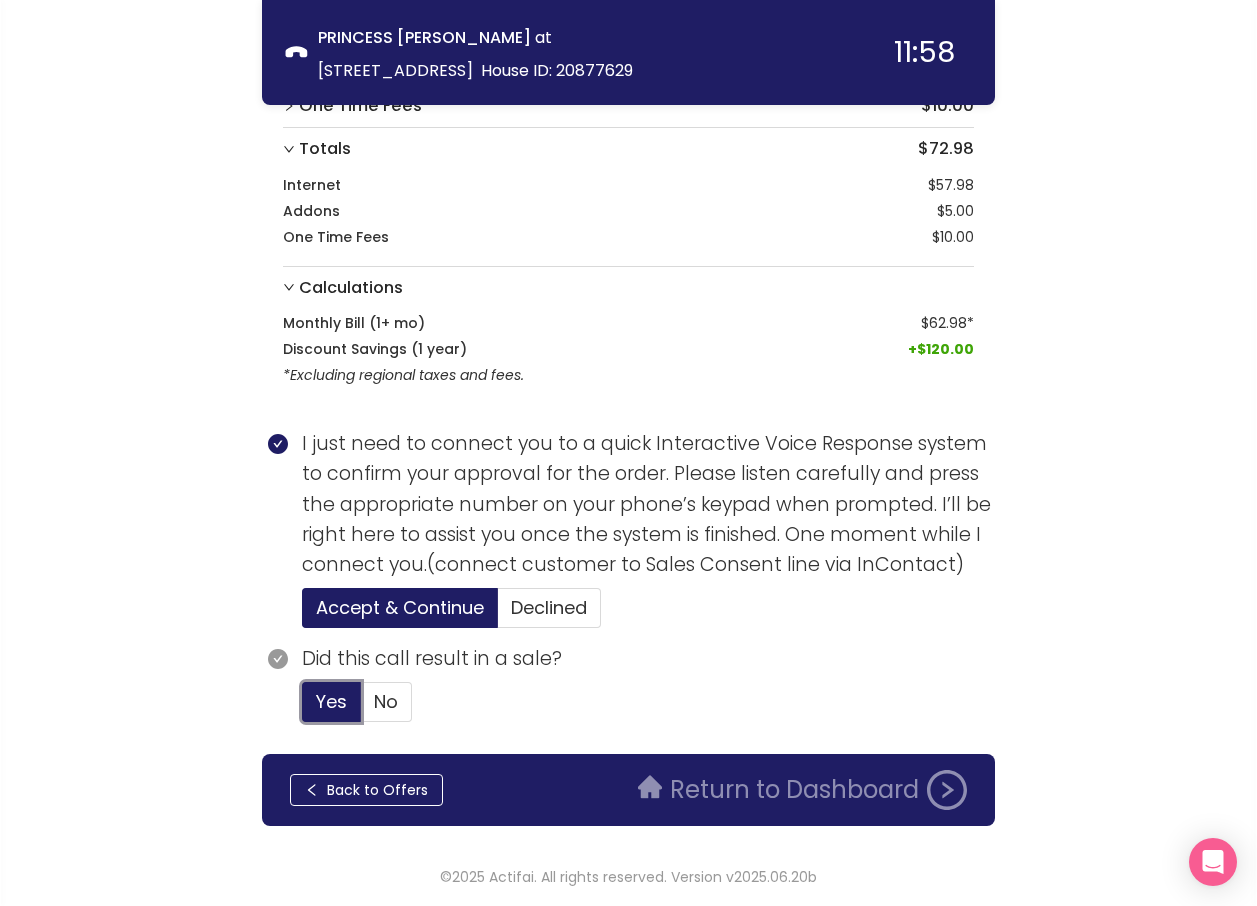 type 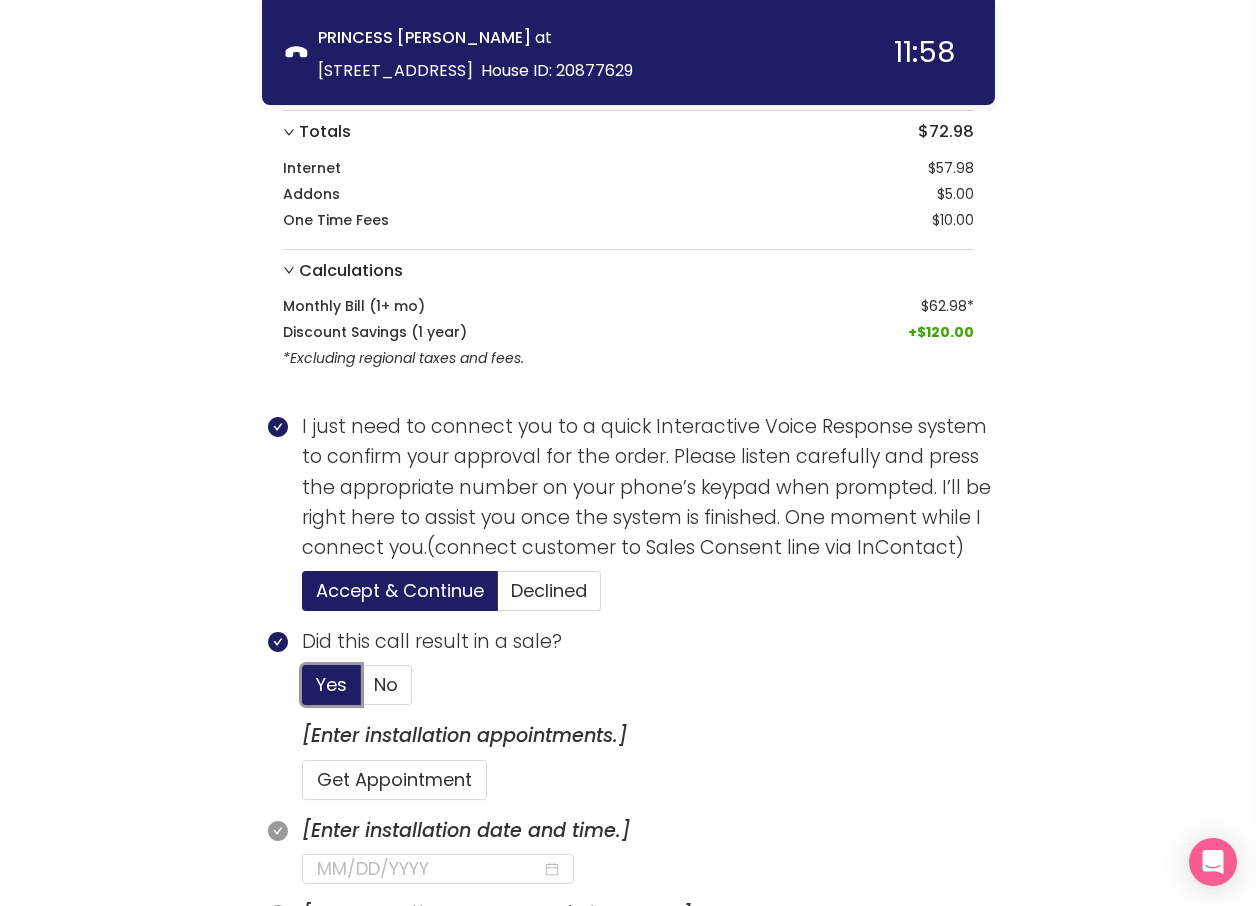 scroll, scrollTop: 765, scrollLeft: 0, axis: vertical 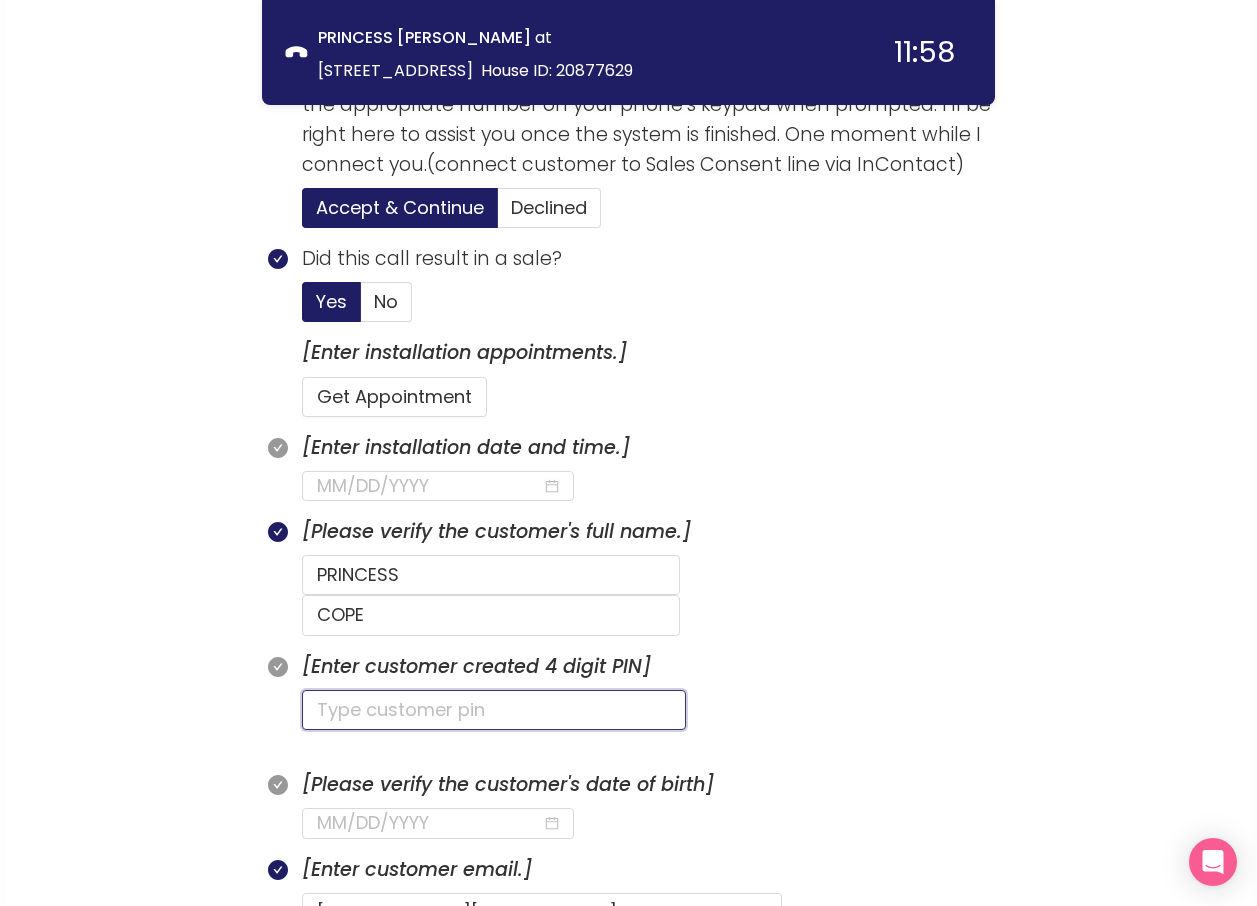 click 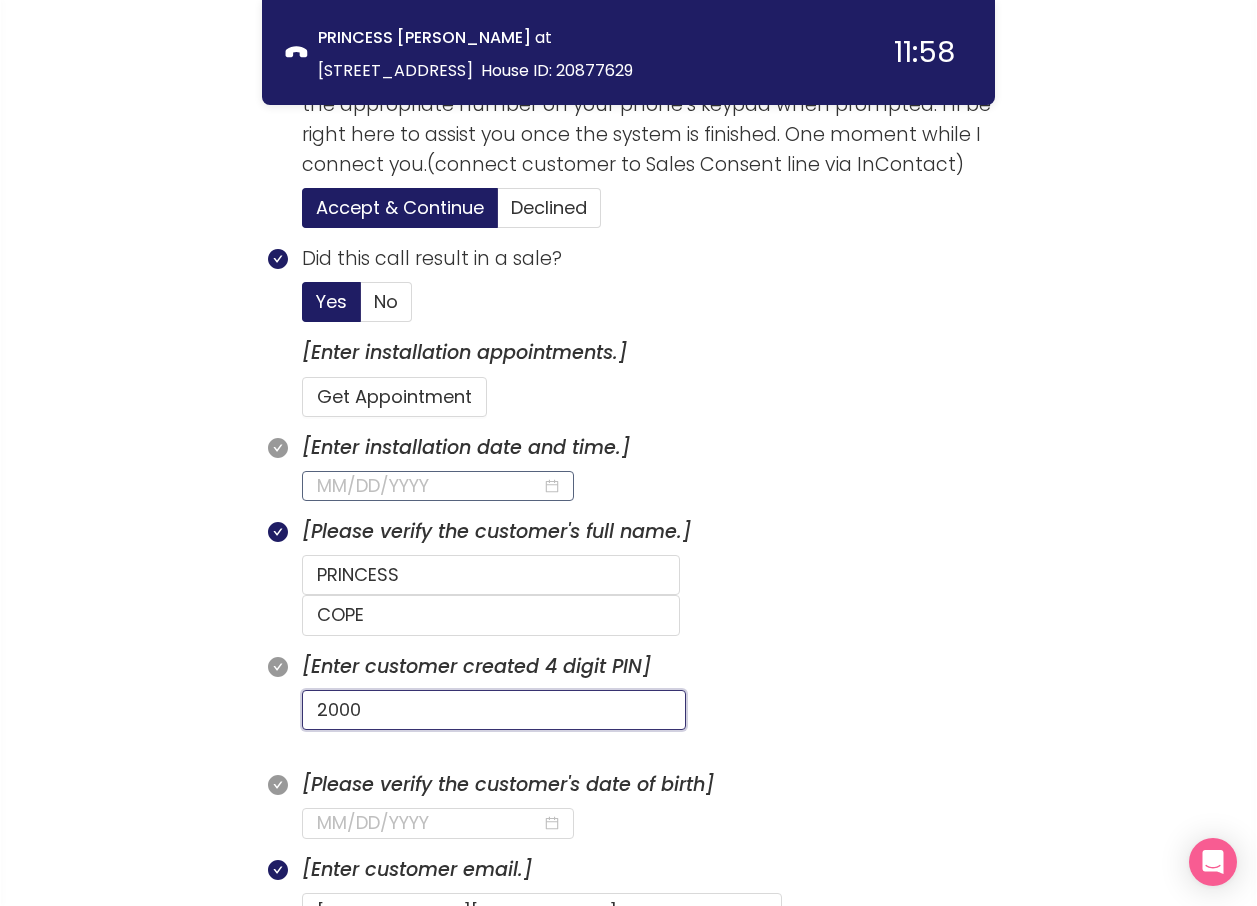 type on "2000" 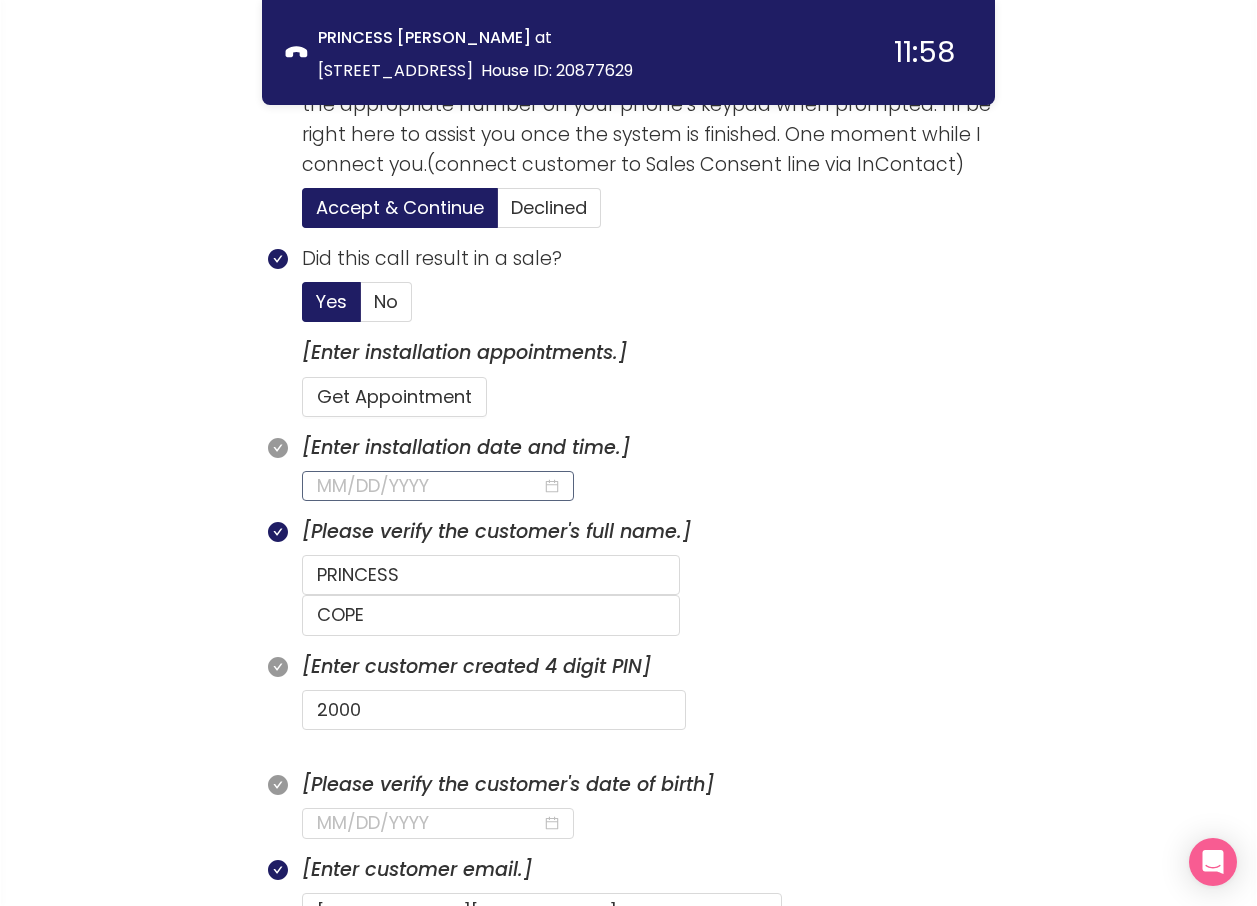 click at bounding box center (429, 486) 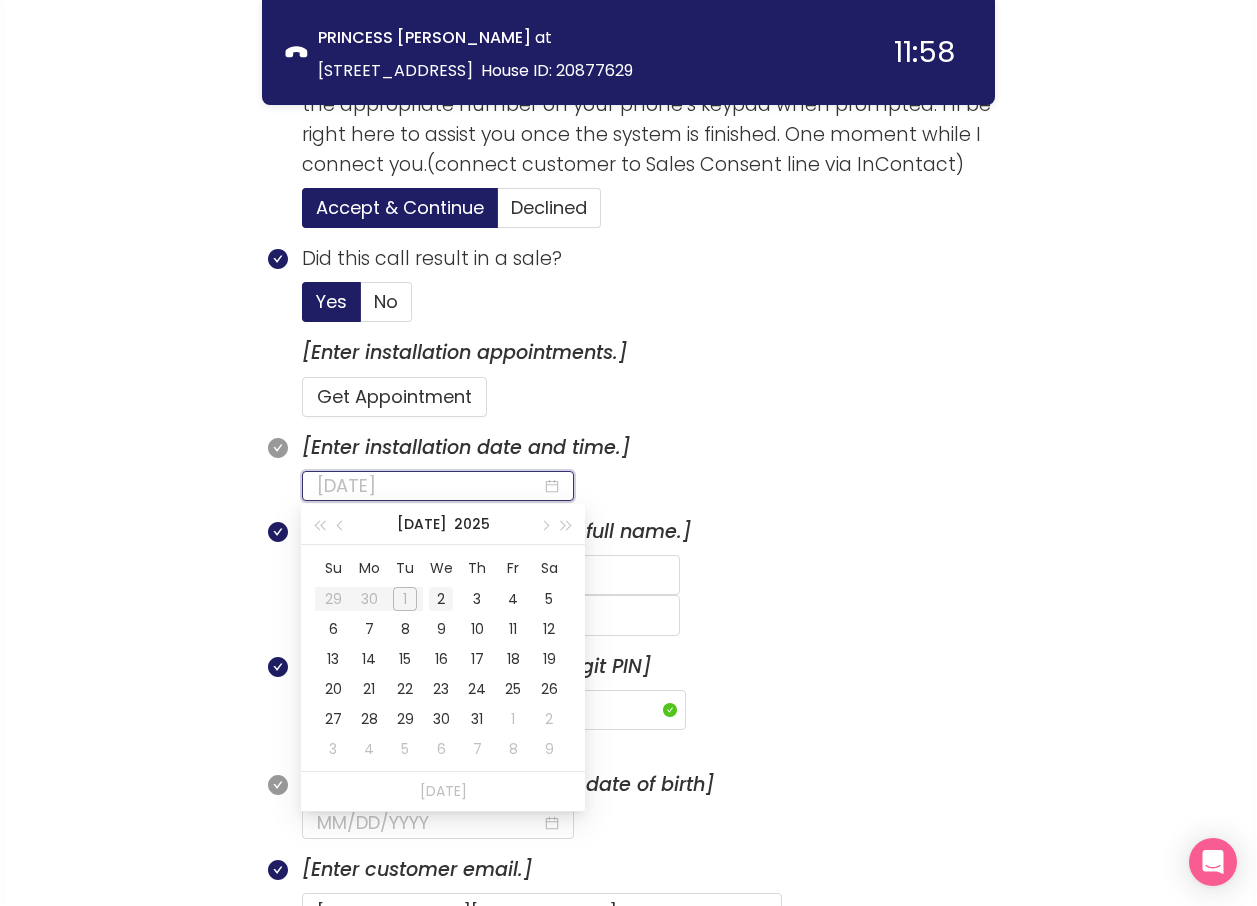 type on "[DATE]" 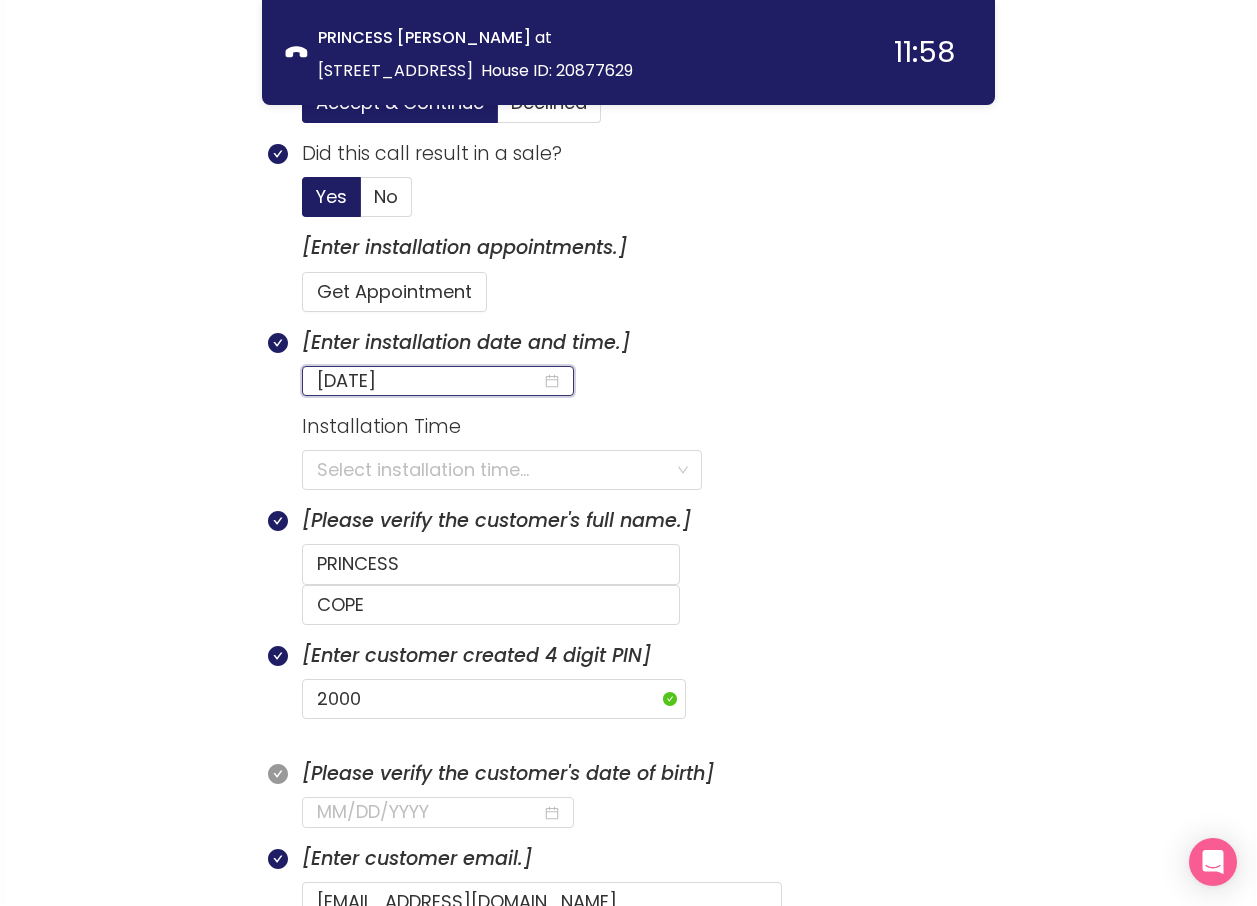 scroll, scrollTop: 965, scrollLeft: 0, axis: vertical 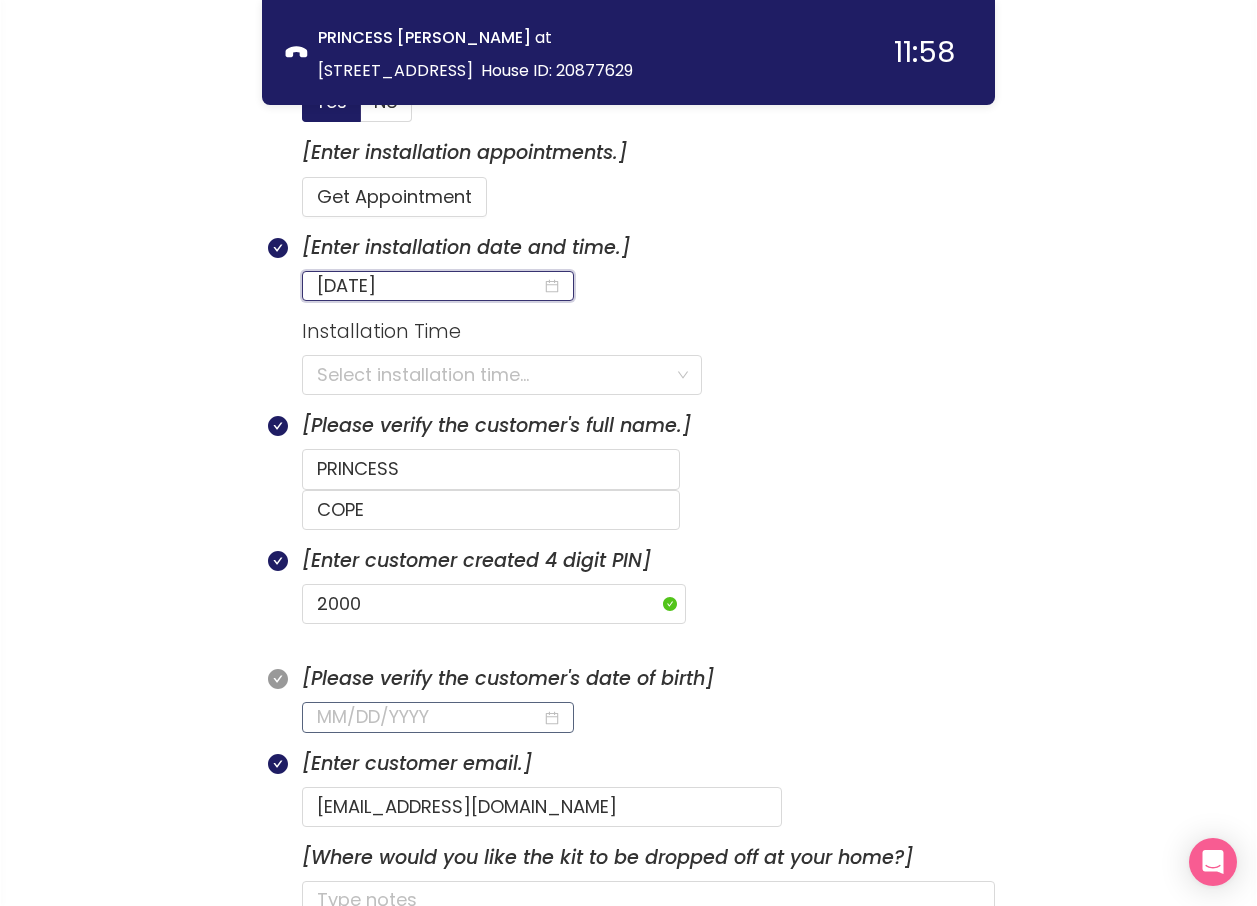 click at bounding box center (429, 717) 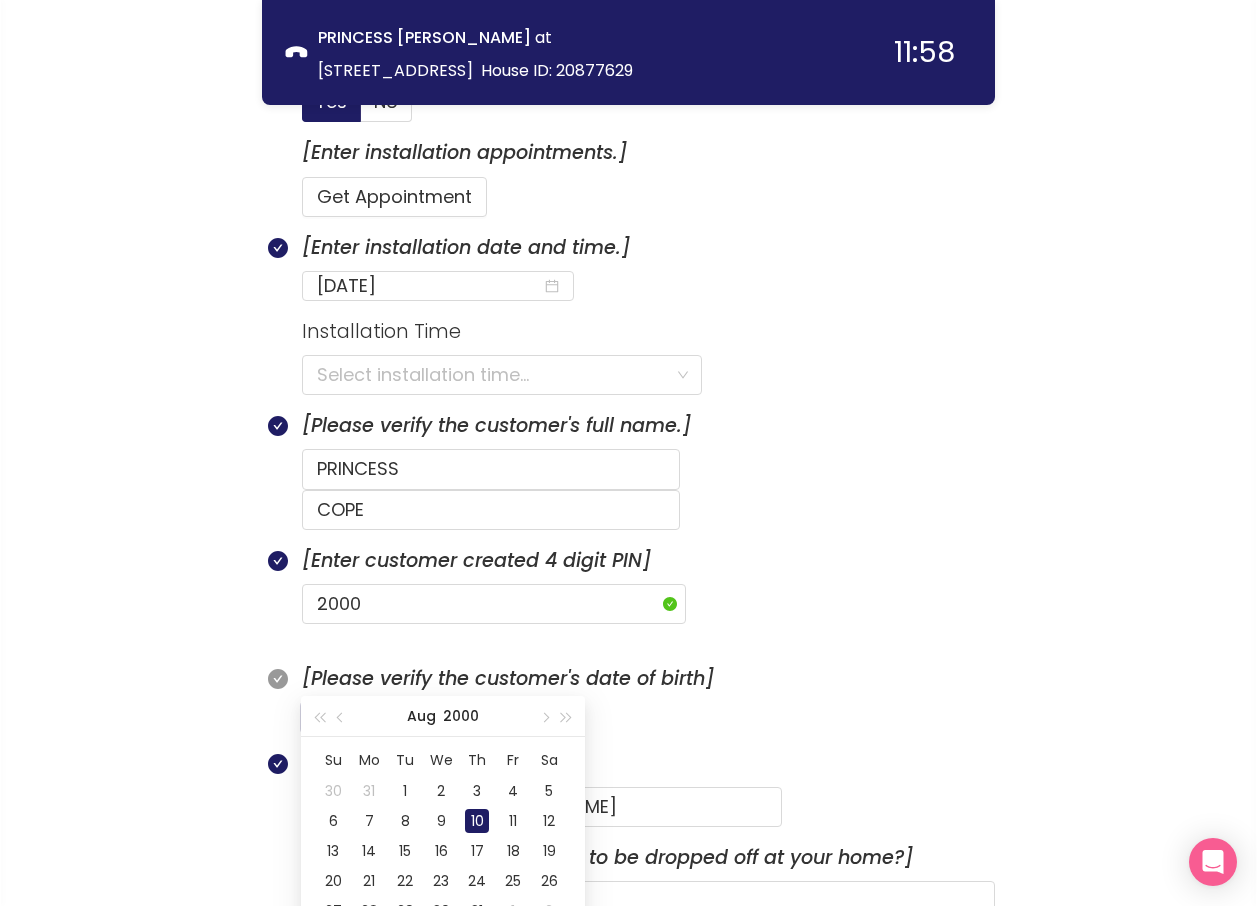 click on "10" at bounding box center (477, 821) 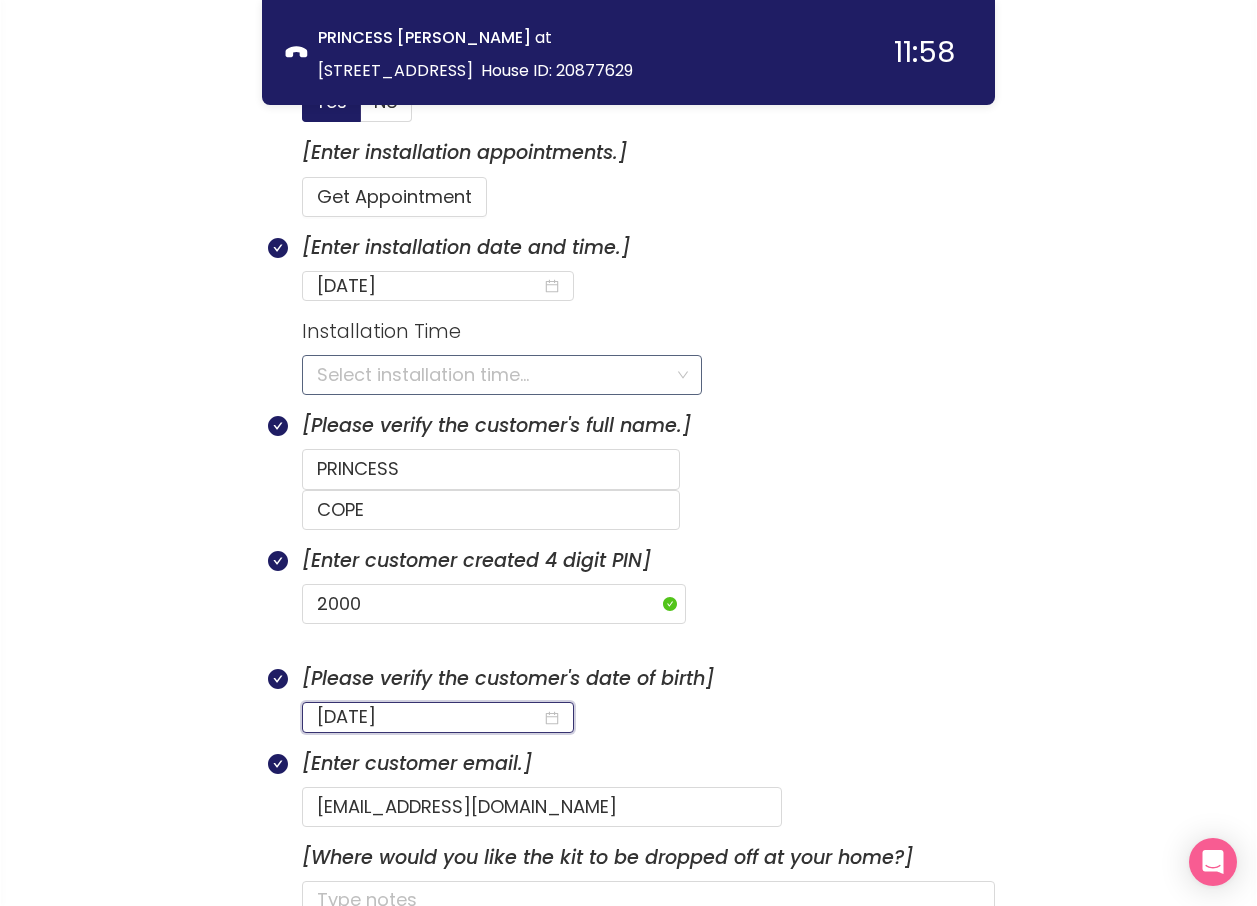 type on "[DATE]" 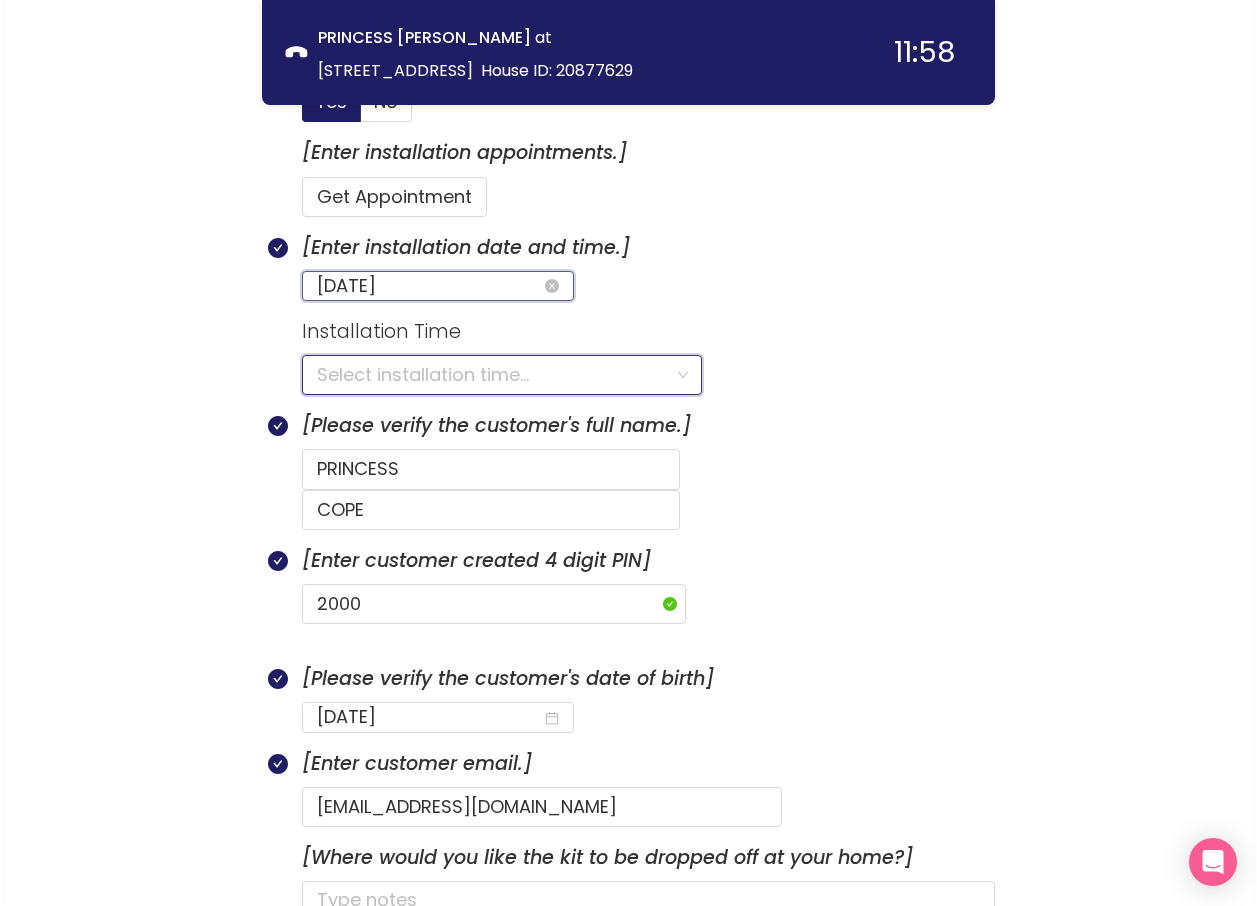click on "[DATE]" at bounding box center [429, 286] 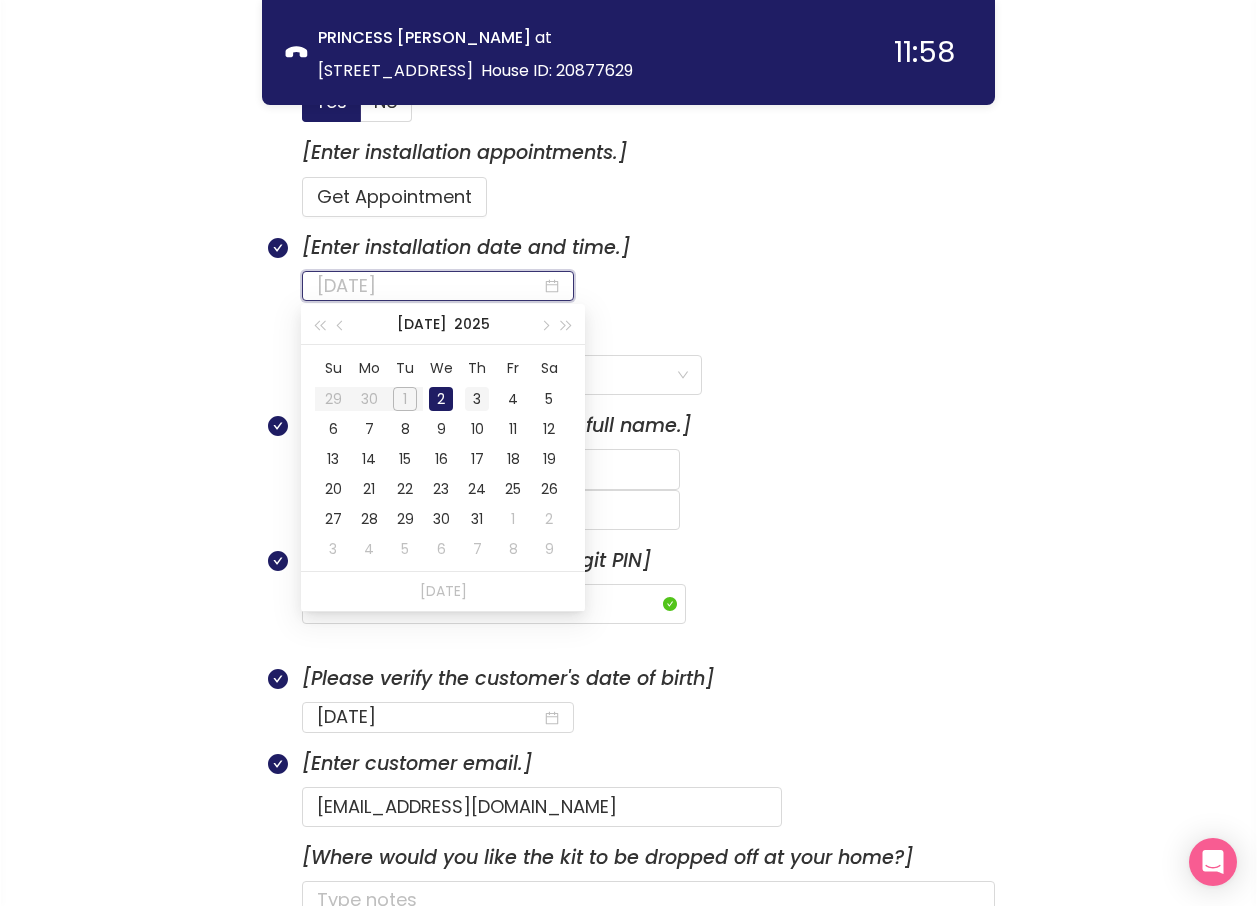 type on "[DATE]" 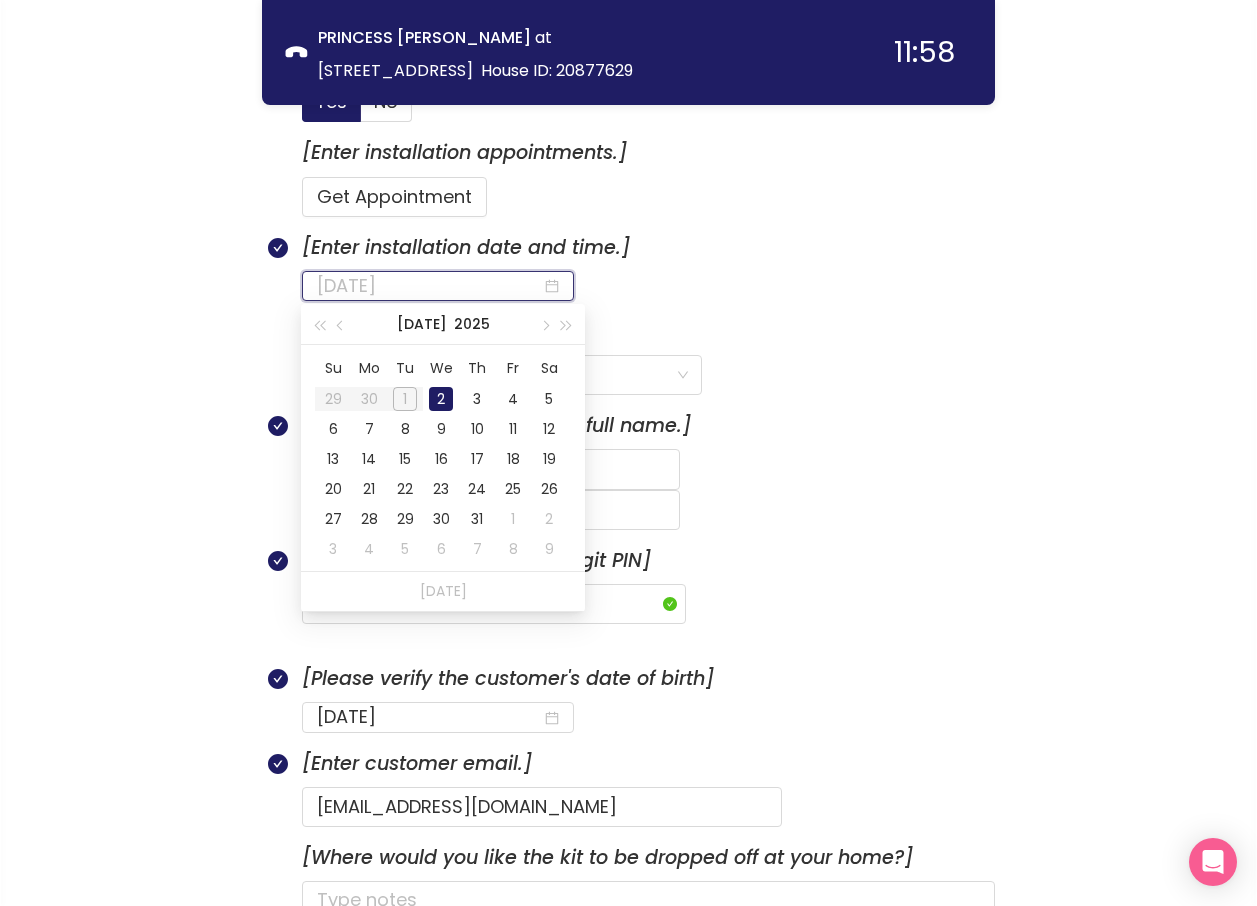 click on "3" at bounding box center [477, 399] 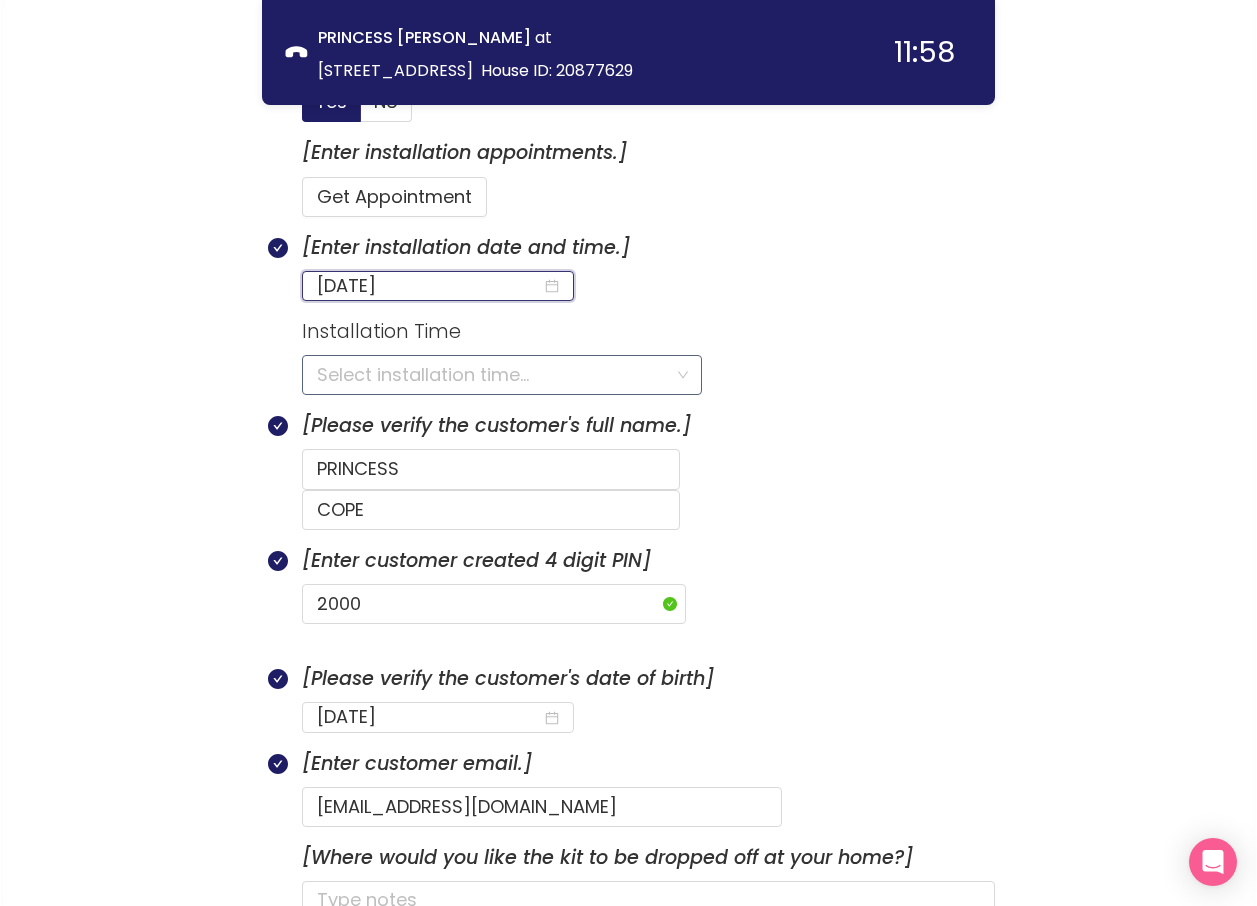 click at bounding box center (495, 375) 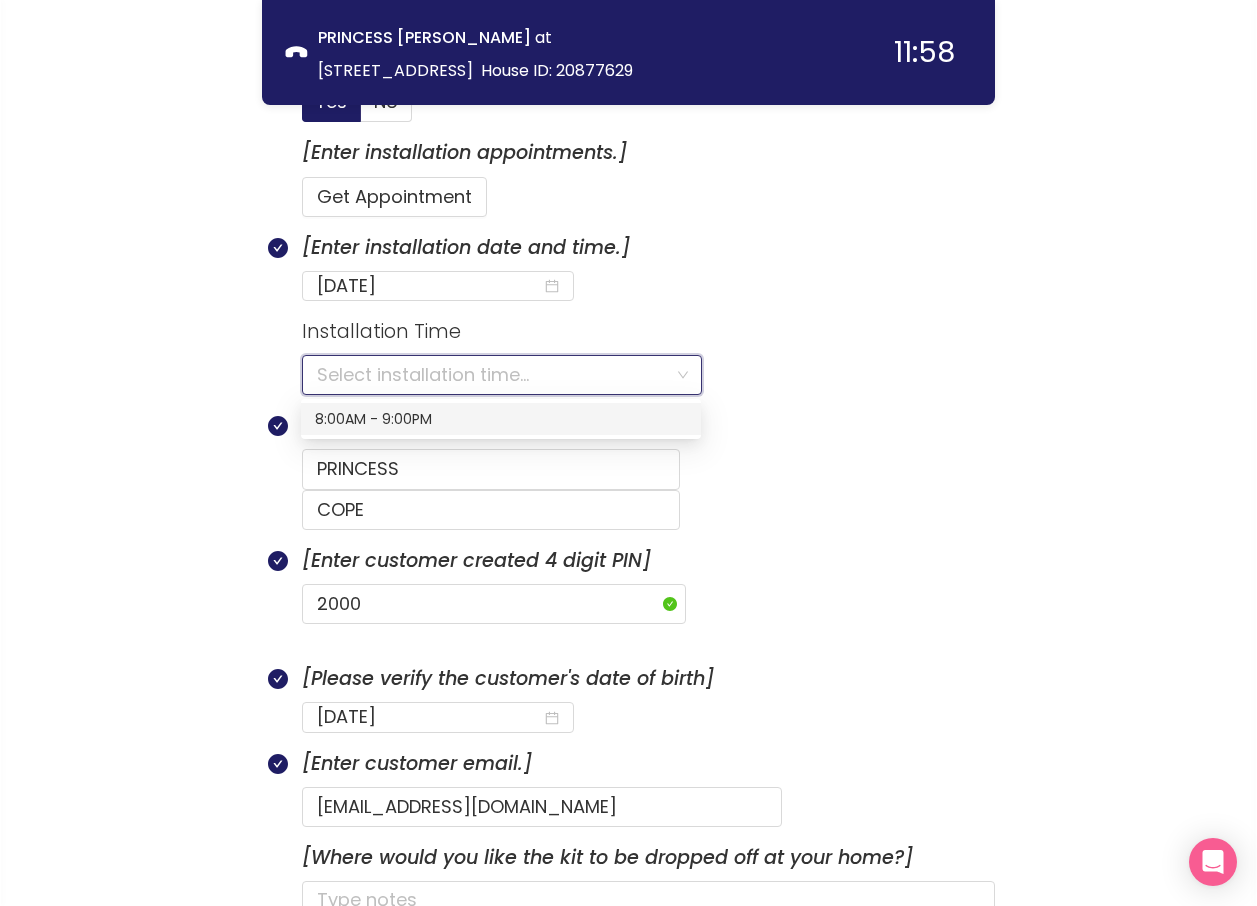 click on "8:00AM - 9:00PM" at bounding box center (501, 419) 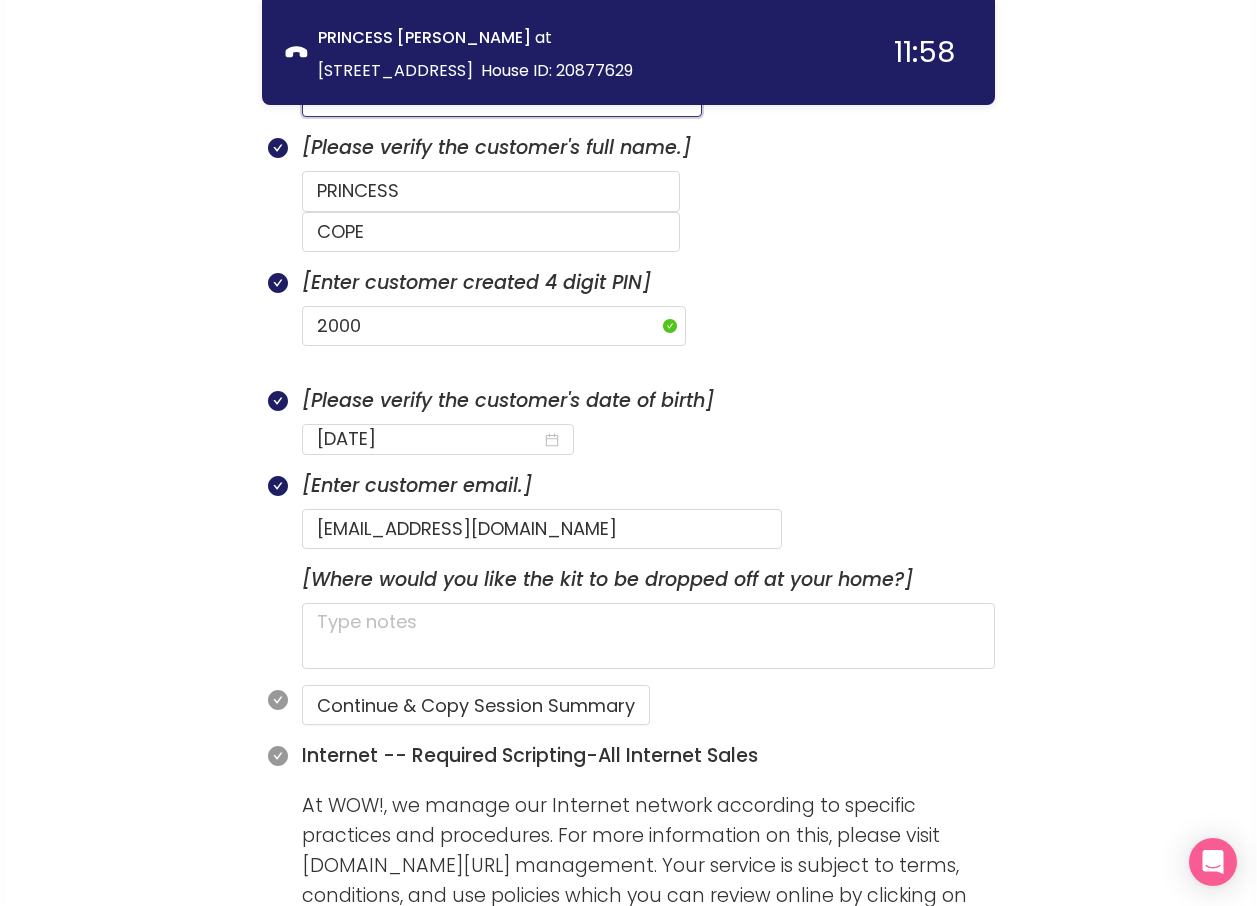 scroll, scrollTop: 1265, scrollLeft: 0, axis: vertical 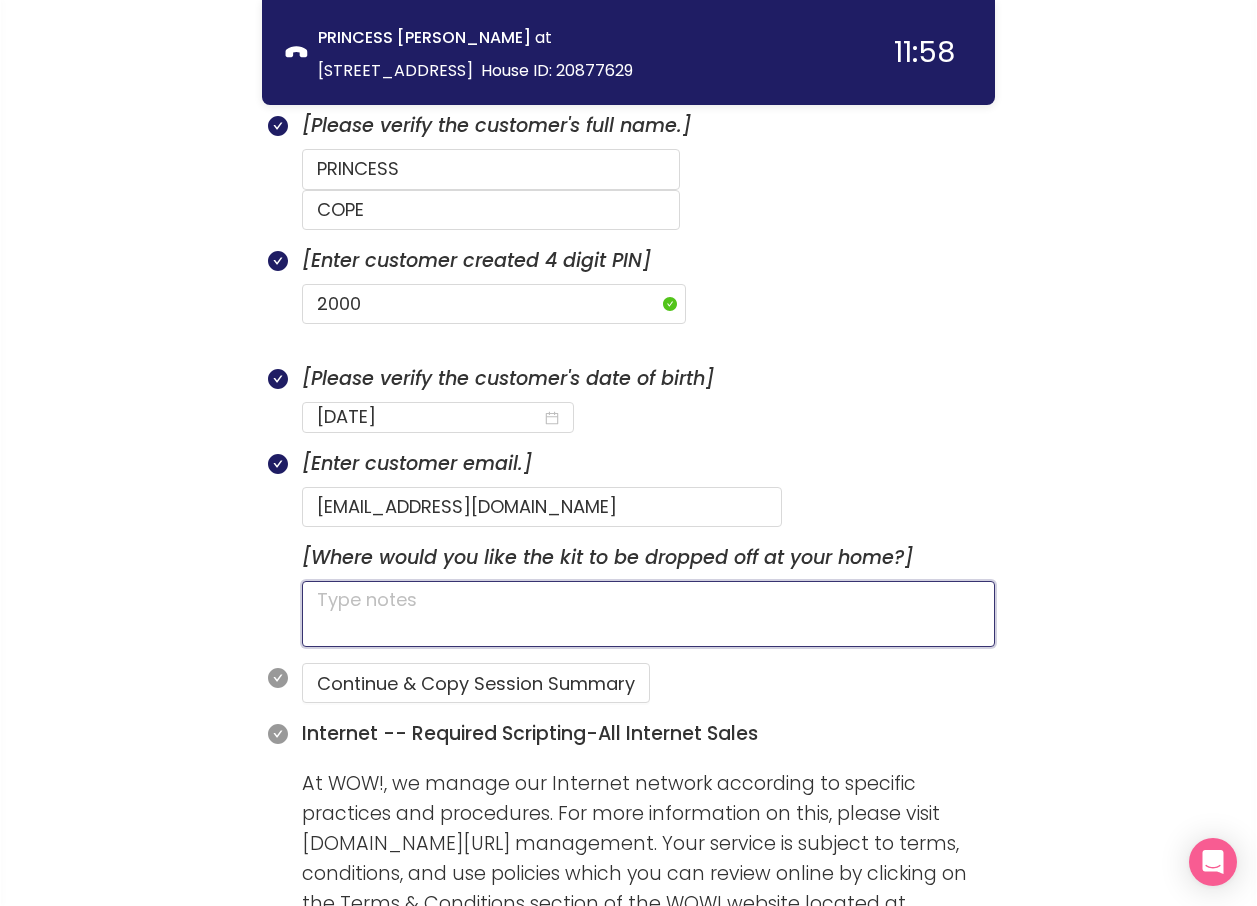 click 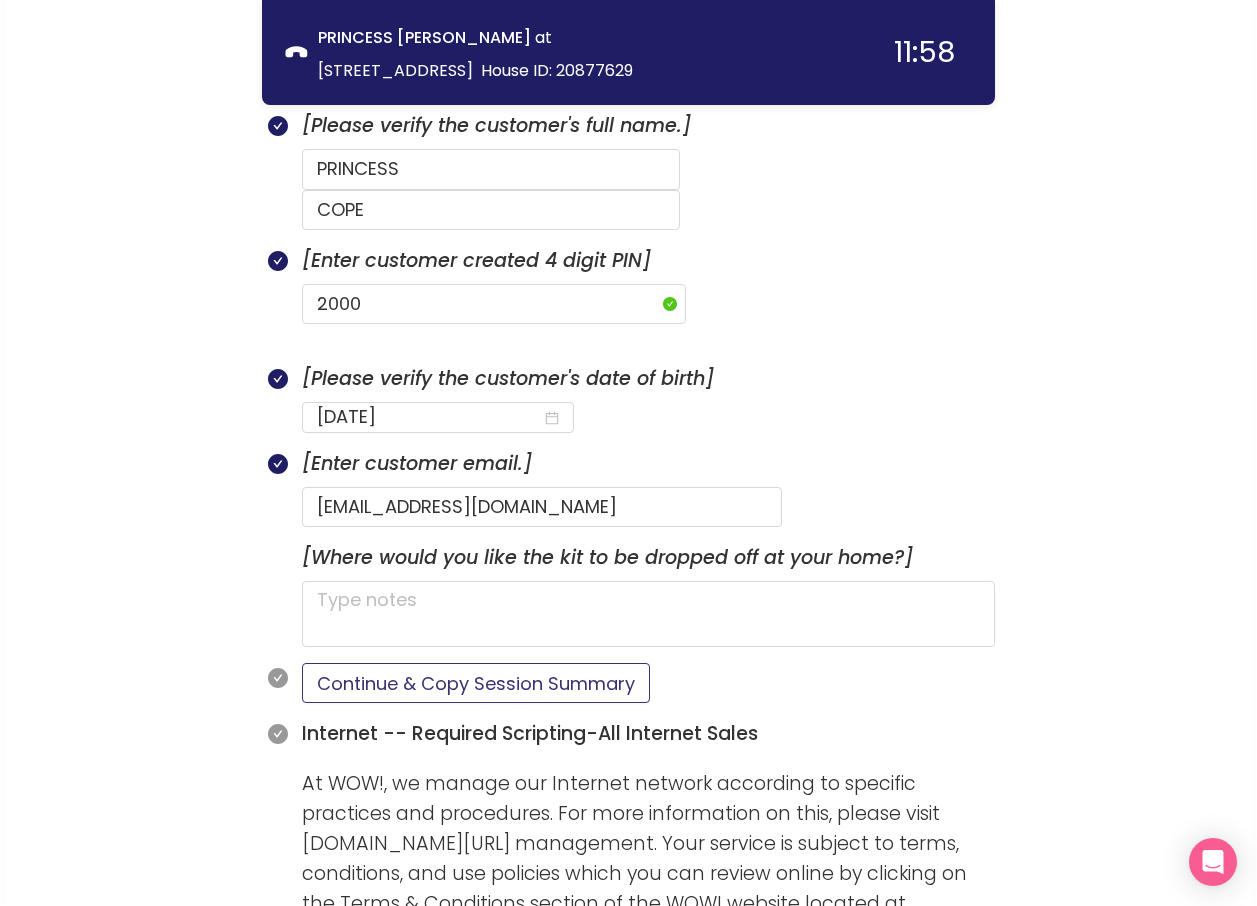 click on "Continue & Copy Session Summary" at bounding box center (476, 683) 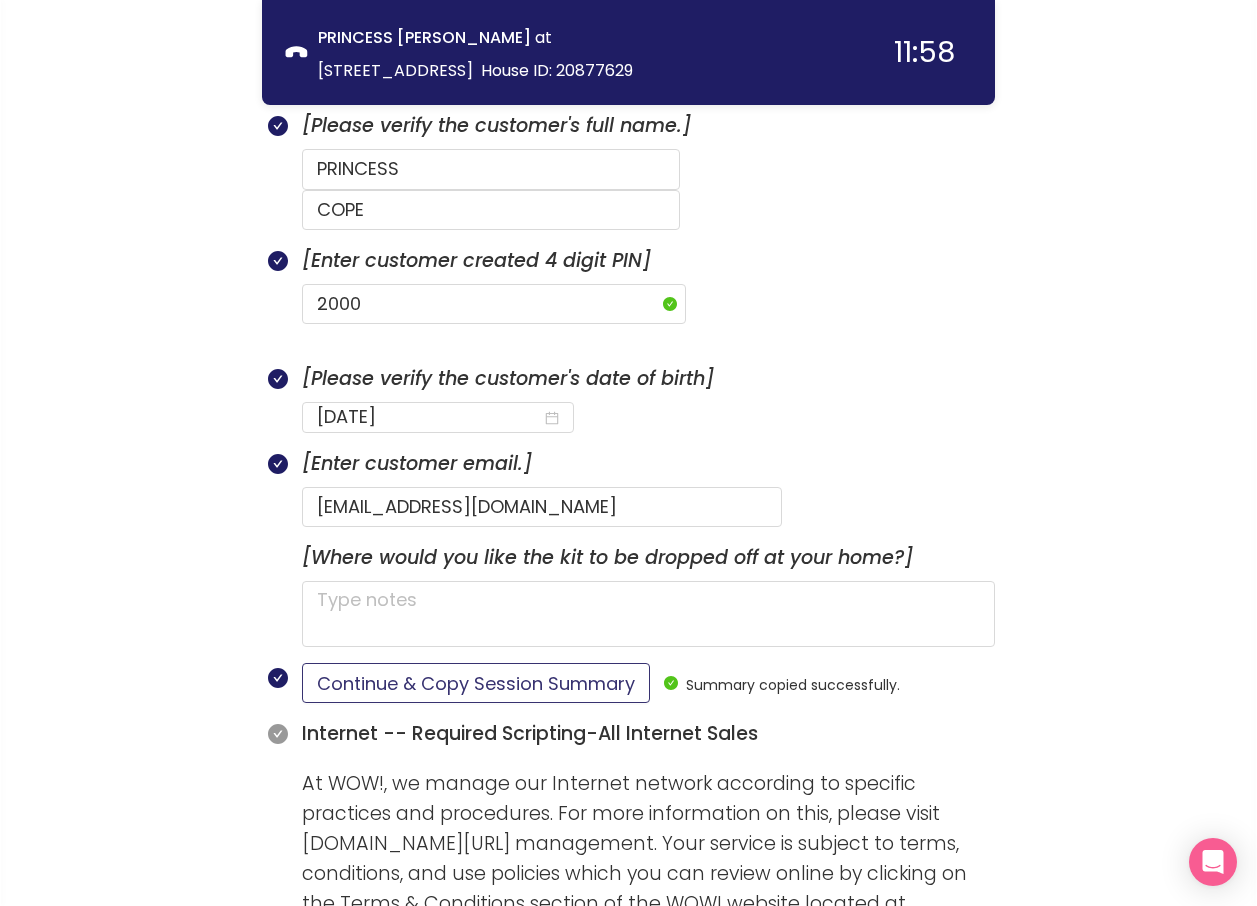 scroll, scrollTop: 1665, scrollLeft: 0, axis: vertical 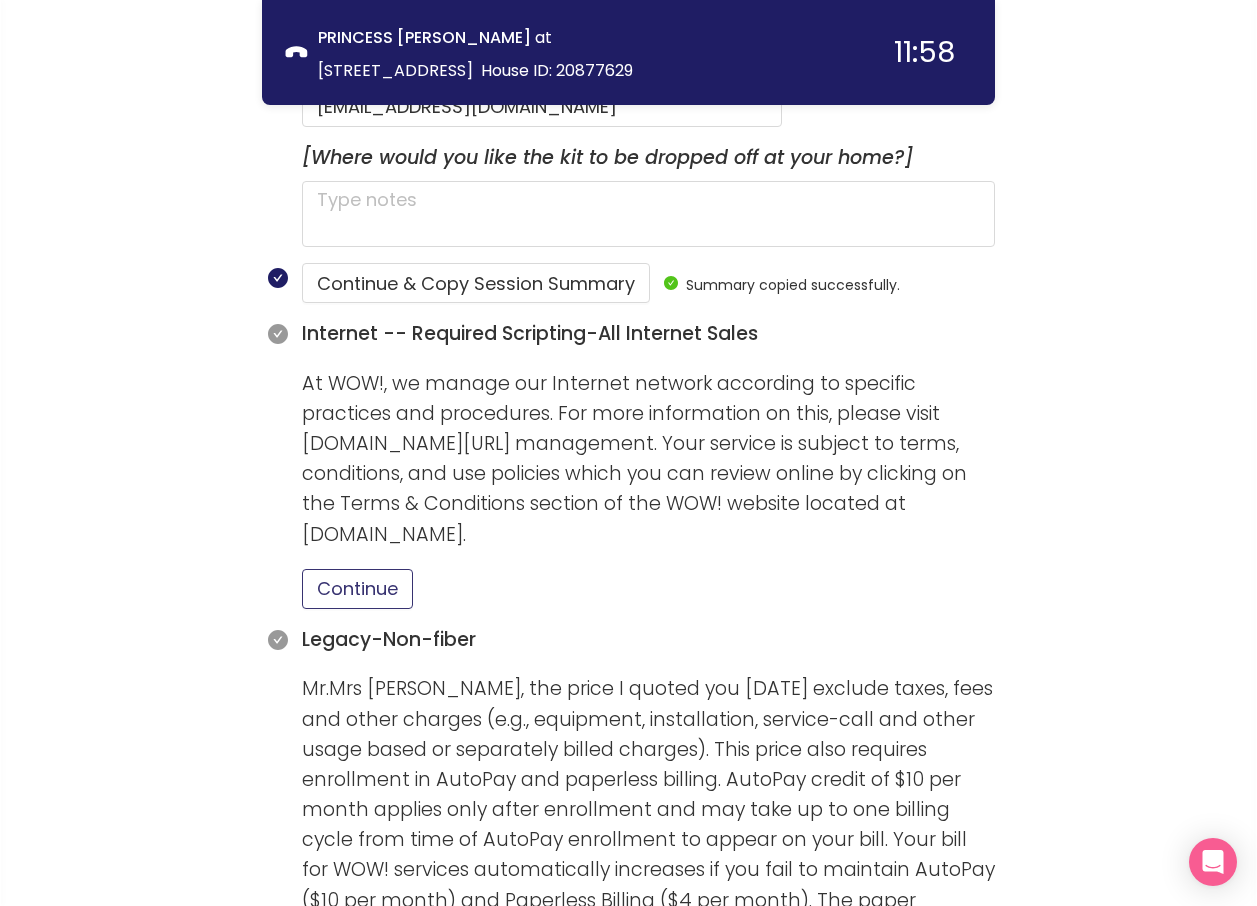 click on "Continue" at bounding box center [357, 589] 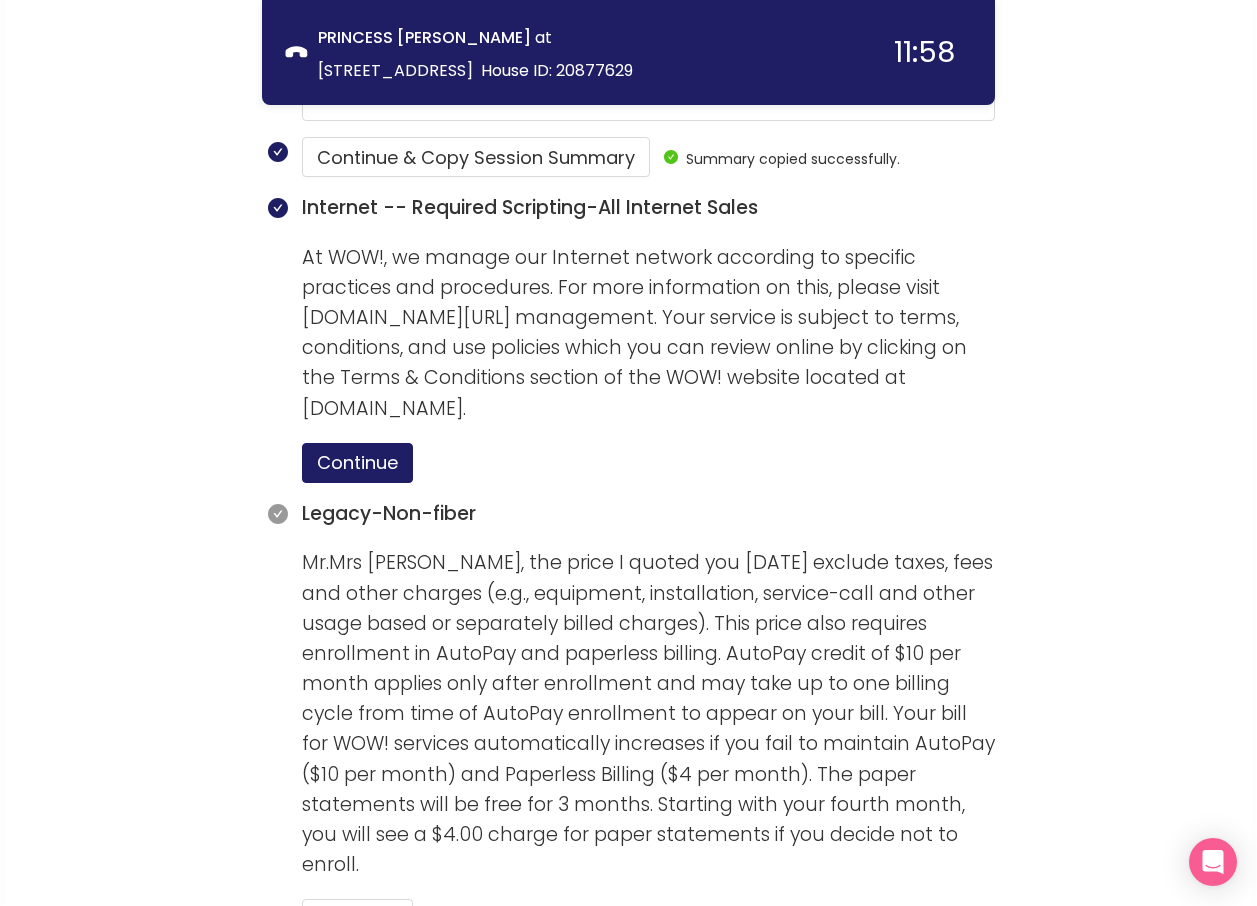 scroll, scrollTop: 2065, scrollLeft: 0, axis: vertical 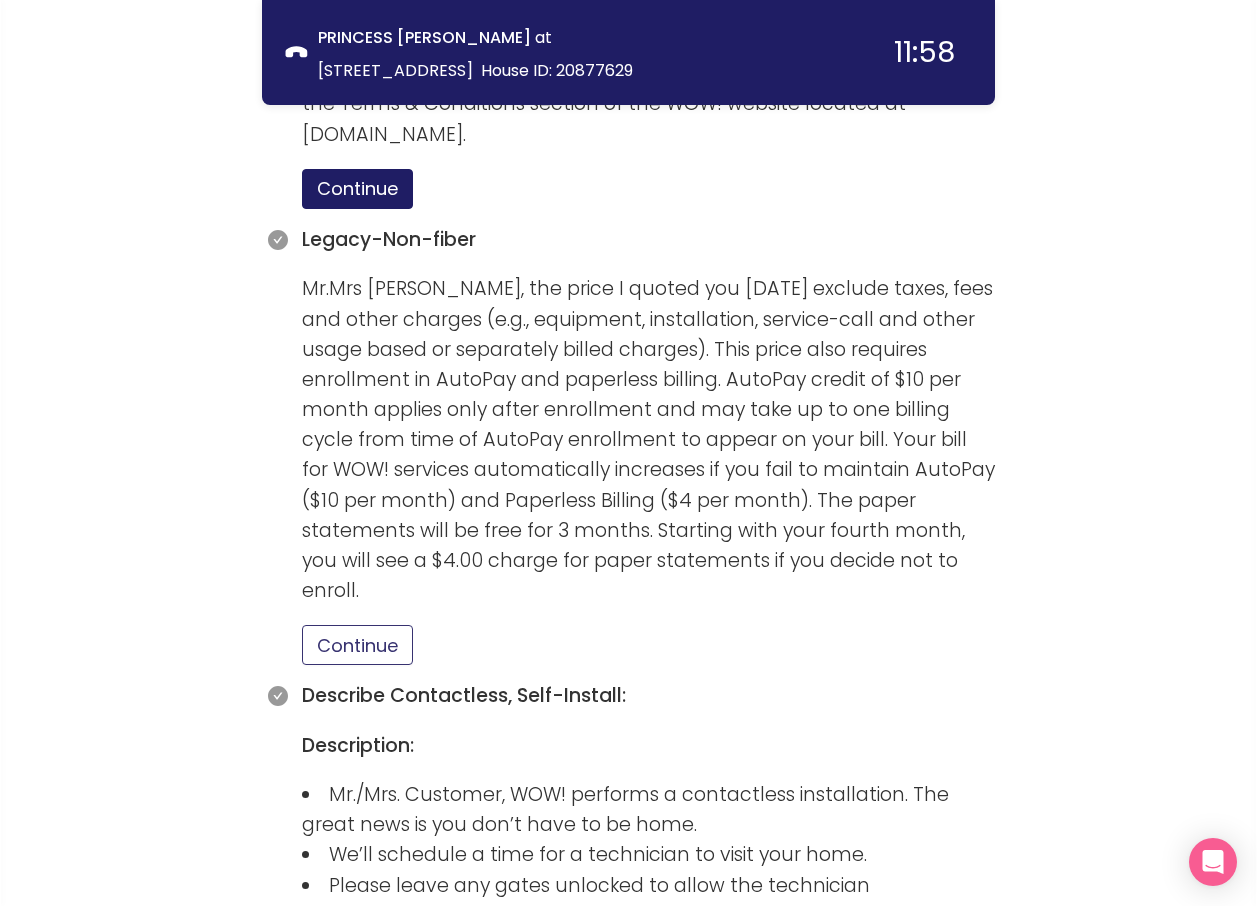 click on "Continue" at bounding box center [357, 645] 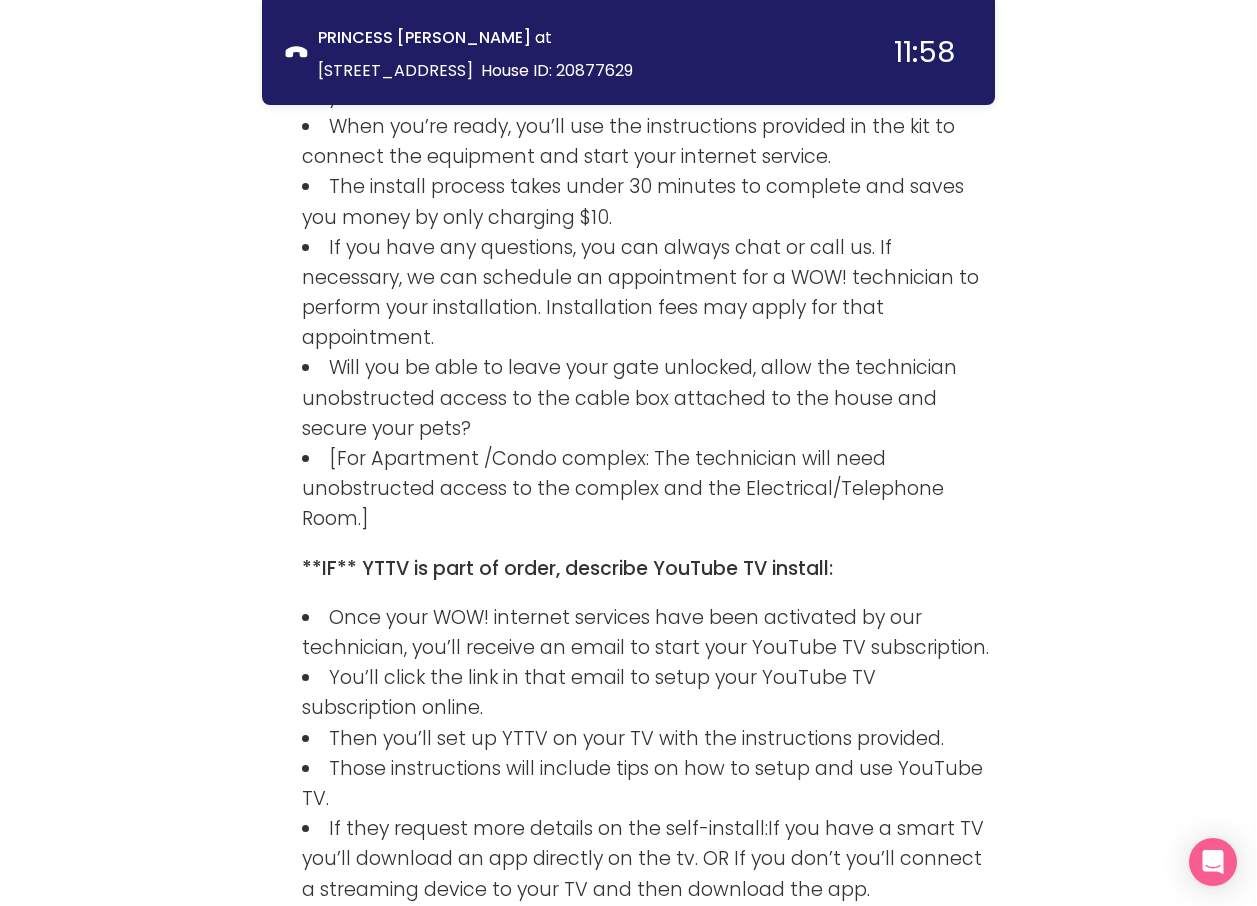 scroll, scrollTop: 3206, scrollLeft: 0, axis: vertical 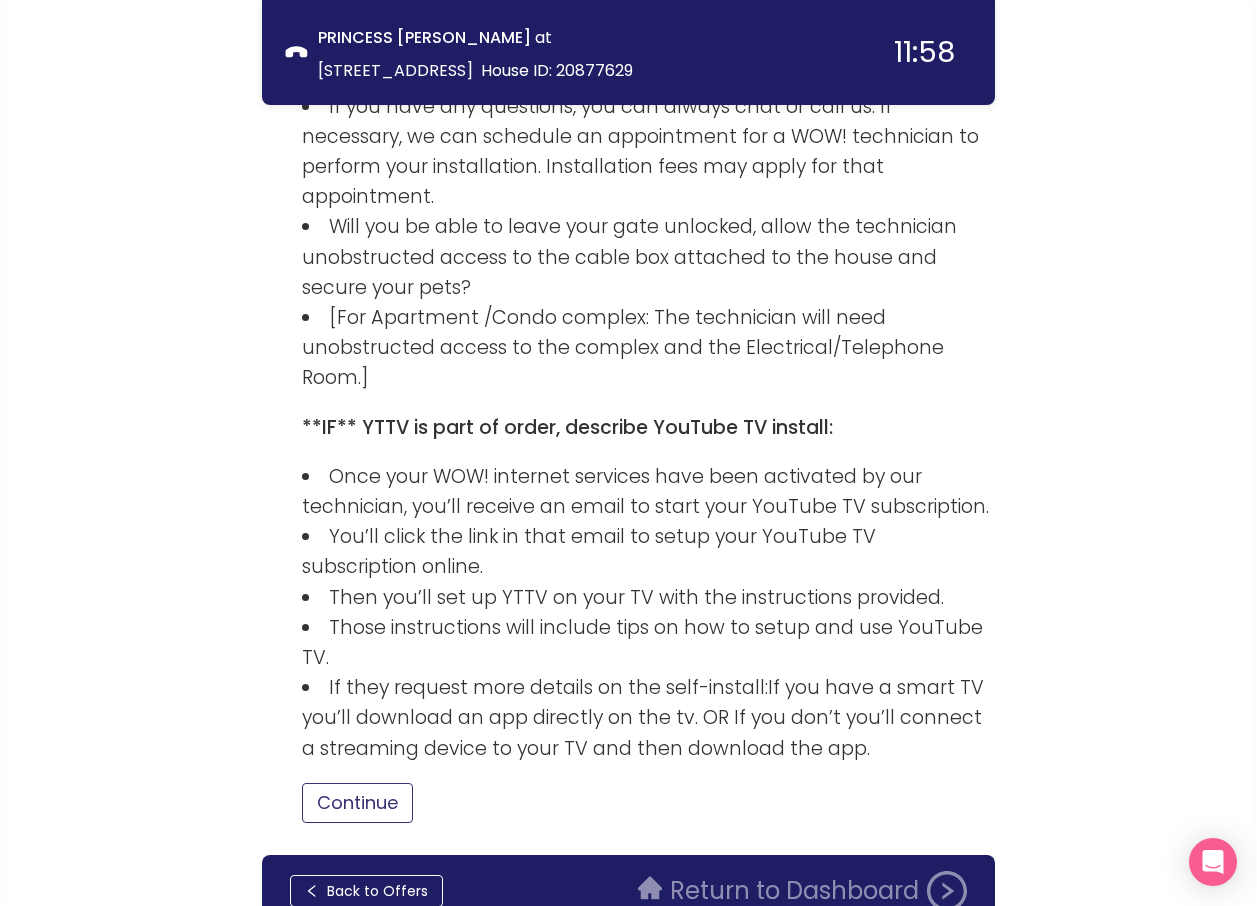click on "Continue" at bounding box center (357, 803) 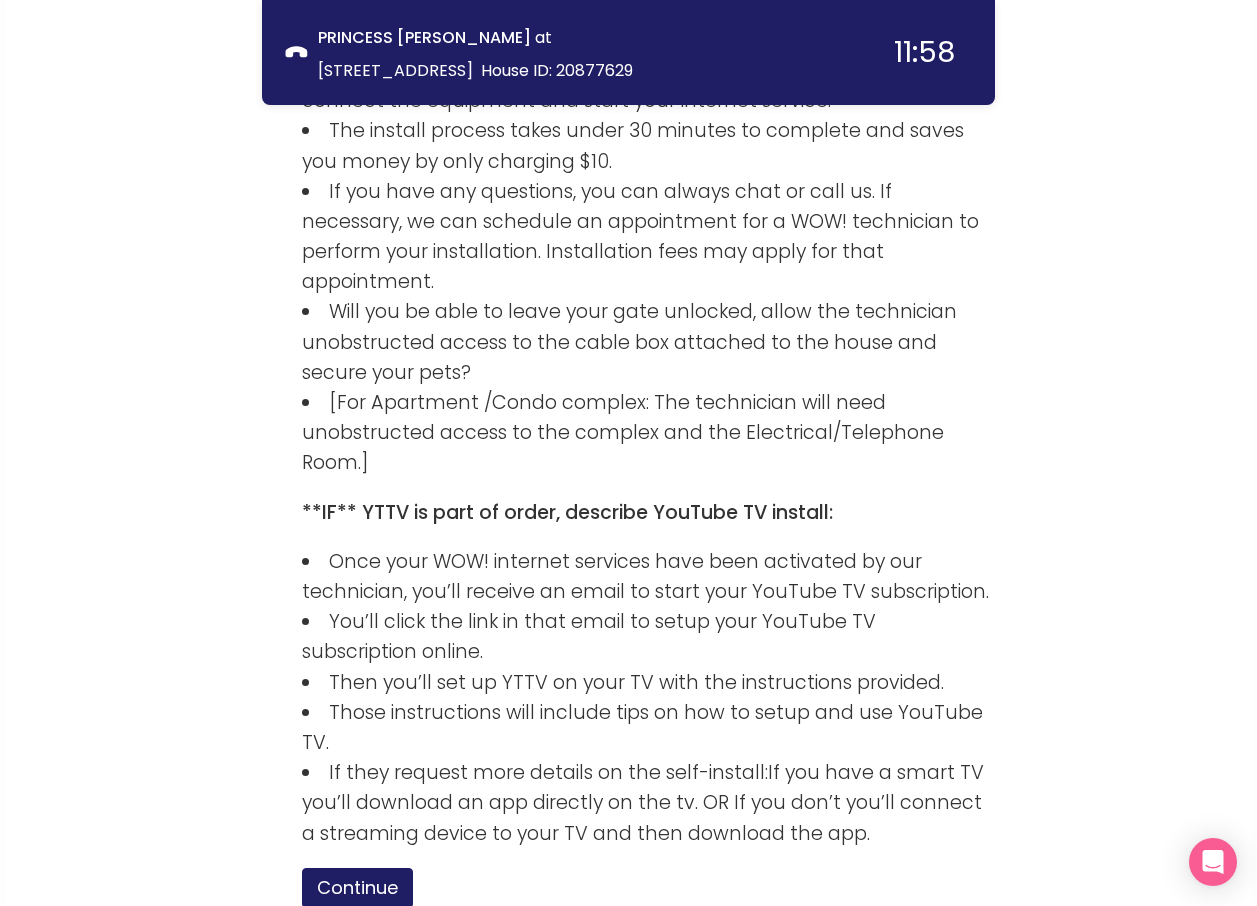 scroll, scrollTop: 3306, scrollLeft: 0, axis: vertical 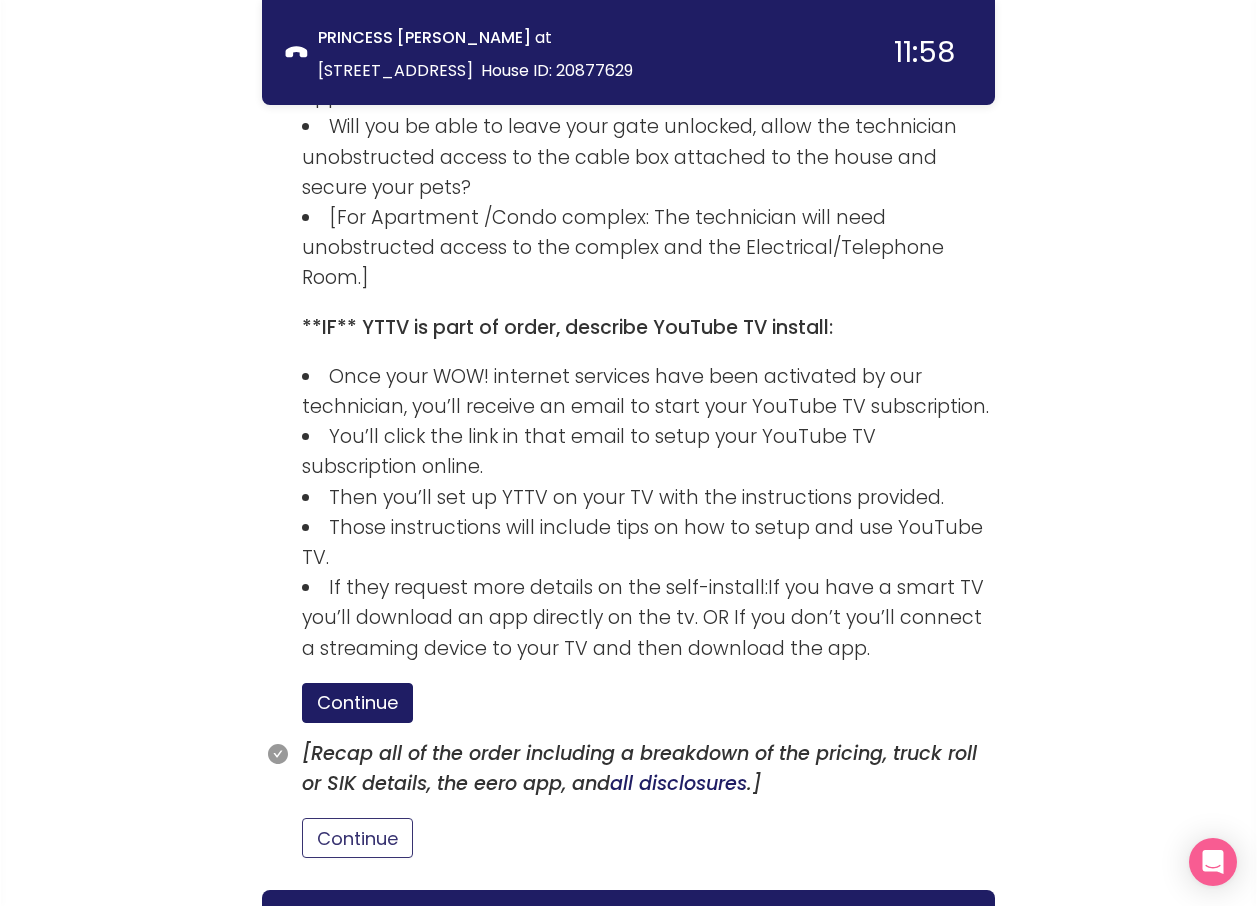 click on "Continue" at bounding box center [357, 838] 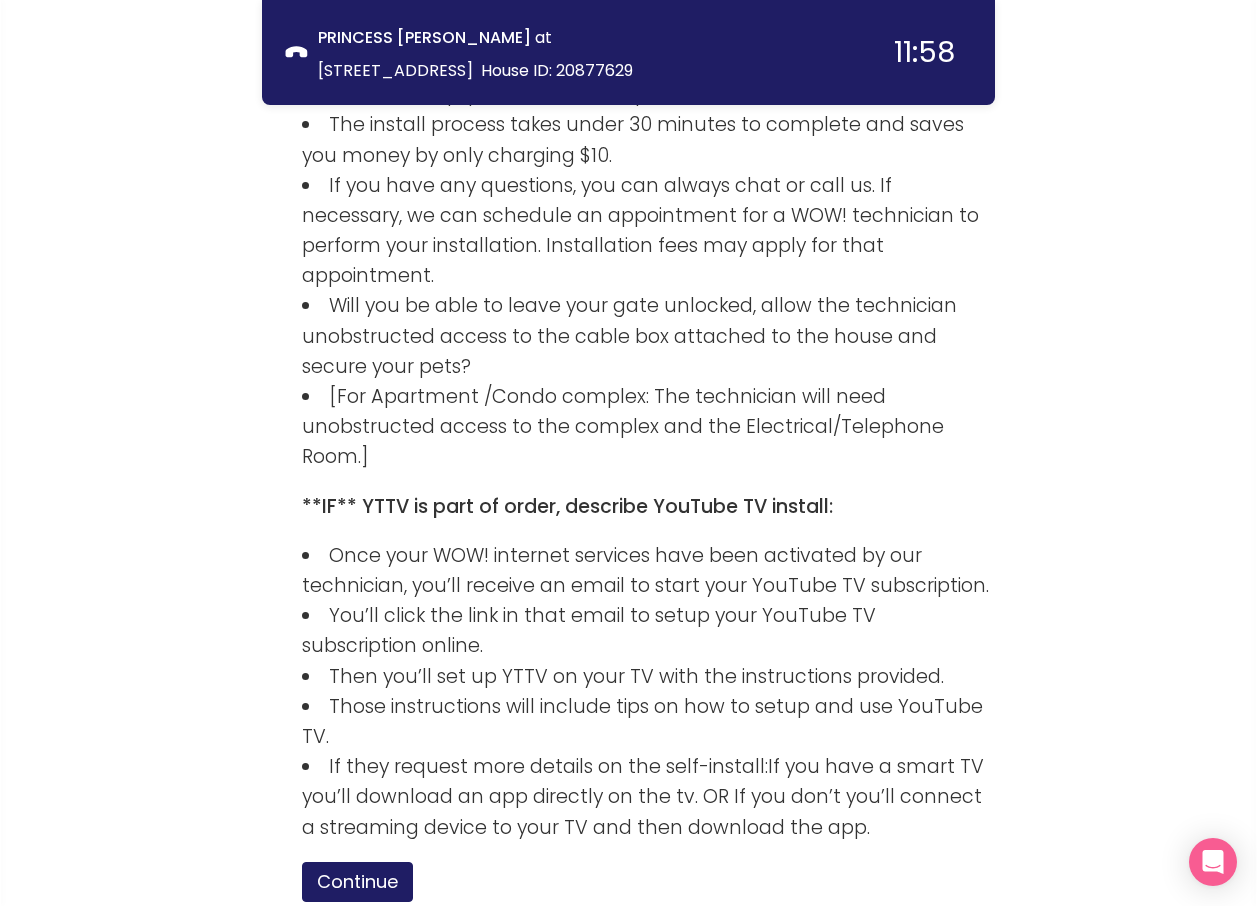 scroll, scrollTop: 3436, scrollLeft: 0, axis: vertical 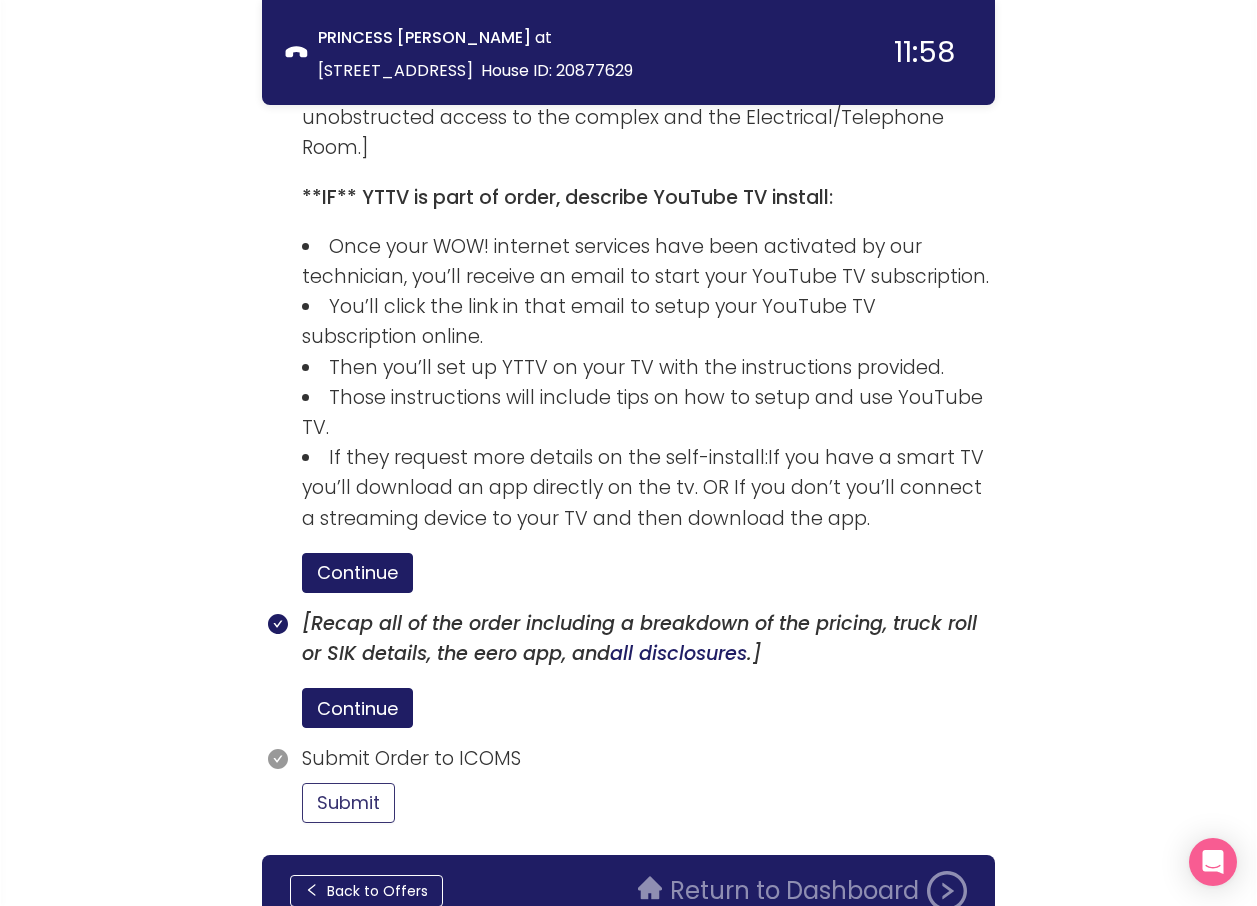 click on "Submit" at bounding box center (348, 803) 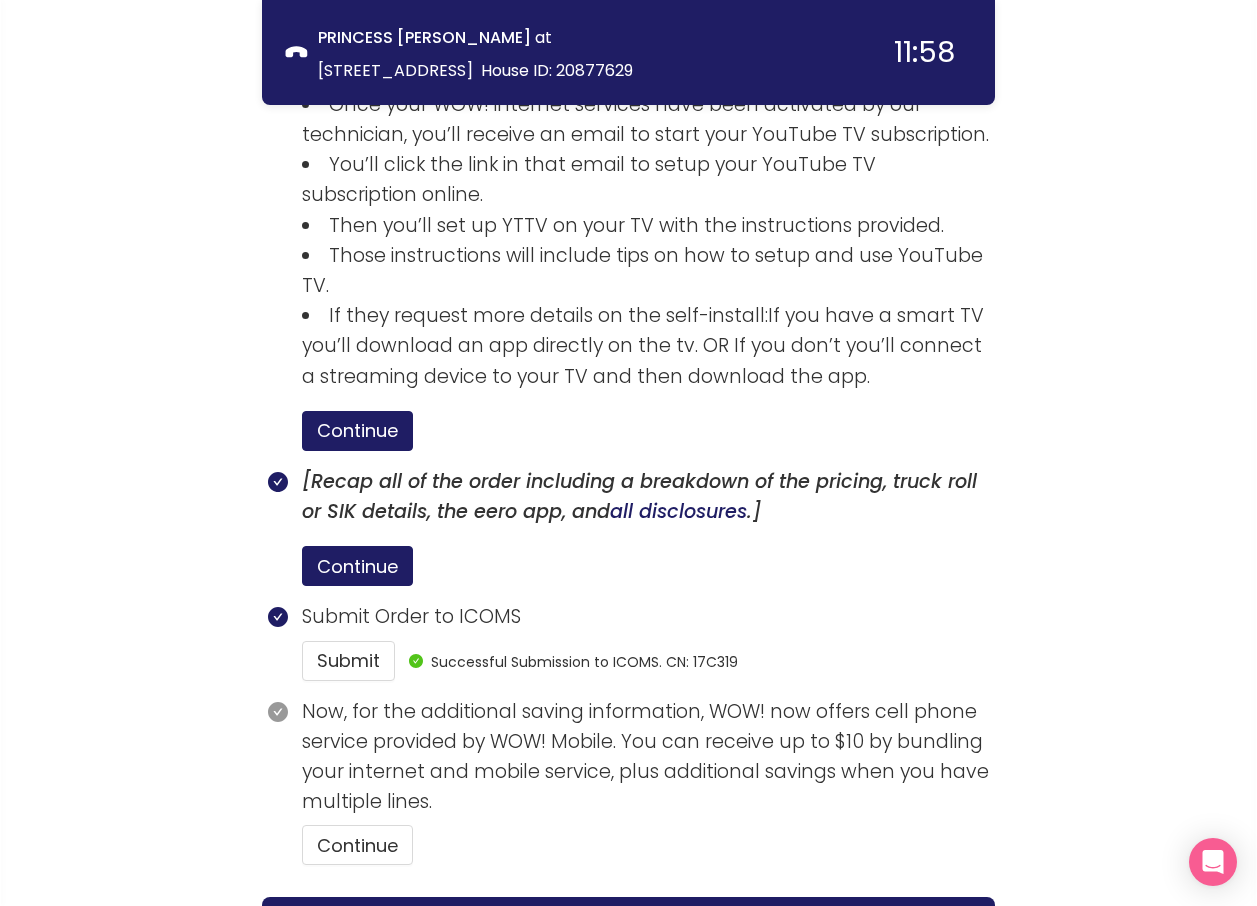 scroll, scrollTop: 3621, scrollLeft: 0, axis: vertical 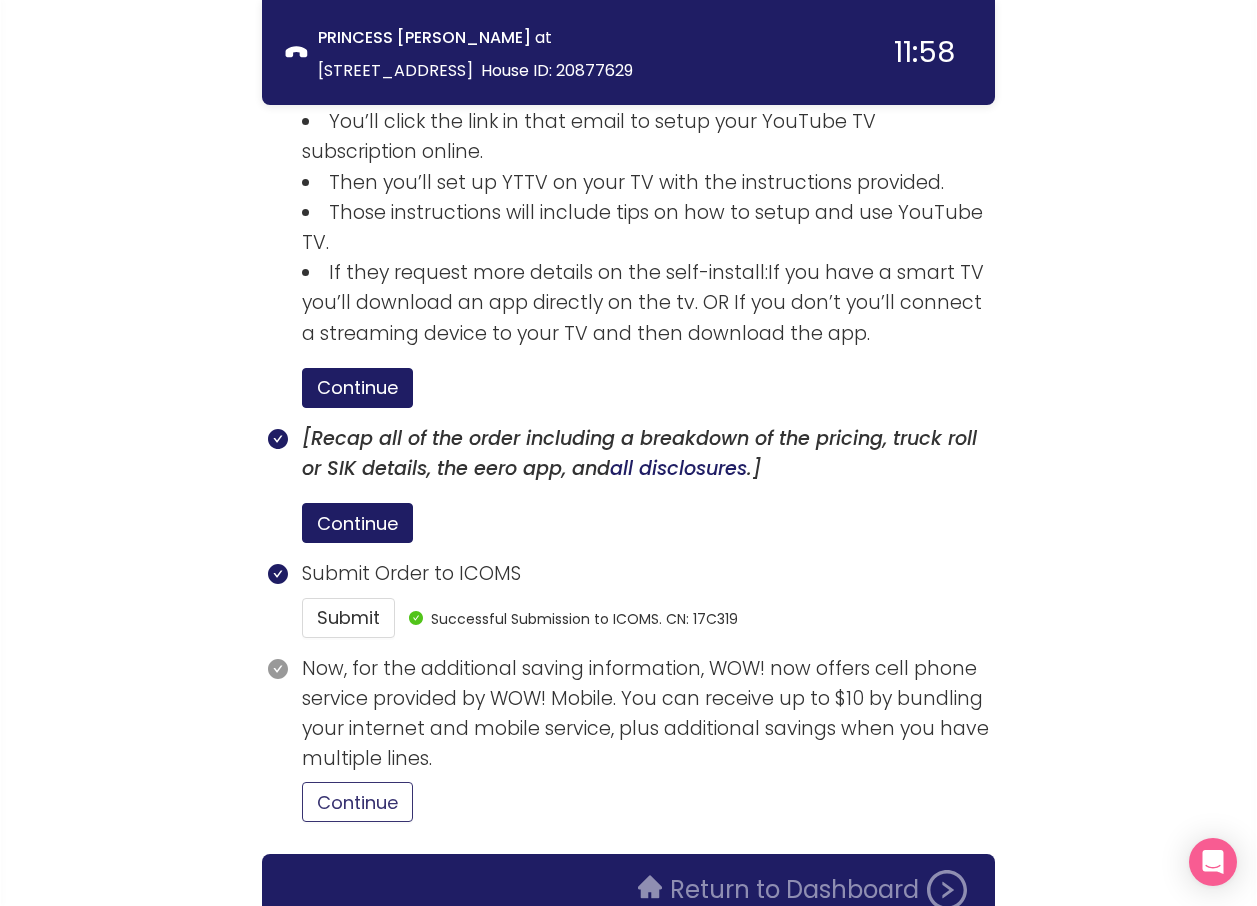 click on "Continue" at bounding box center [357, 802] 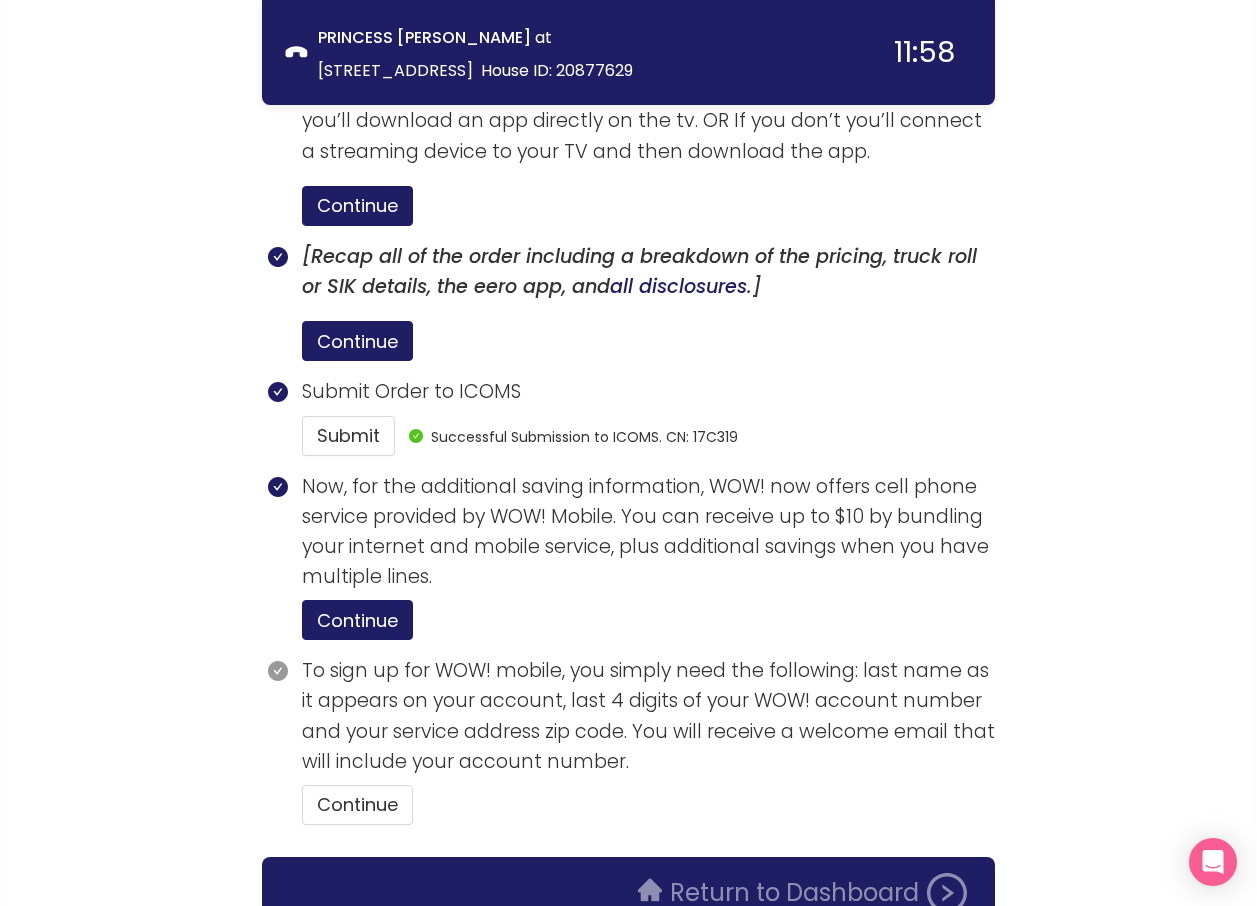 scroll, scrollTop: 3805, scrollLeft: 0, axis: vertical 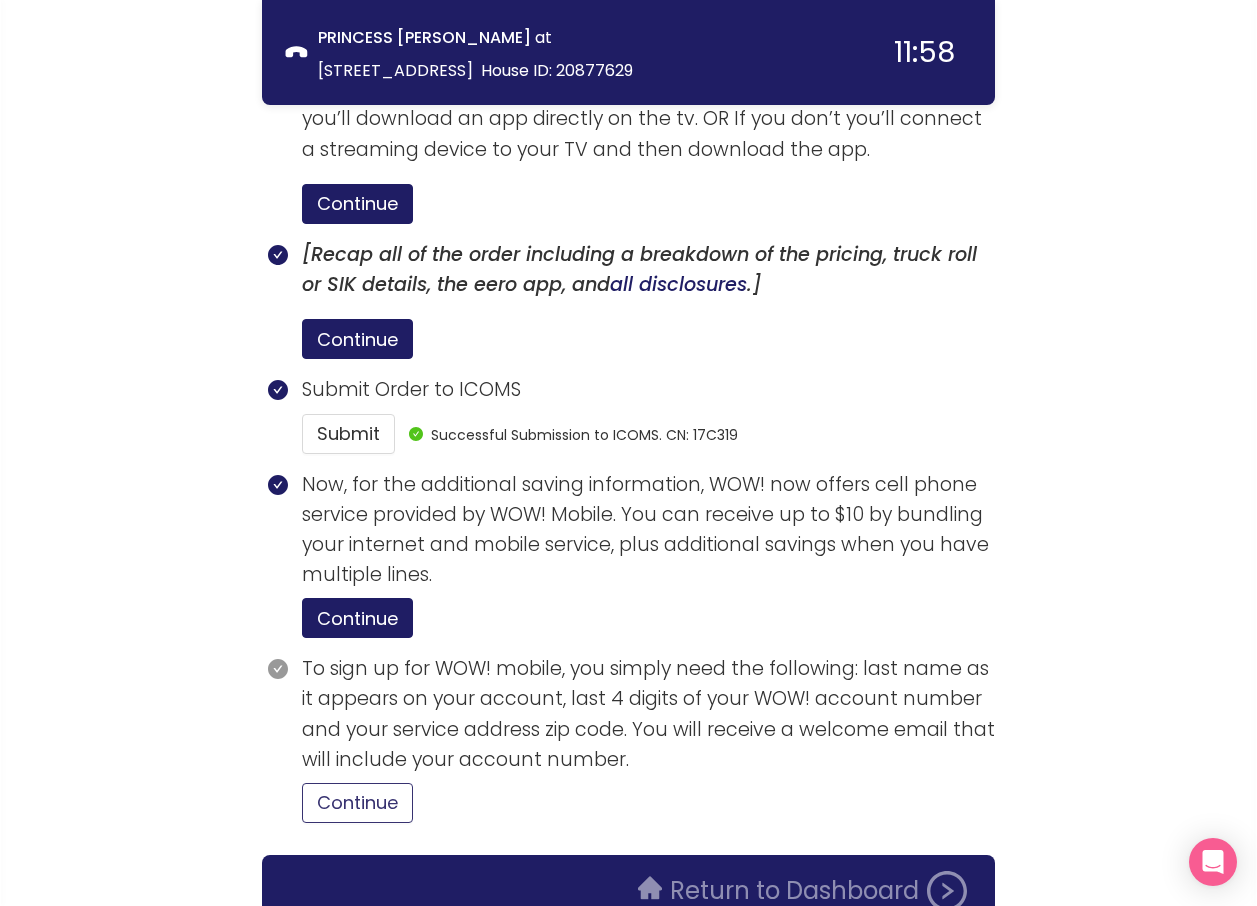 click on "Continue" at bounding box center [357, 803] 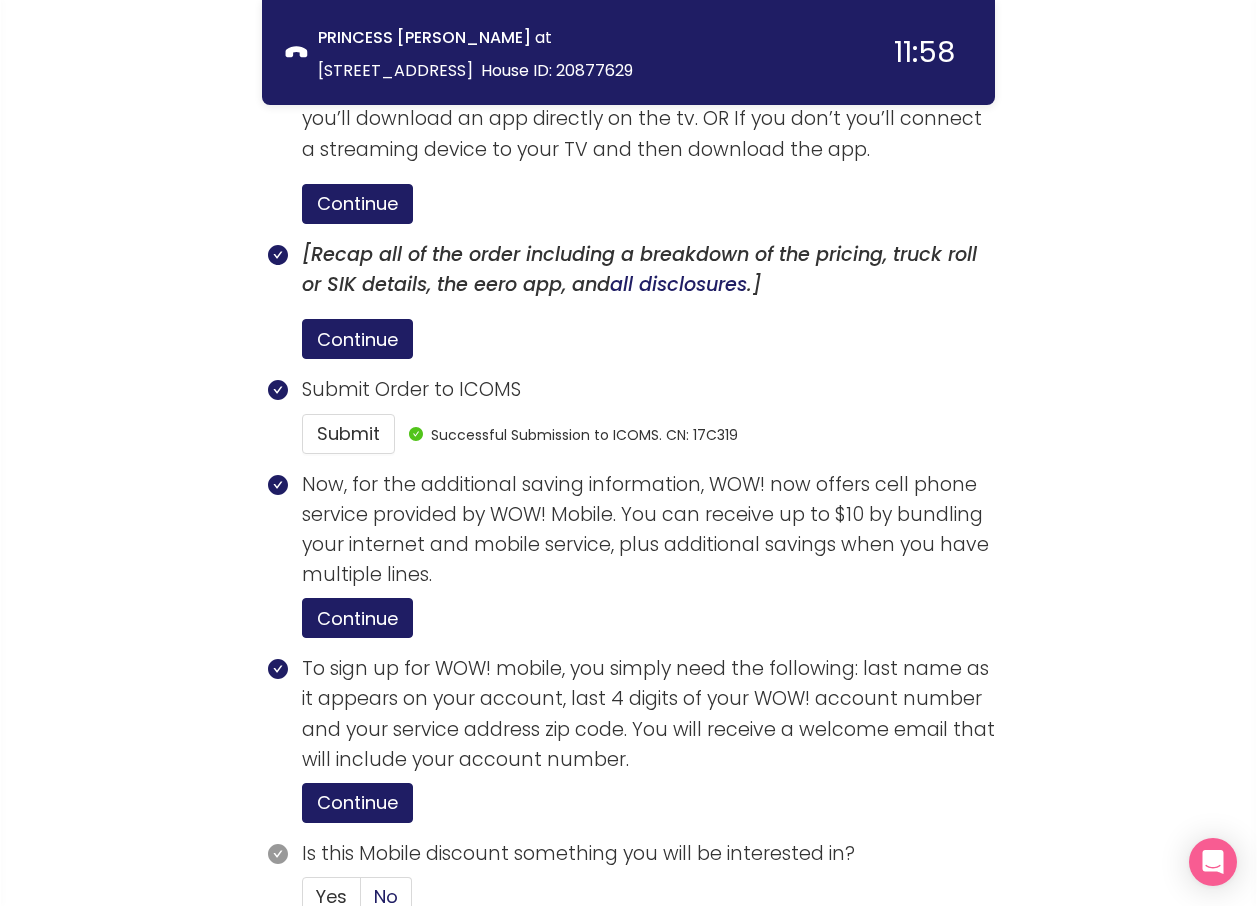 click on "No" at bounding box center (386, 896) 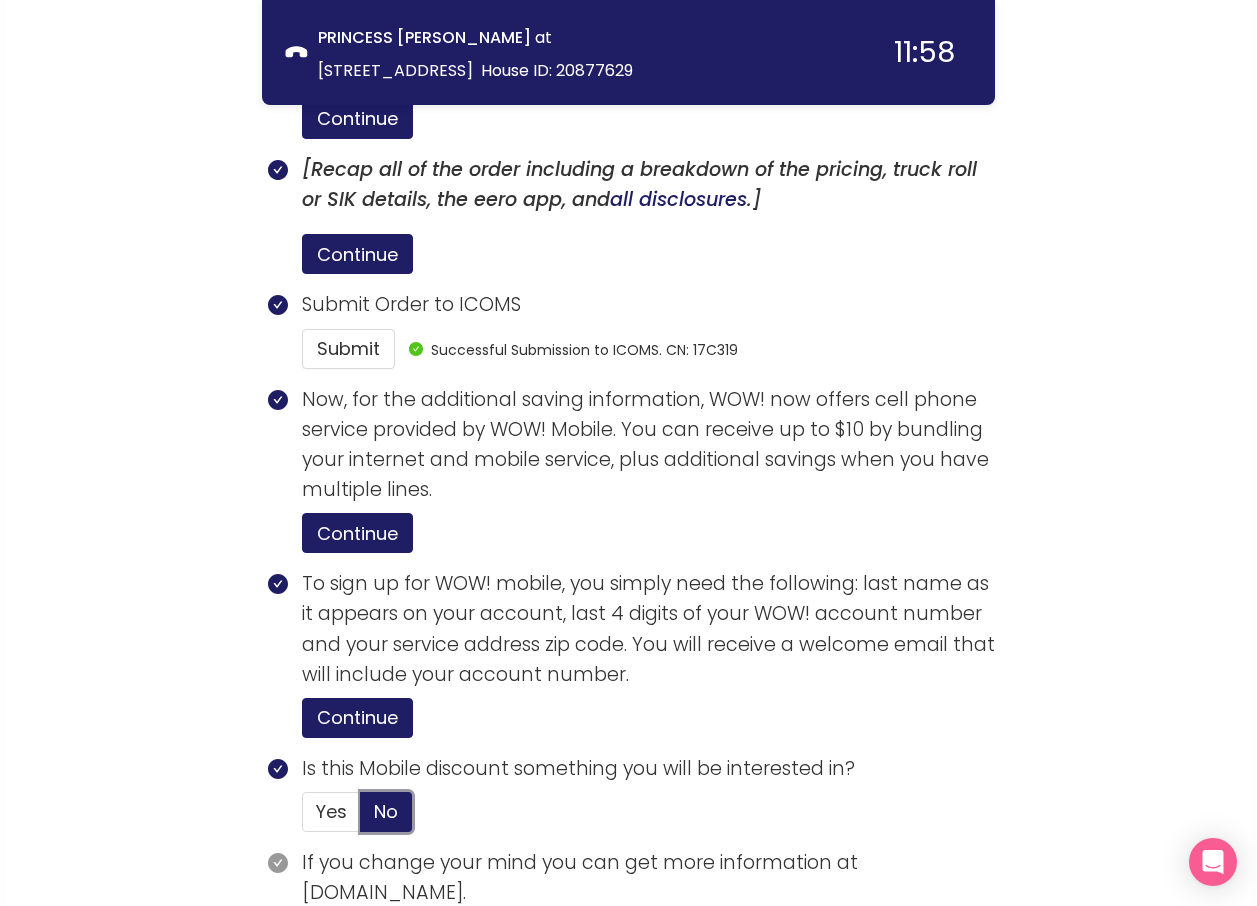 scroll, scrollTop: 4024, scrollLeft: 0, axis: vertical 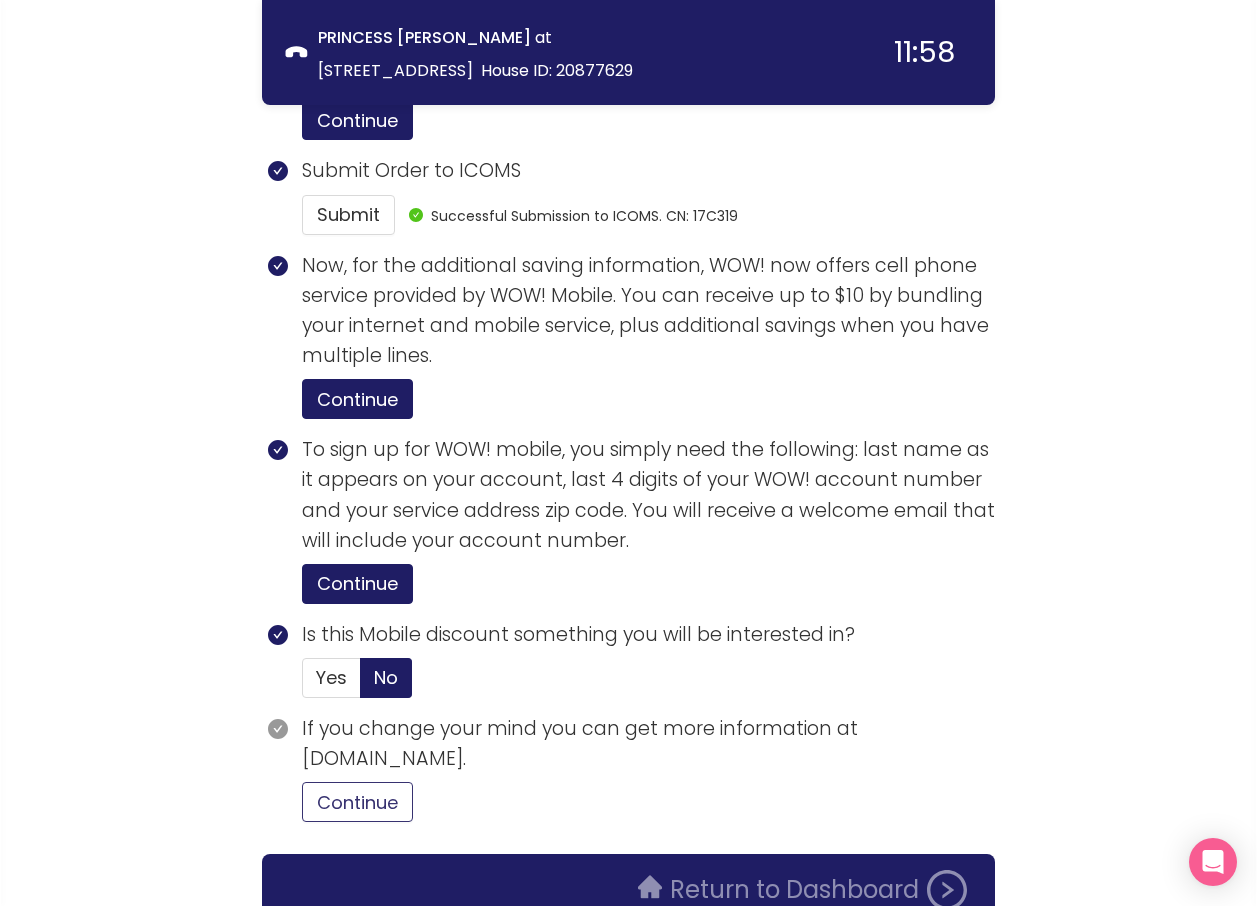 click on "Continue" at bounding box center [357, 802] 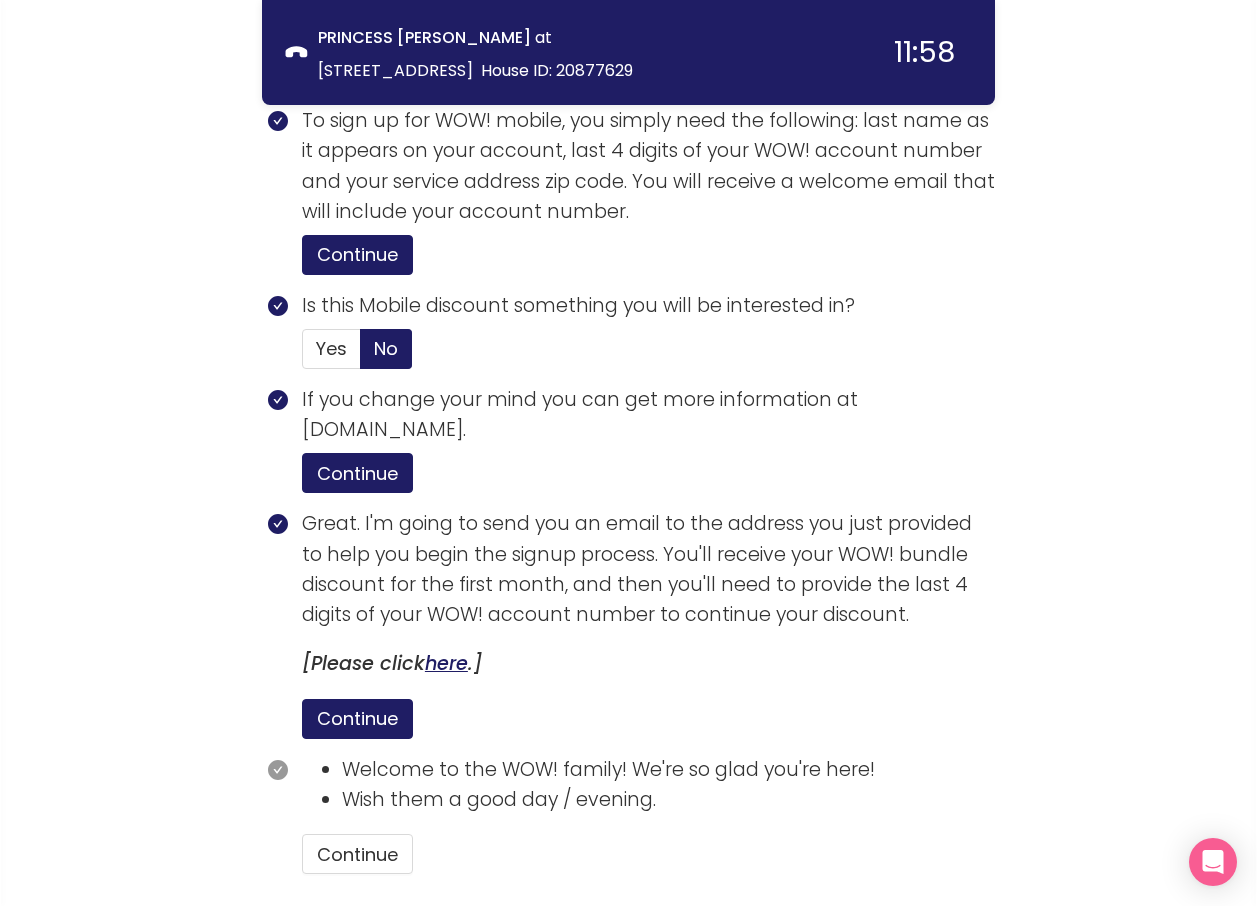 scroll, scrollTop: 4405, scrollLeft: 0, axis: vertical 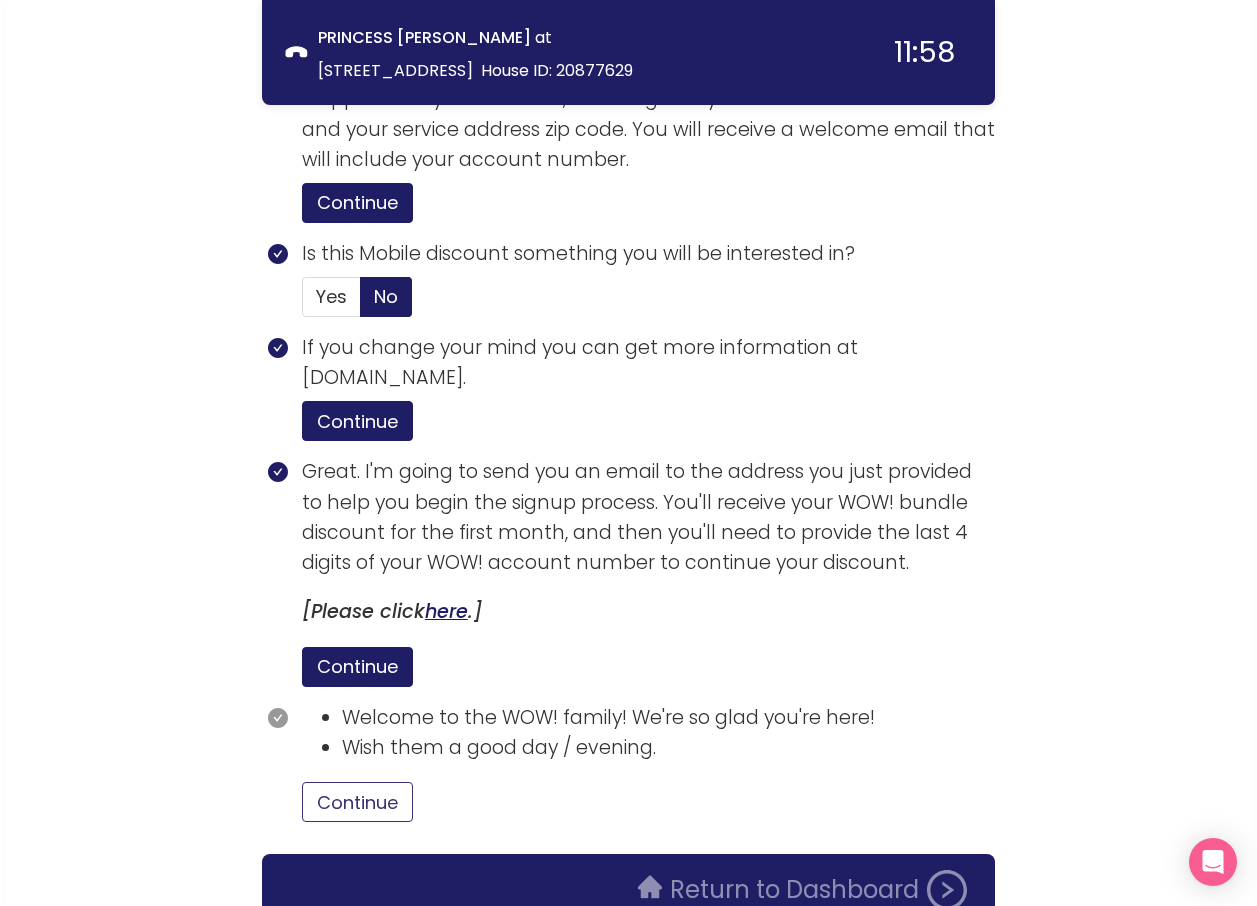 drag, startPoint x: 386, startPoint y: 705, endPoint x: 428, endPoint y: 712, distance: 42.579338 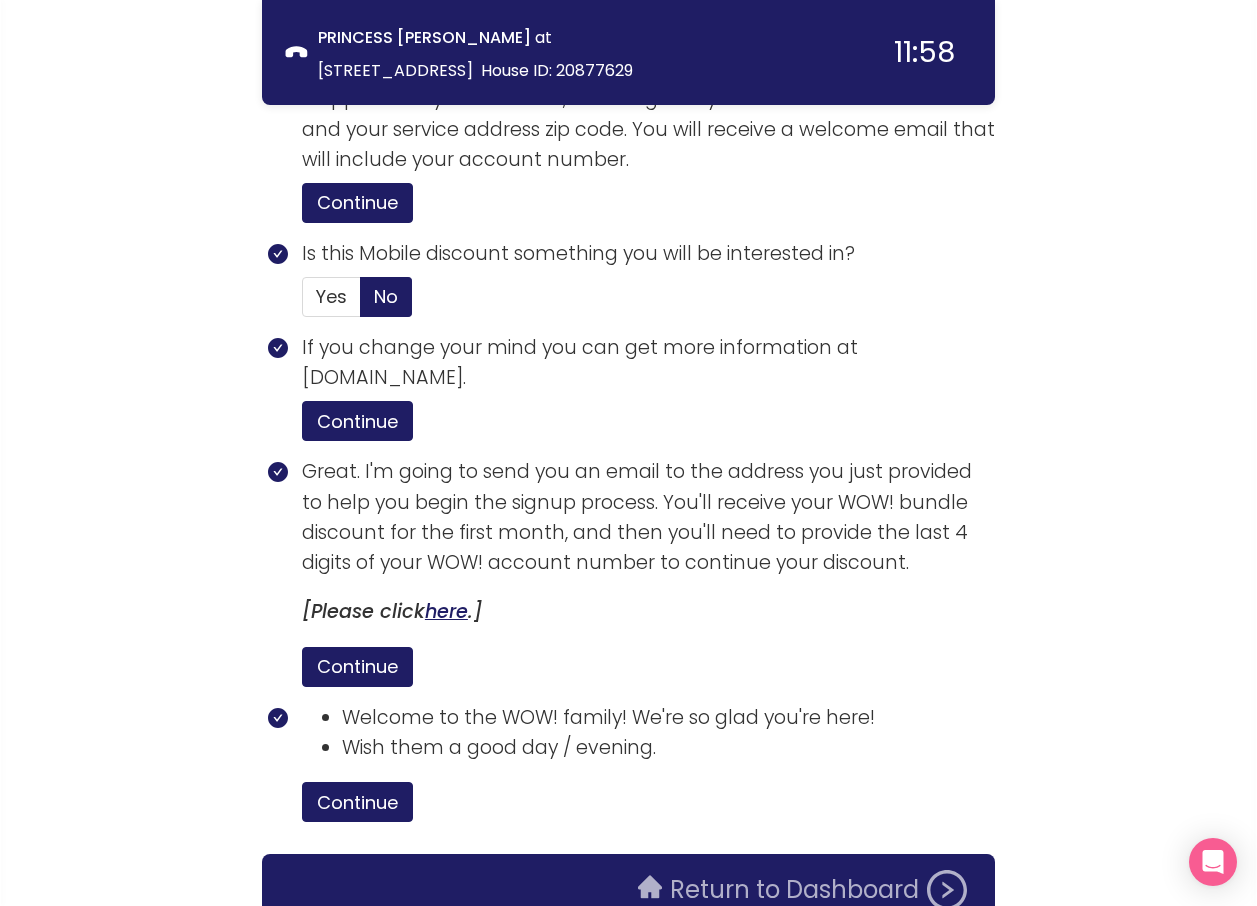 click on "Return to Dashboard" 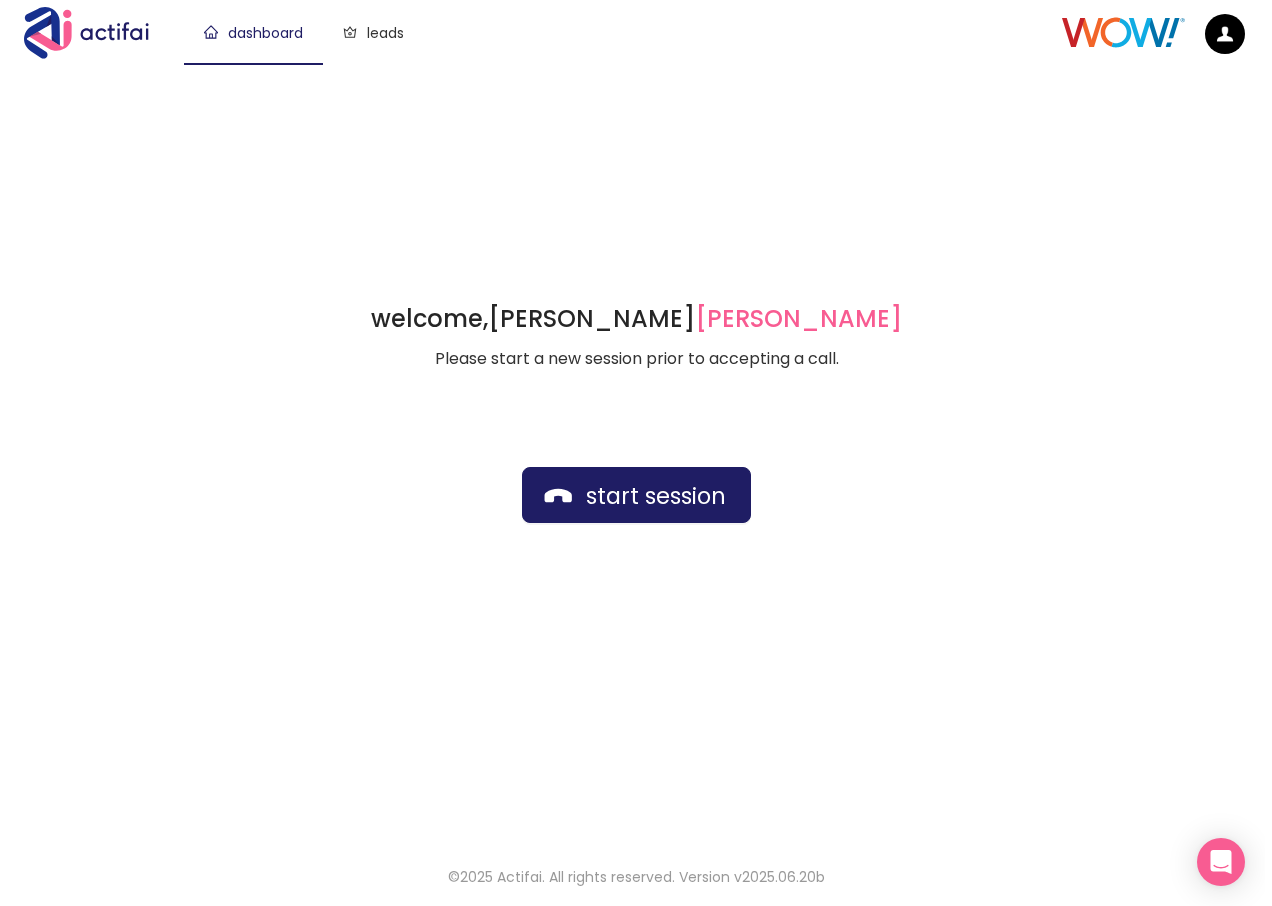 scroll, scrollTop: 0, scrollLeft: 0, axis: both 